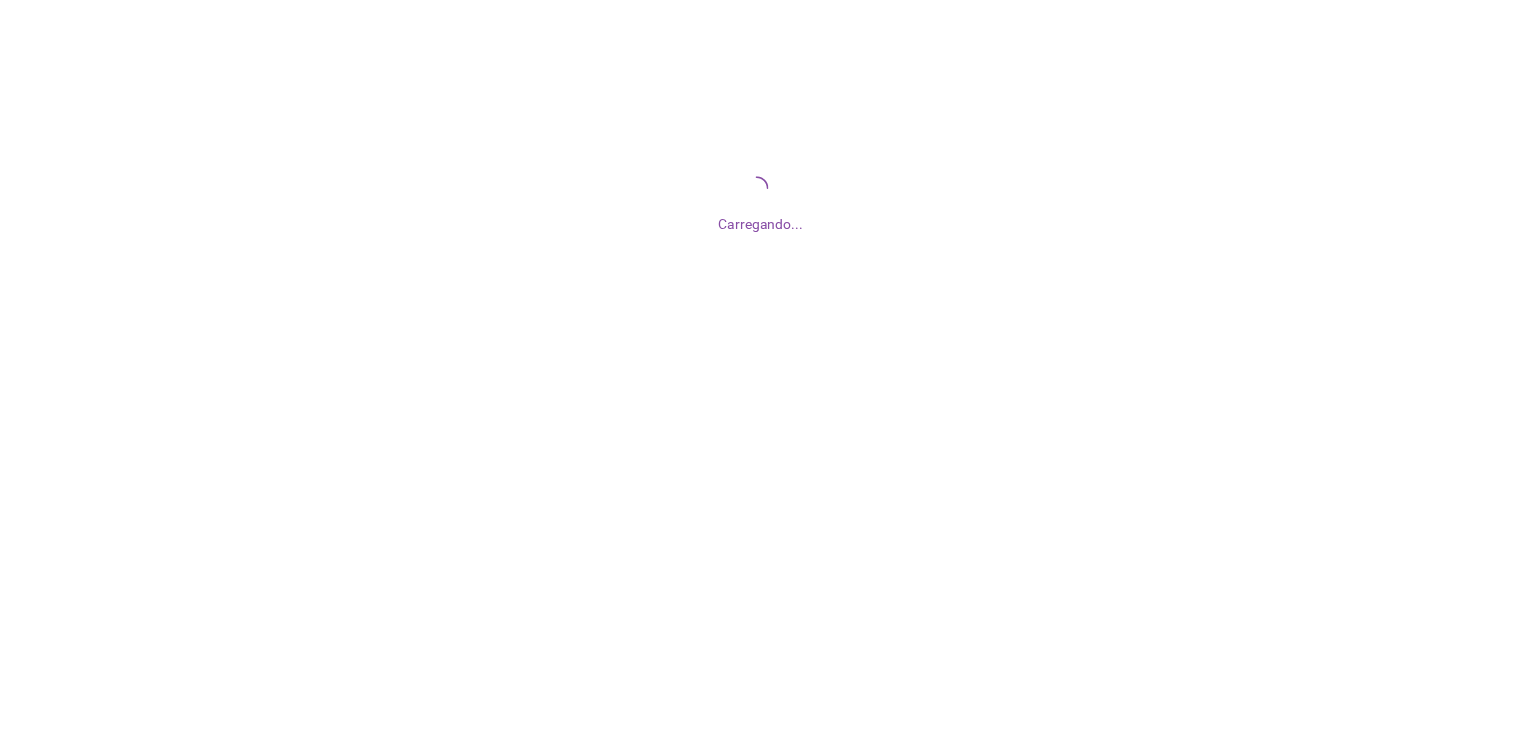 scroll, scrollTop: 0, scrollLeft: 0, axis: both 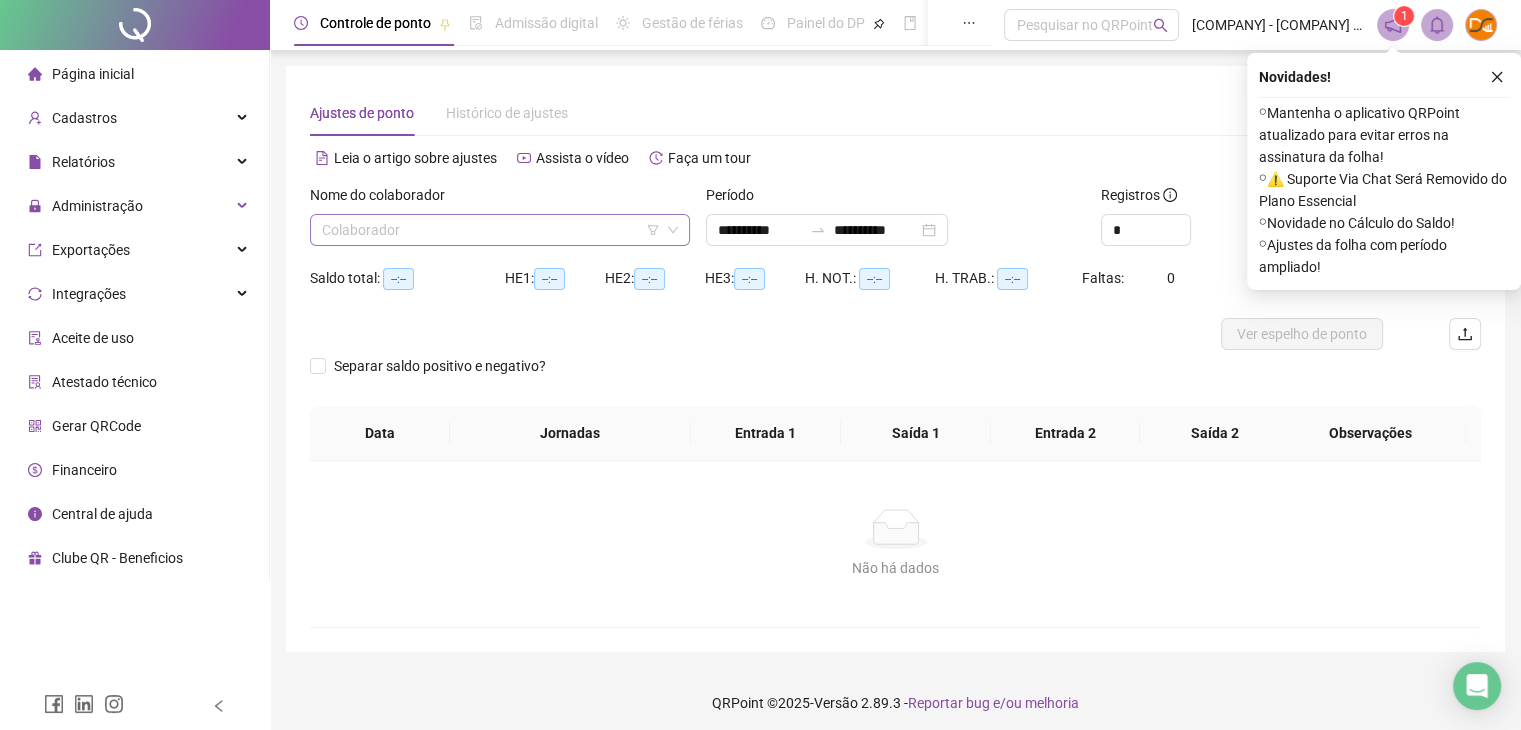 click at bounding box center (491, 230) 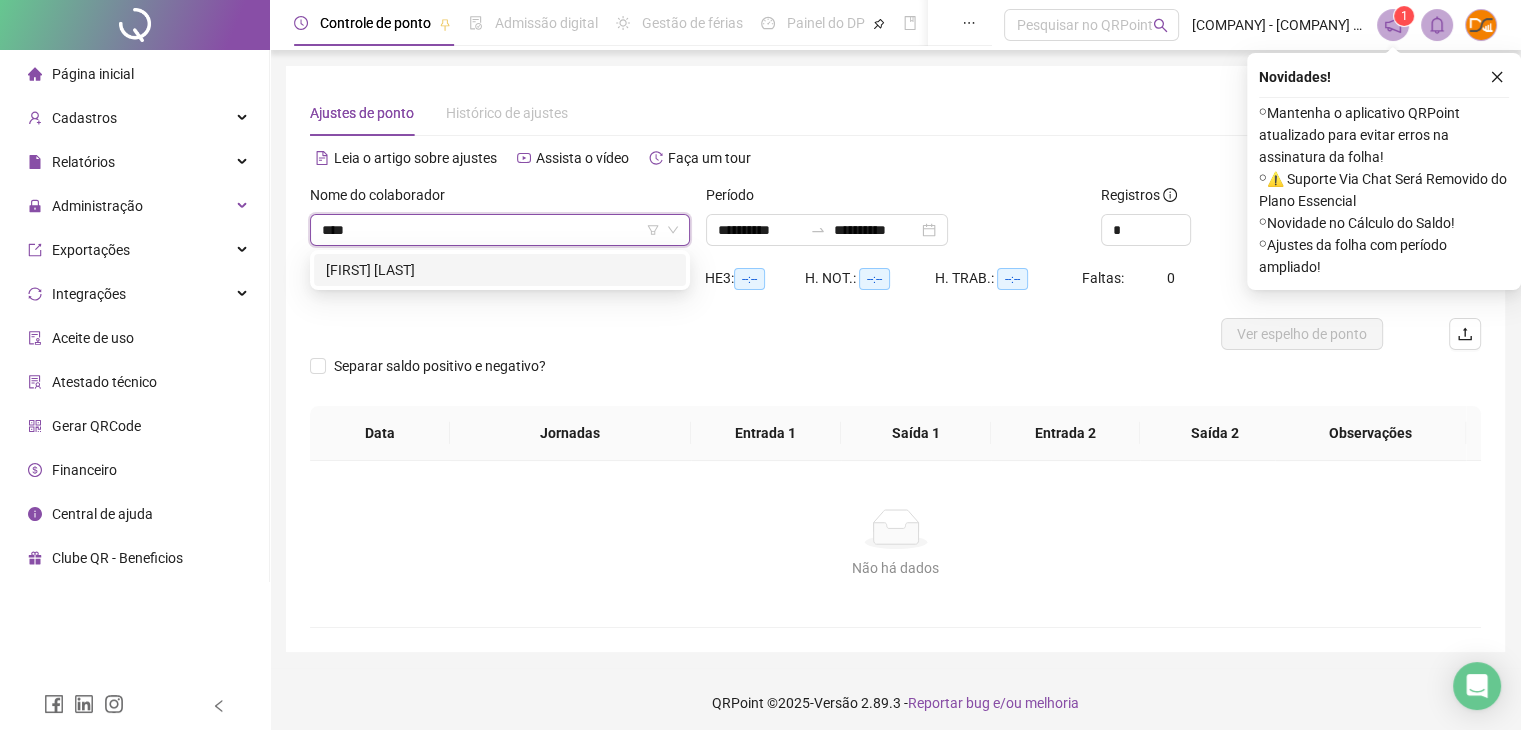 type on "*****" 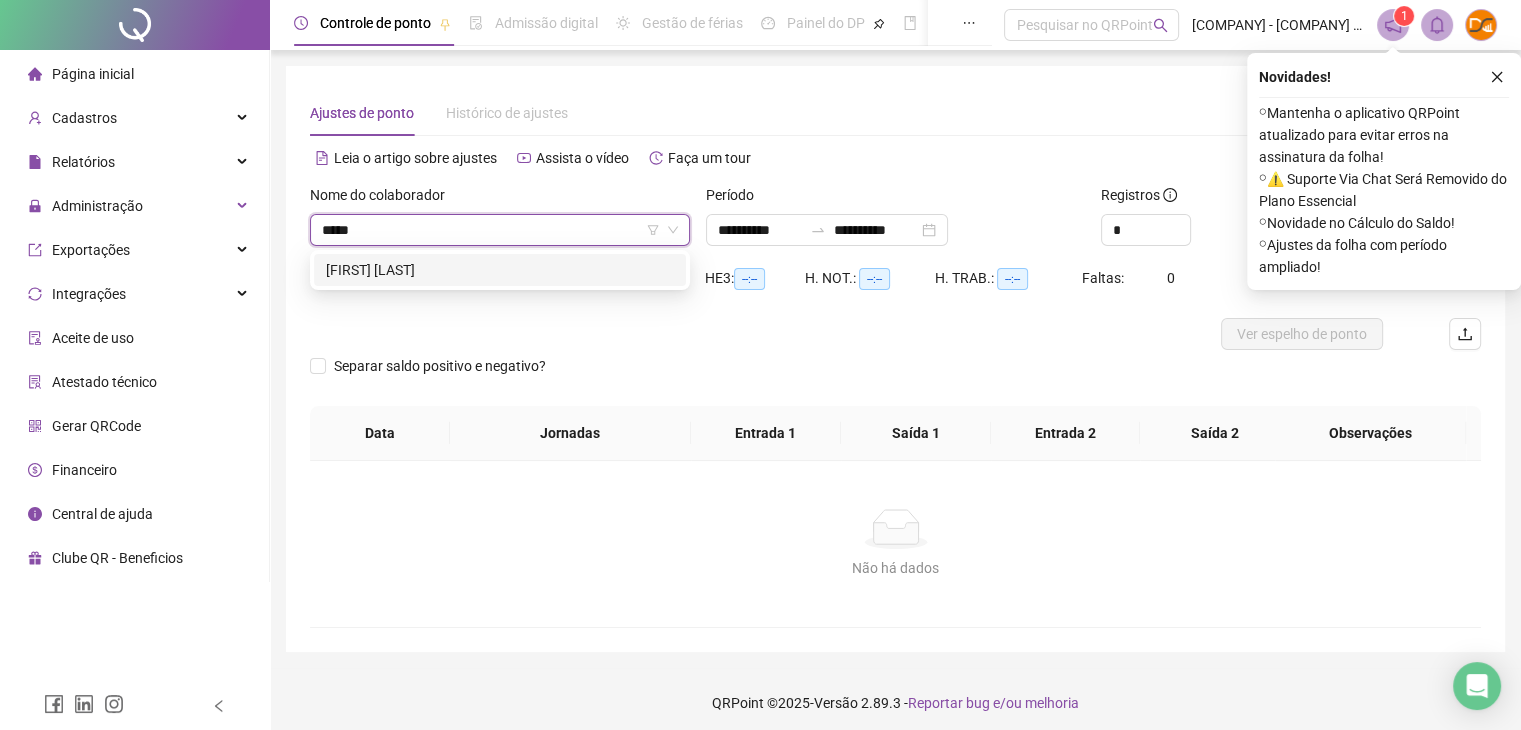 click on "THAIS GABRIELA COSER" at bounding box center [500, 270] 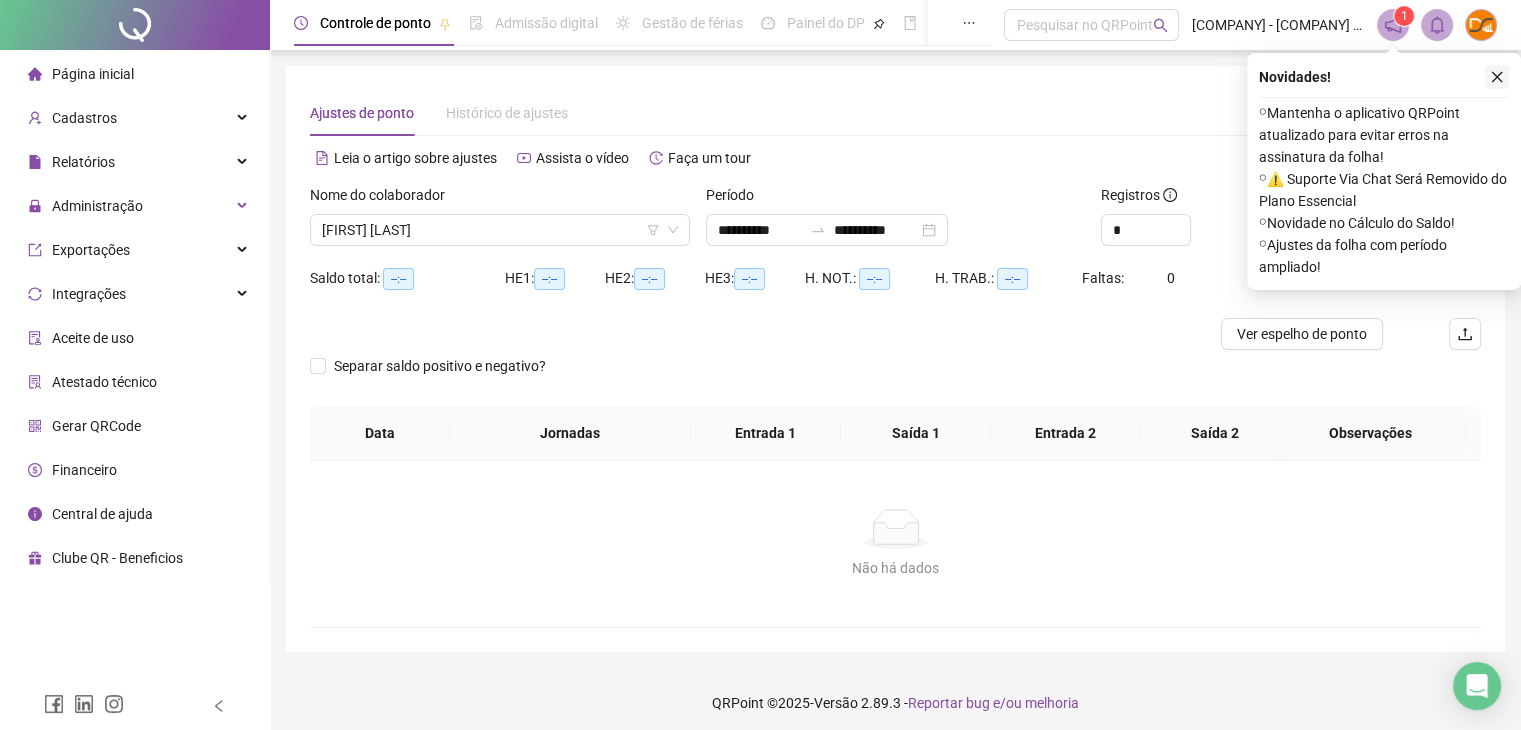 click at bounding box center (1497, 77) 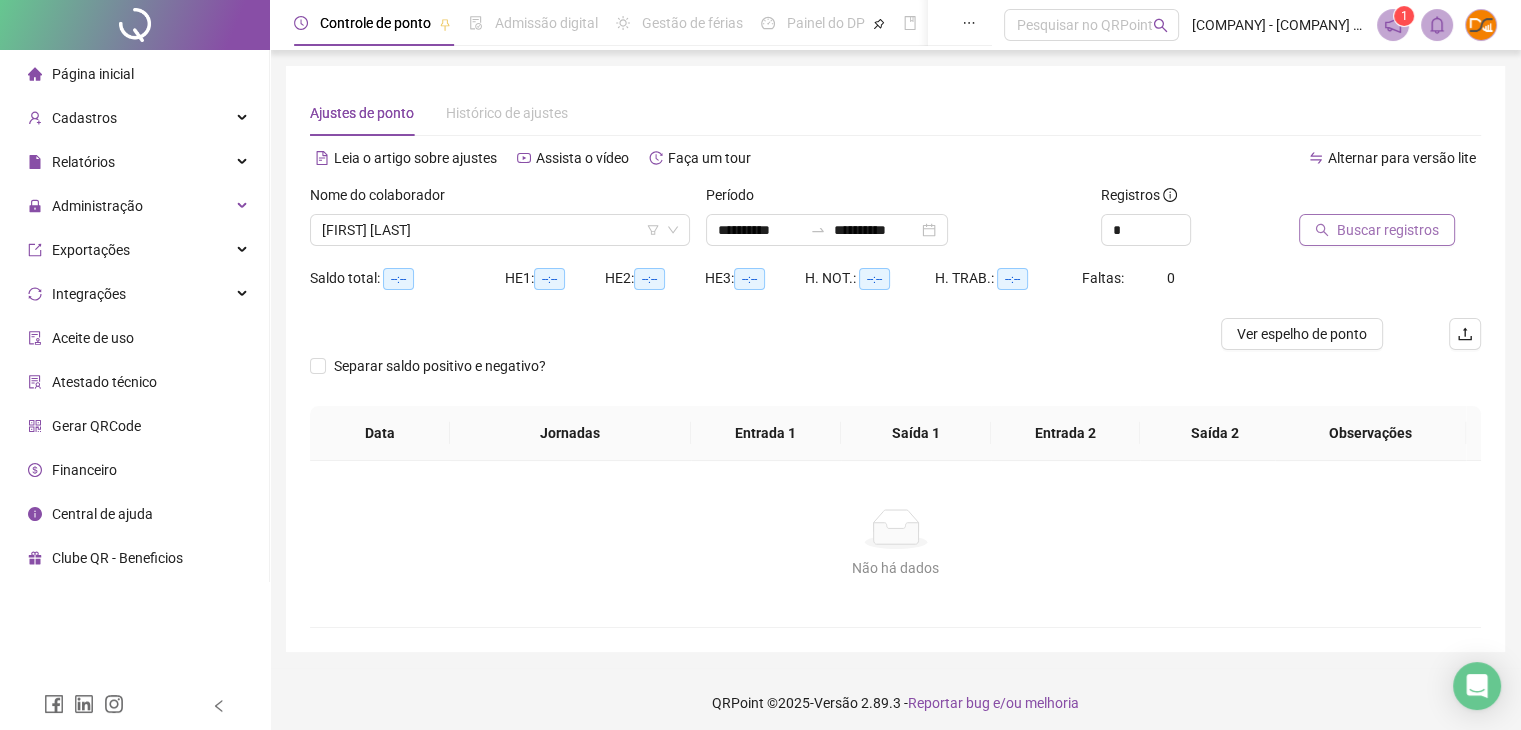 click on "Buscar registros" at bounding box center (1388, 230) 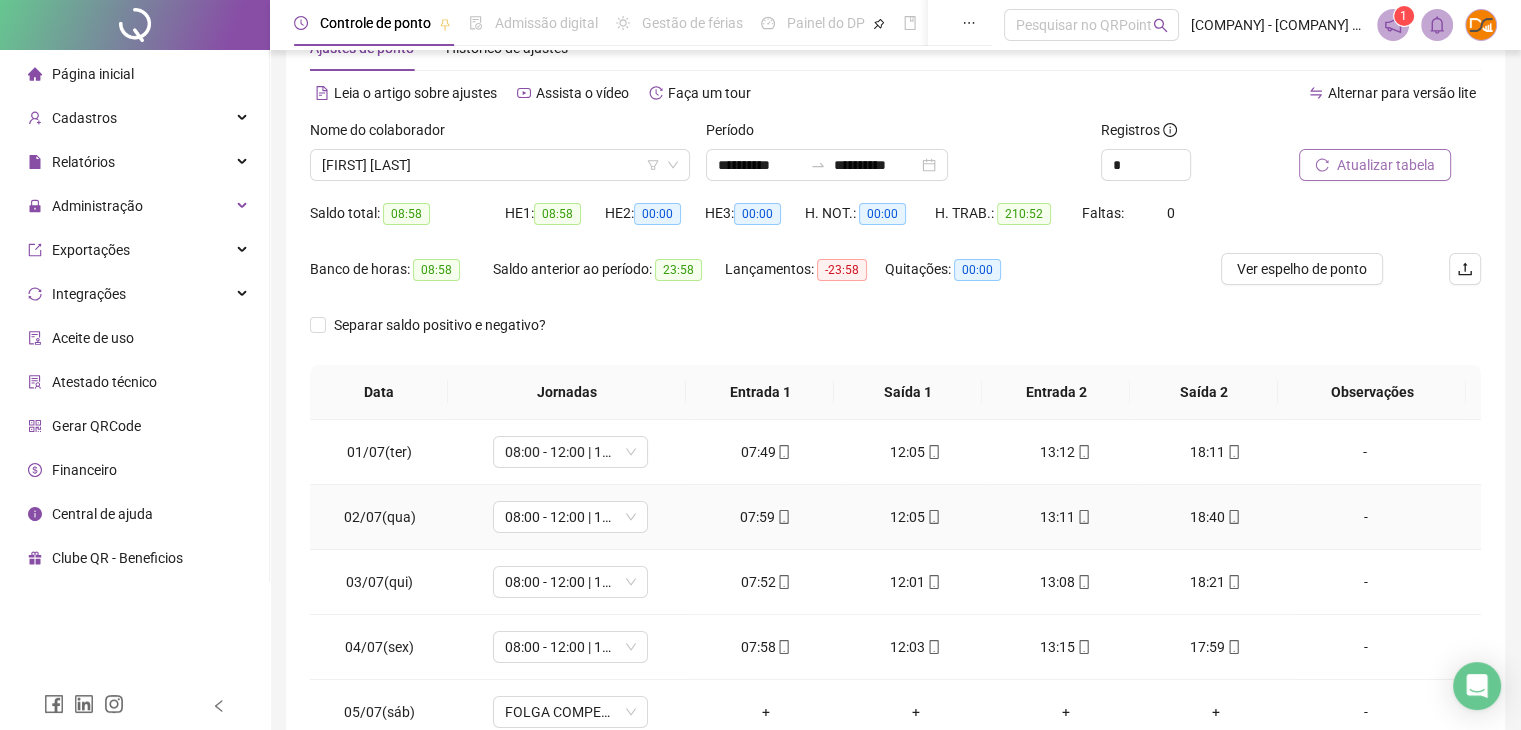 scroll, scrollTop: 292, scrollLeft: 0, axis: vertical 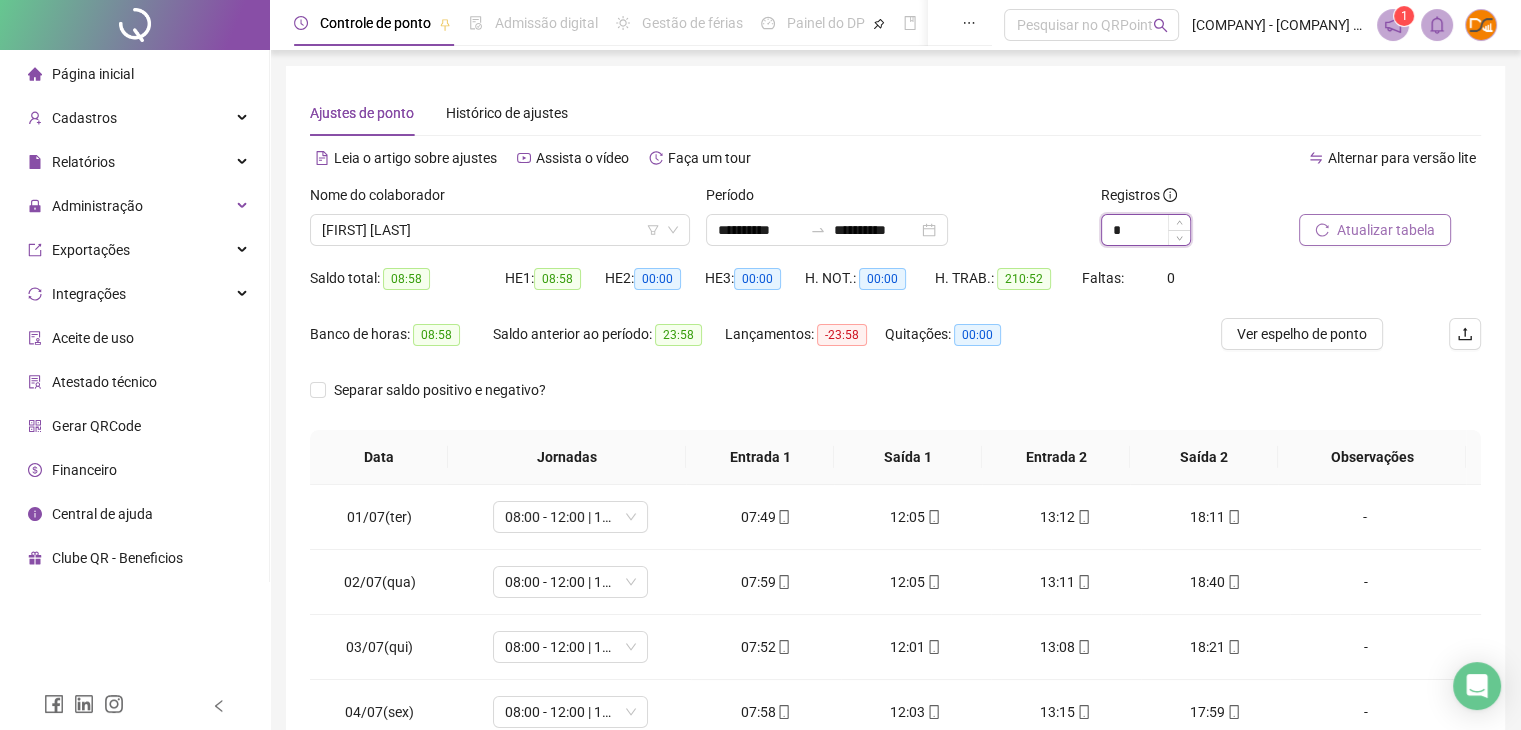click on "*" at bounding box center (1146, 230) 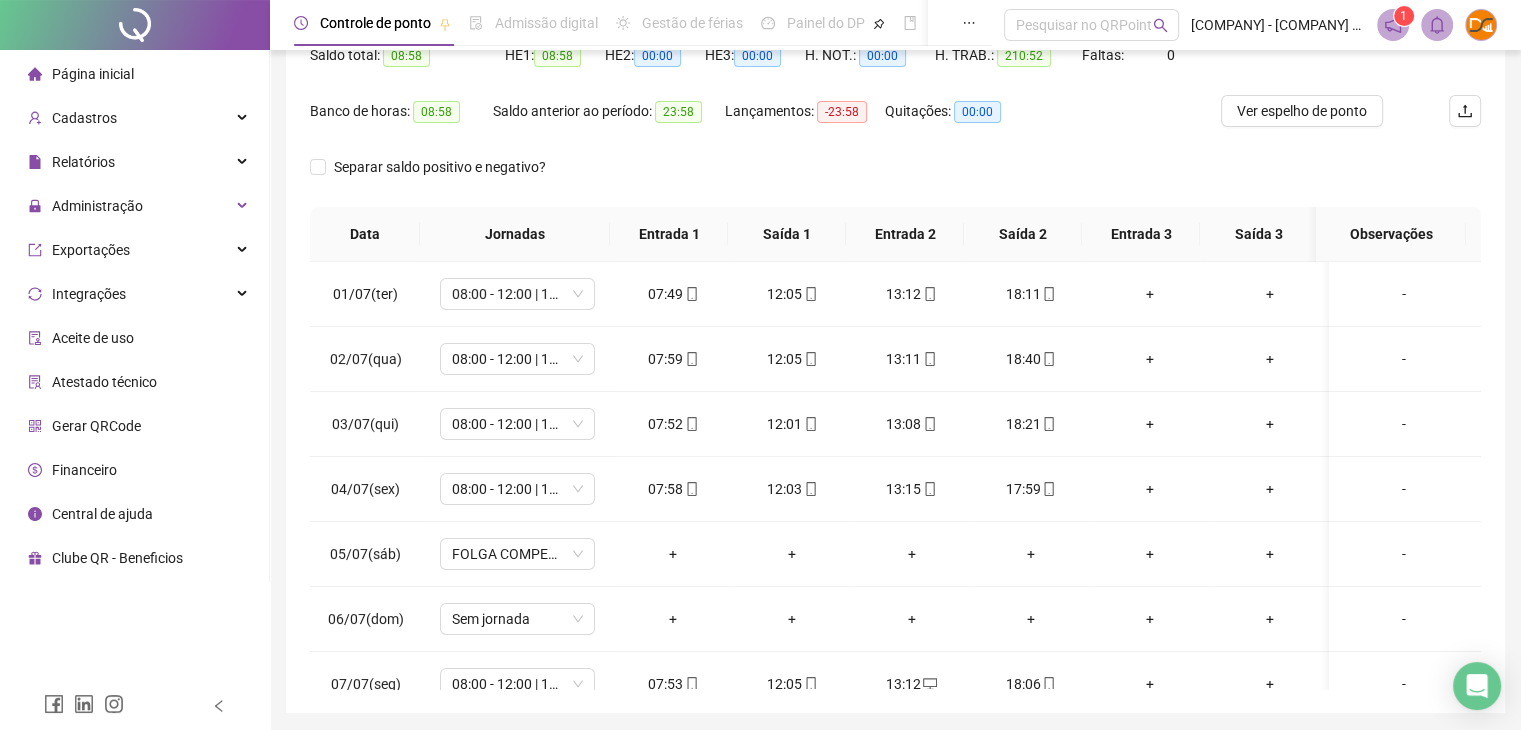 scroll, scrollTop: 292, scrollLeft: 0, axis: vertical 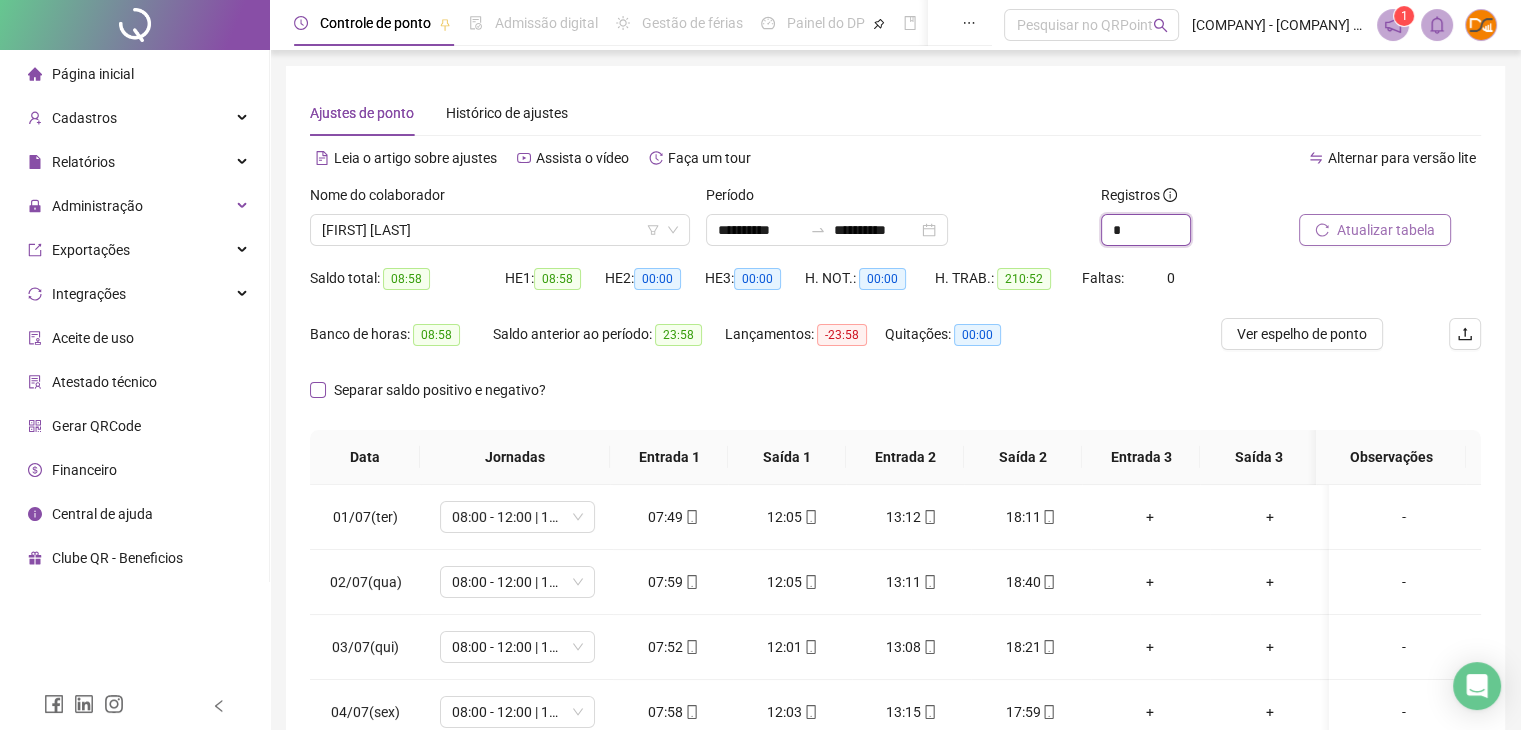 type on "*" 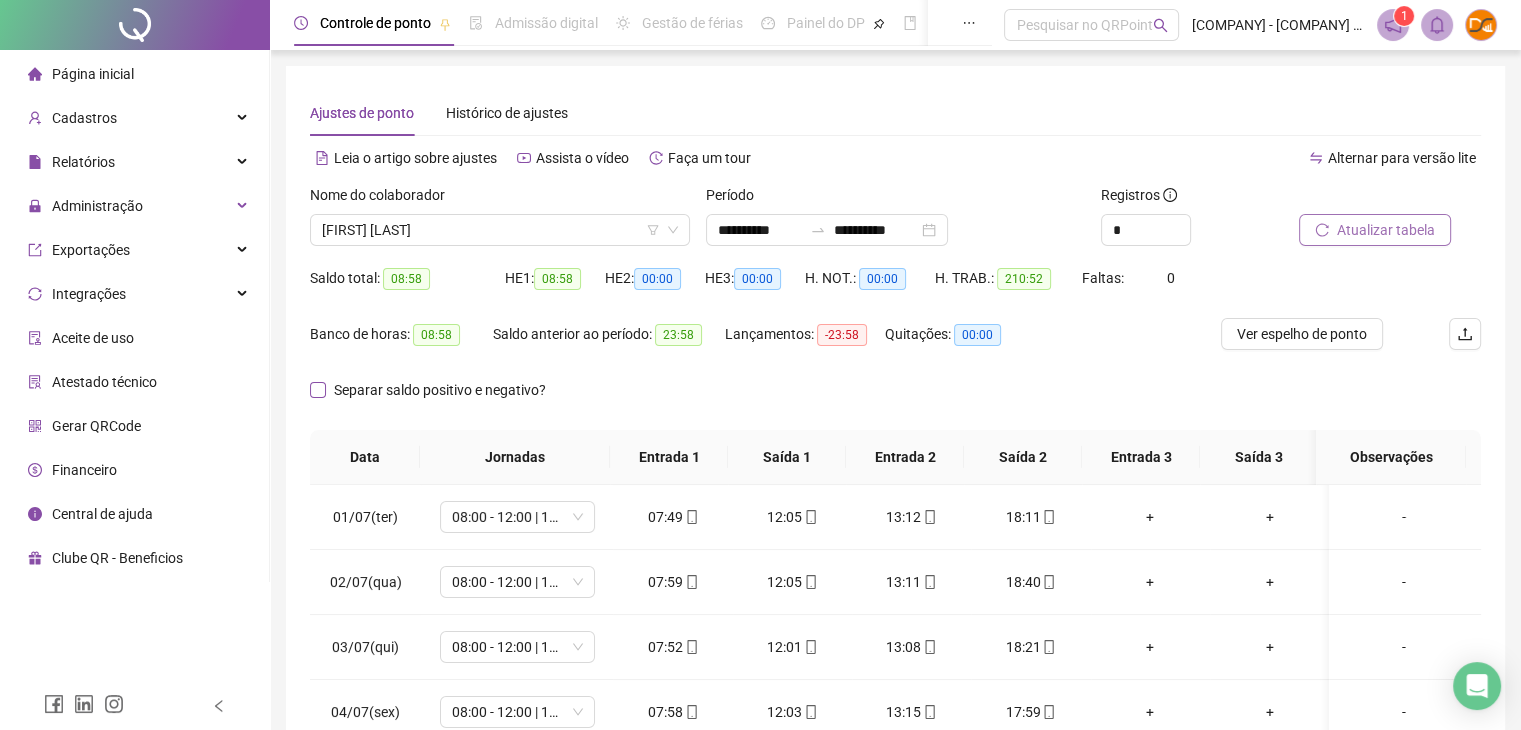 click on "Separar saldo positivo e negativo?" at bounding box center (440, 390) 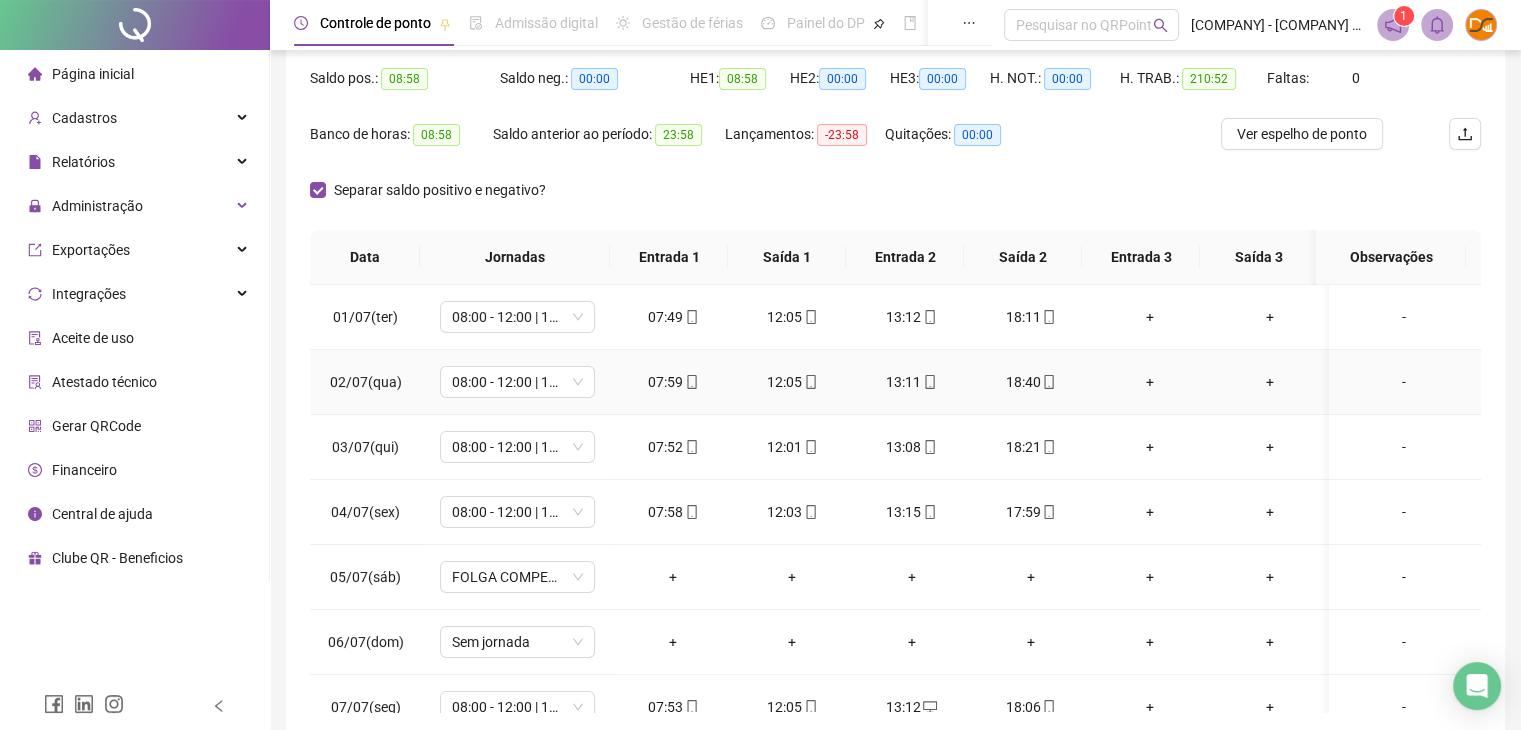 scroll, scrollTop: 100, scrollLeft: 0, axis: vertical 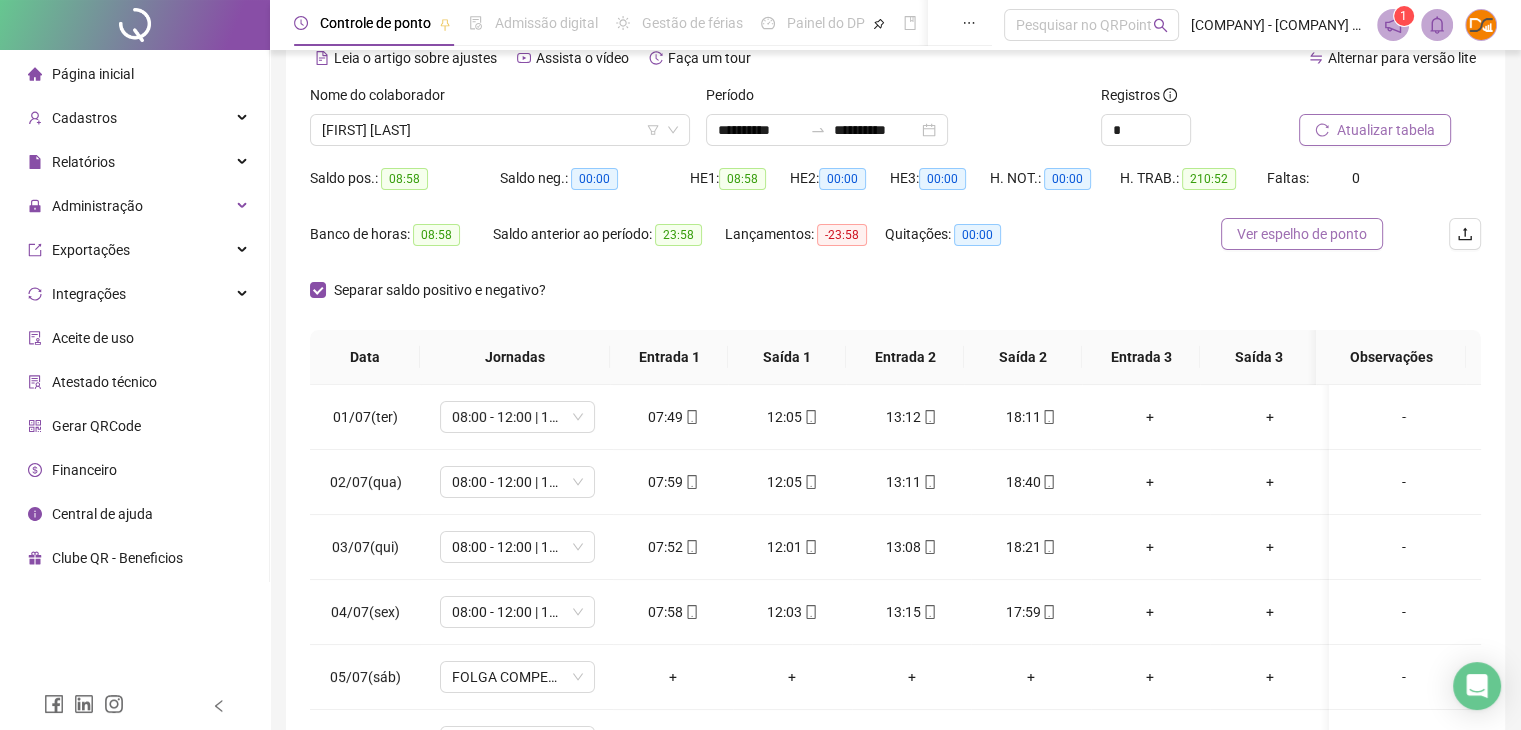 click on "Ver espelho de ponto" at bounding box center (1302, 234) 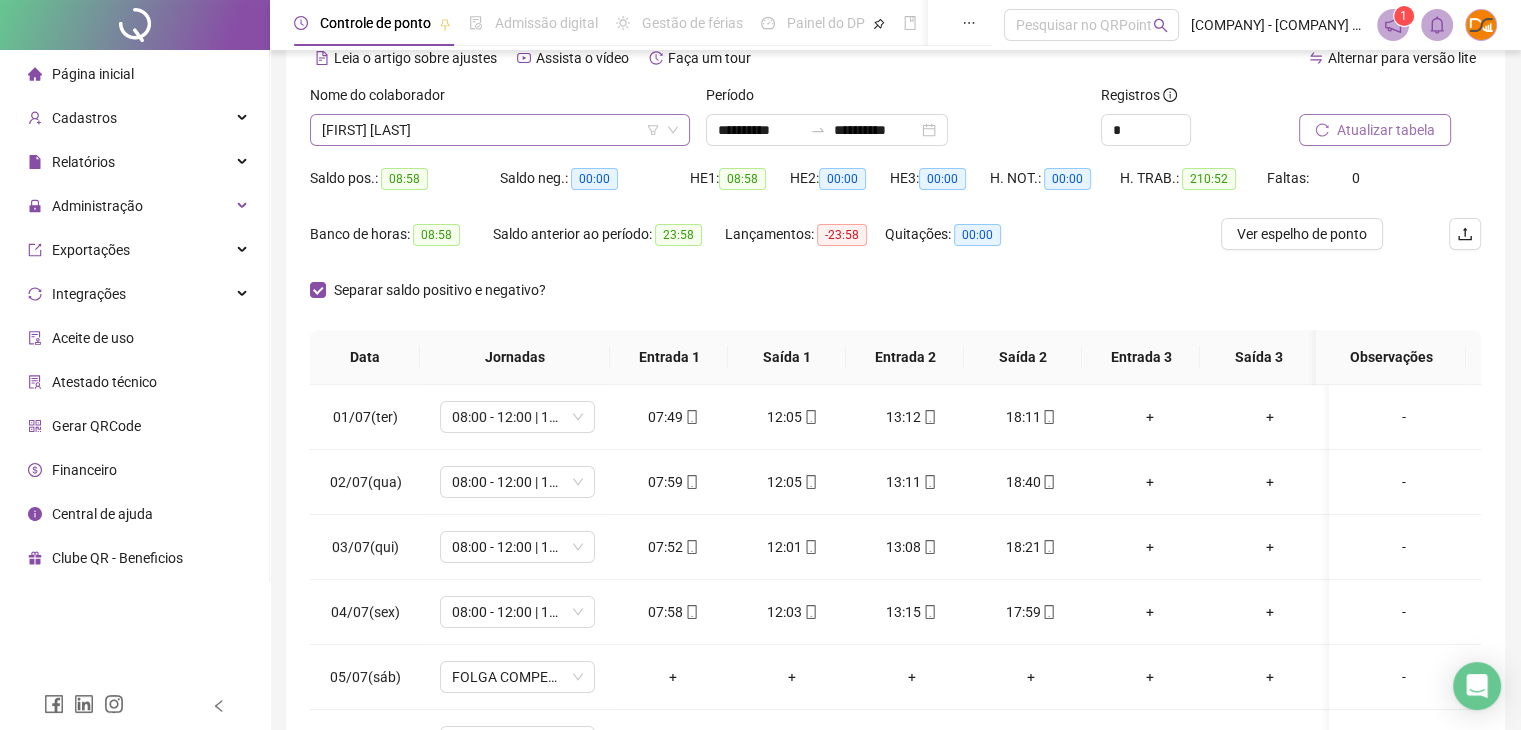click on "THAIS GABRIELA COSER" at bounding box center [500, 130] 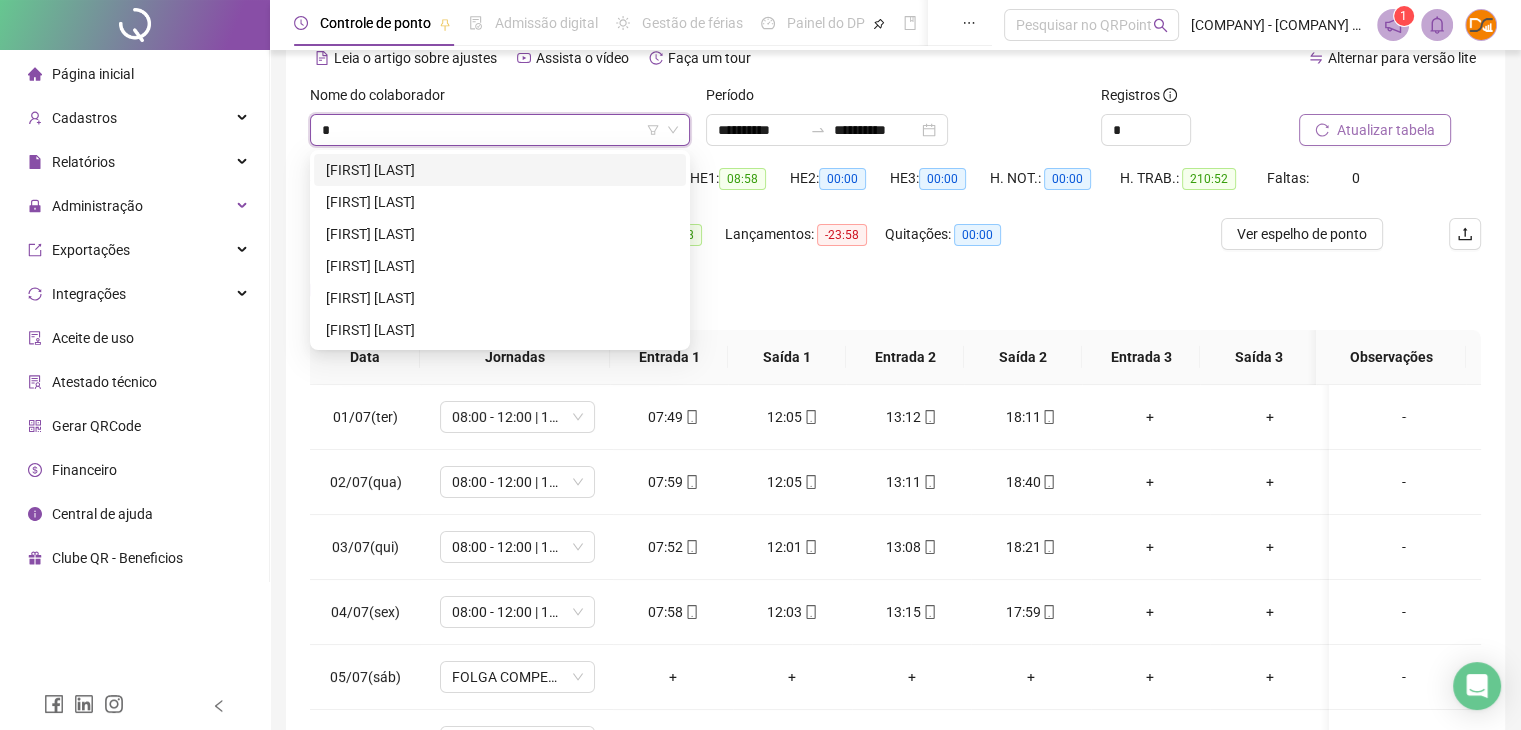 scroll, scrollTop: 0, scrollLeft: 0, axis: both 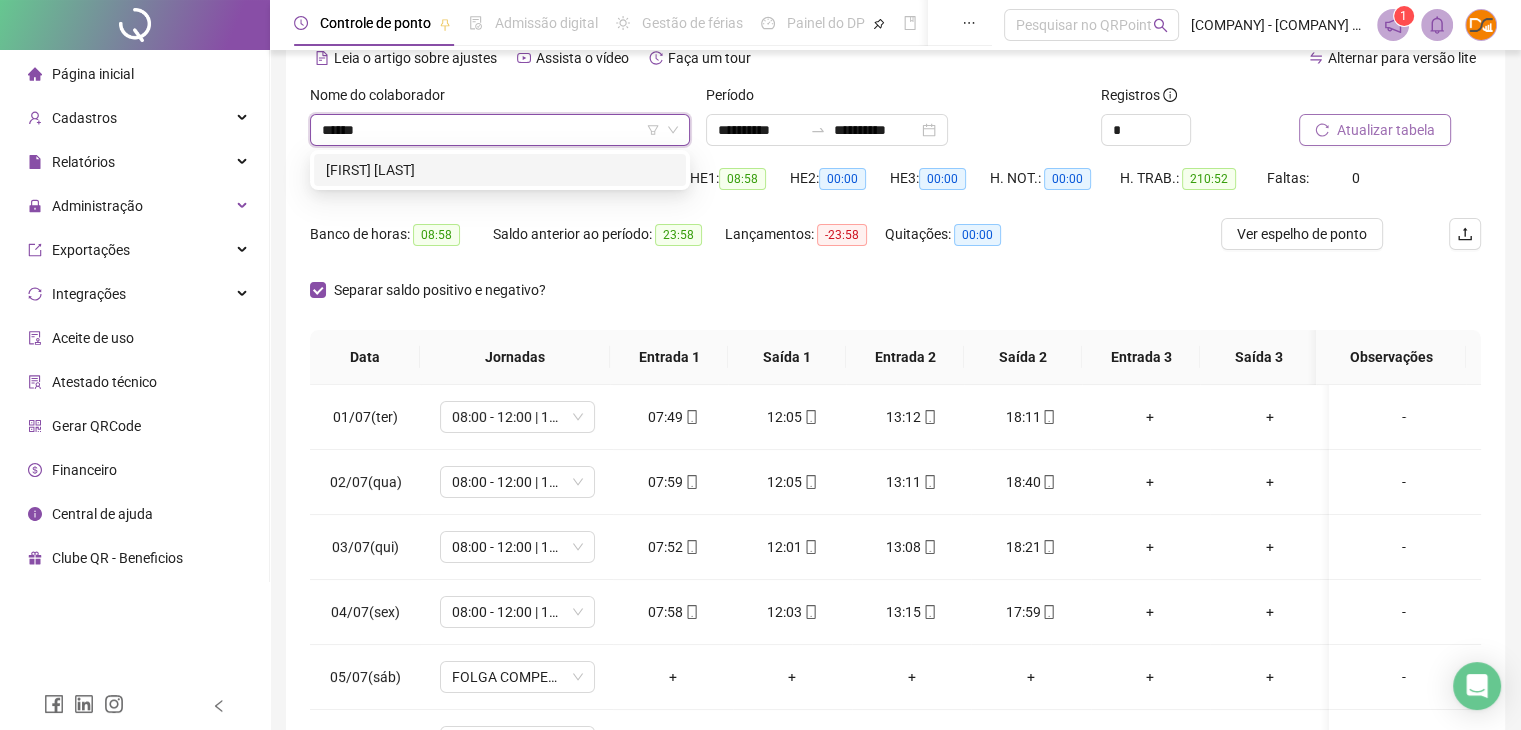 type on "*******" 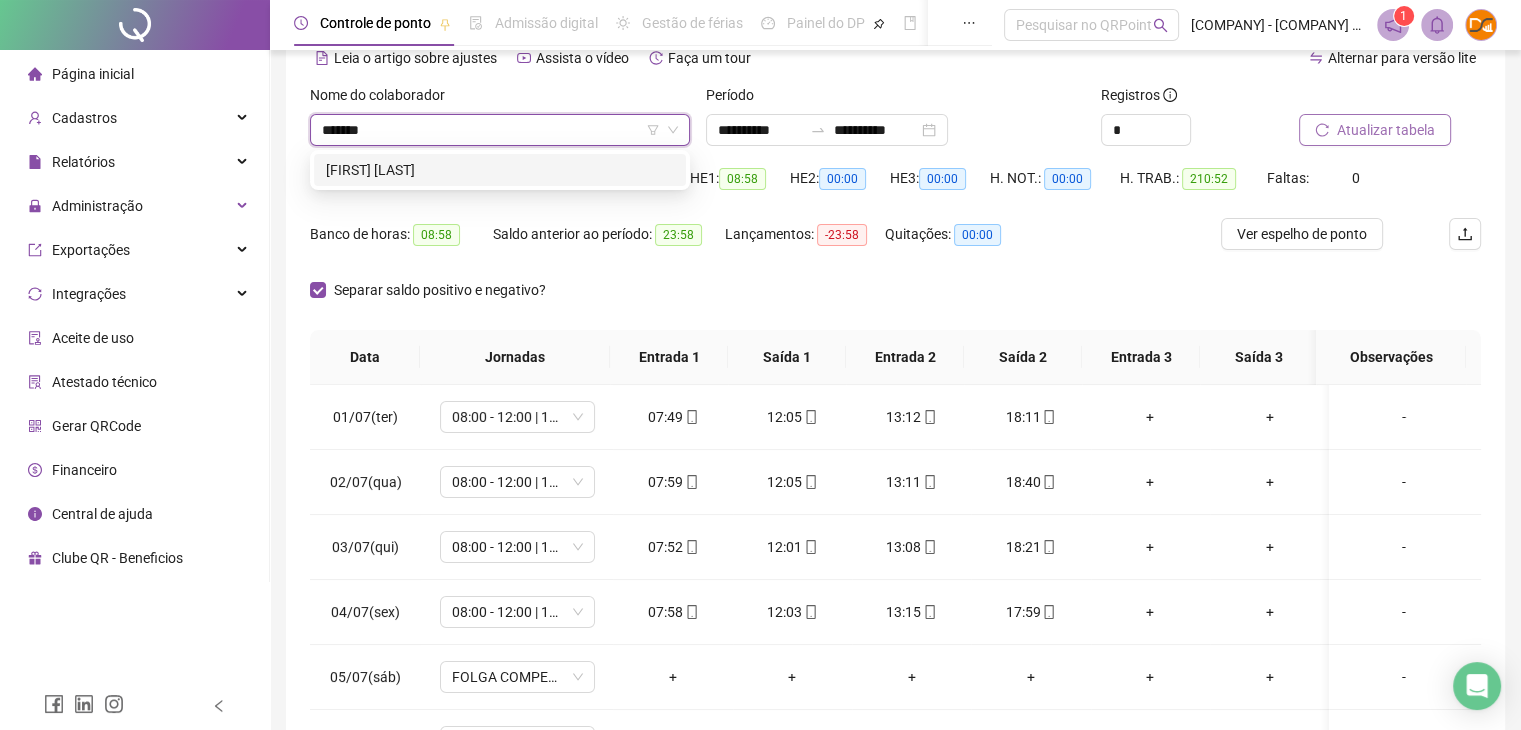 click on "JULIANE REGINA ZUANAZZI" at bounding box center [500, 170] 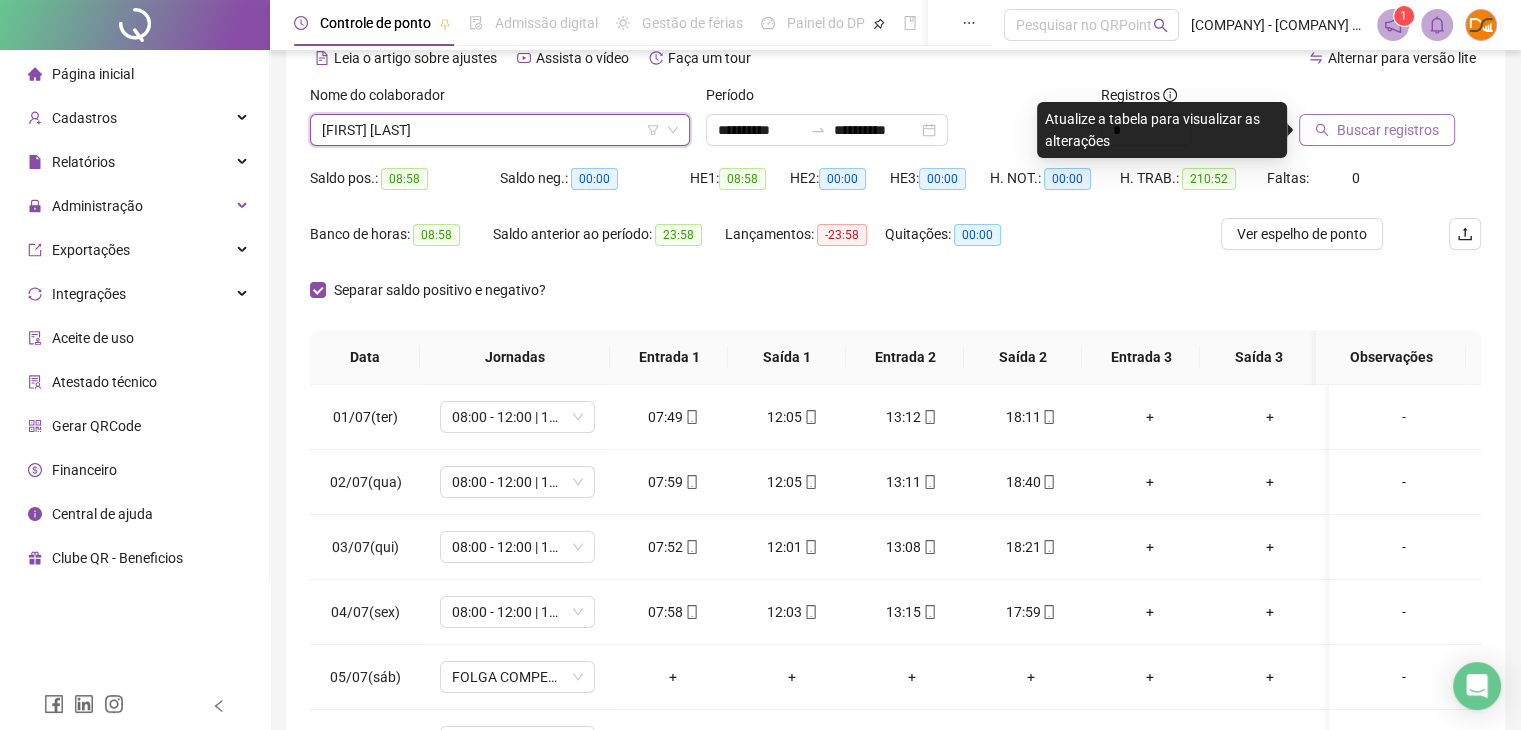 click on "Buscar registros" at bounding box center [1388, 130] 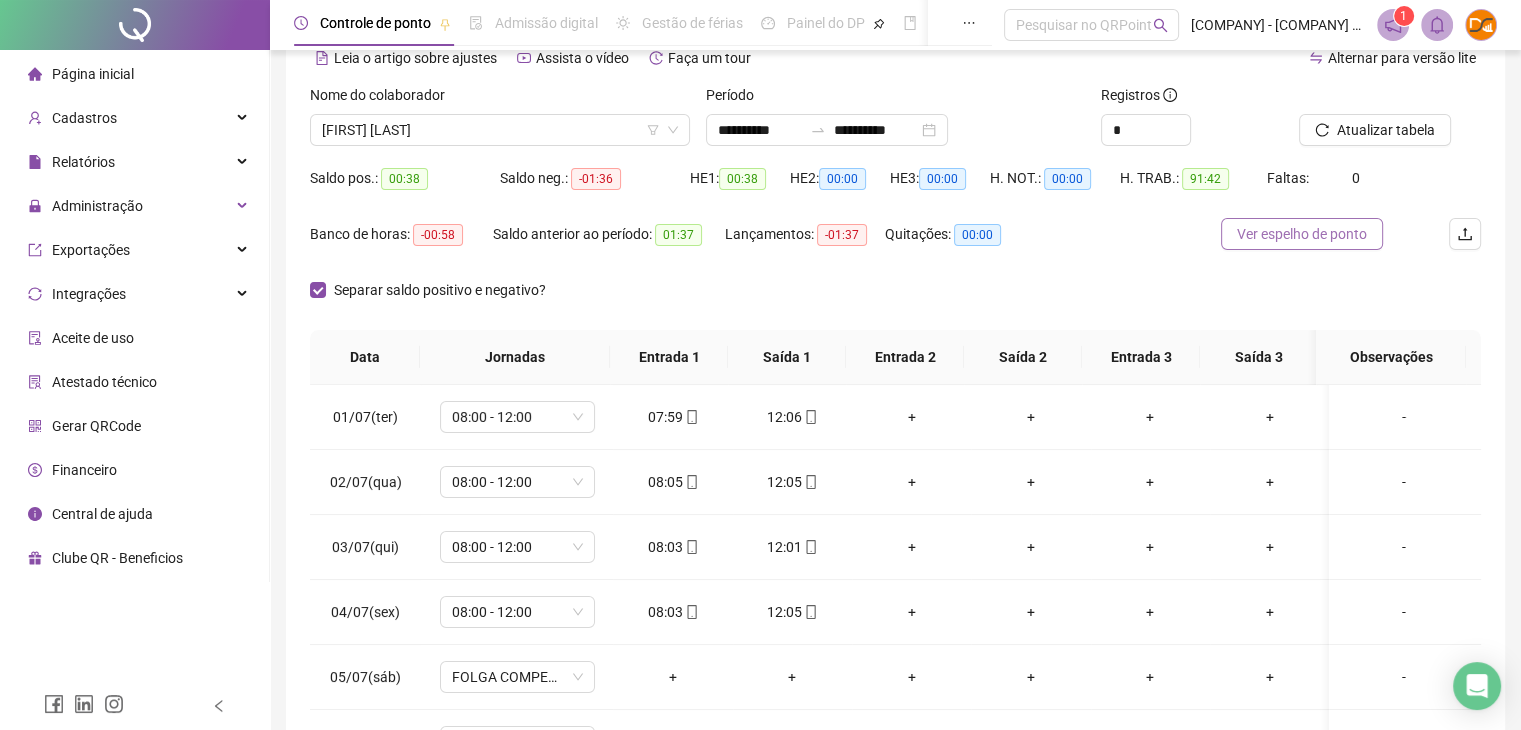click on "Ver espelho de ponto" at bounding box center [1302, 234] 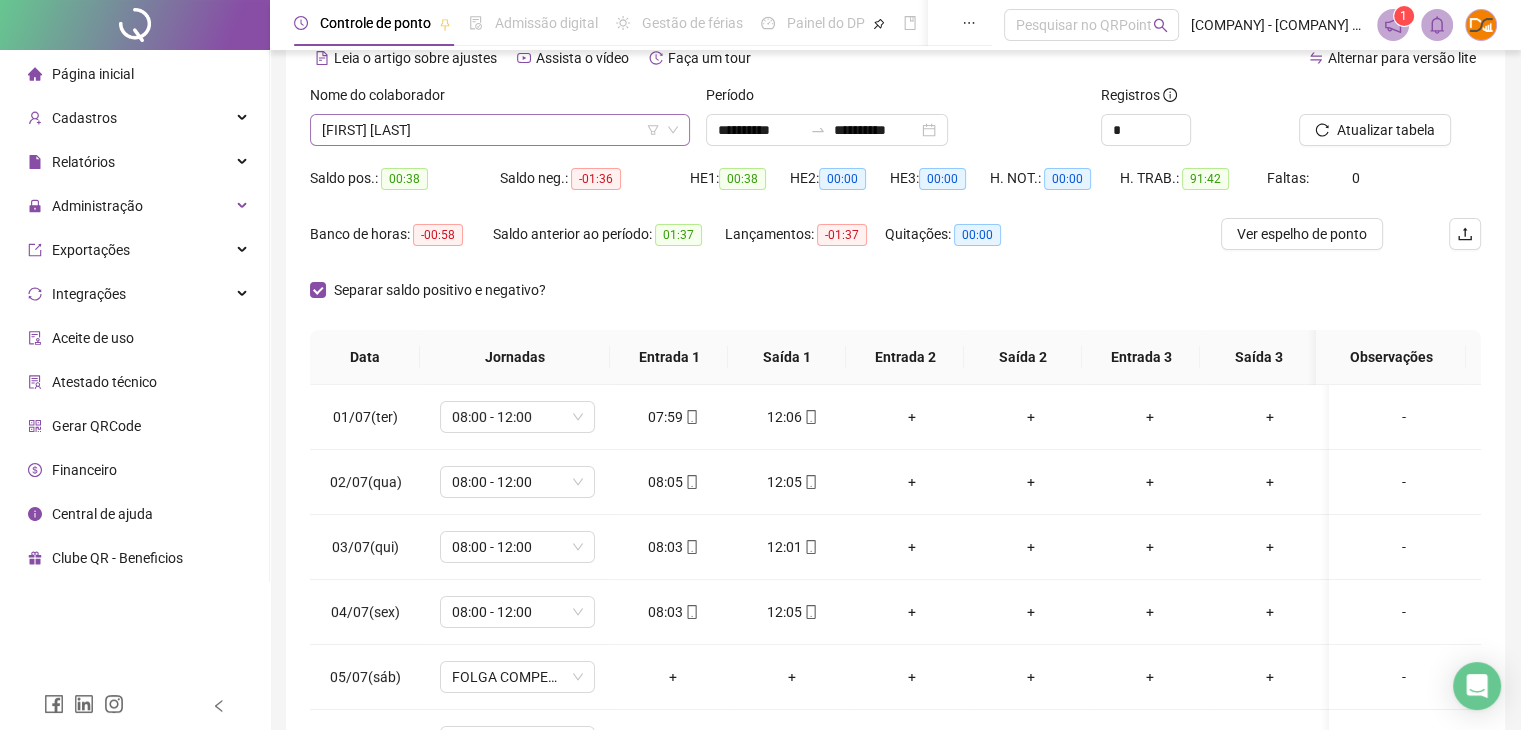 click on "JULIANE REGINA ZUANAZZI" at bounding box center (500, 130) 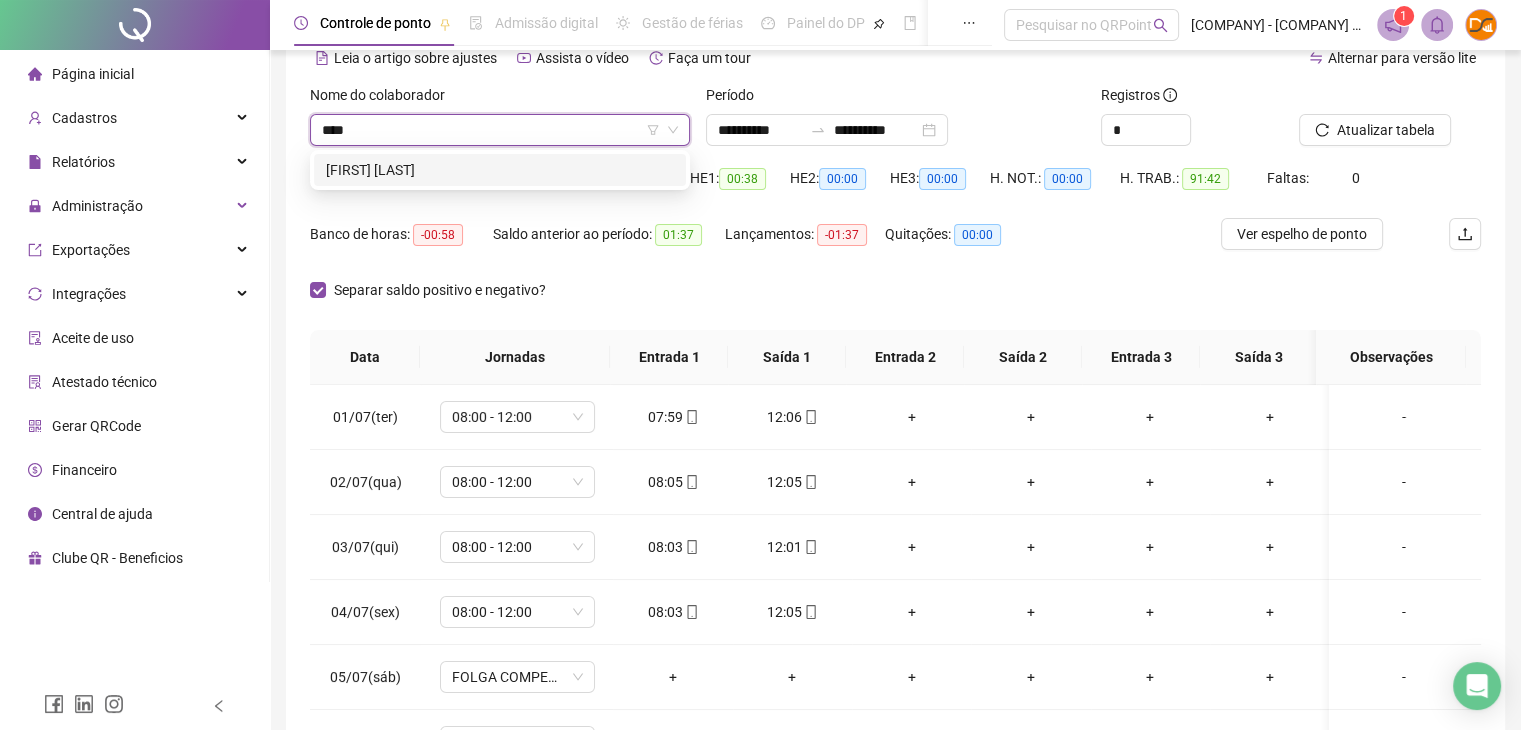 type on "*****" 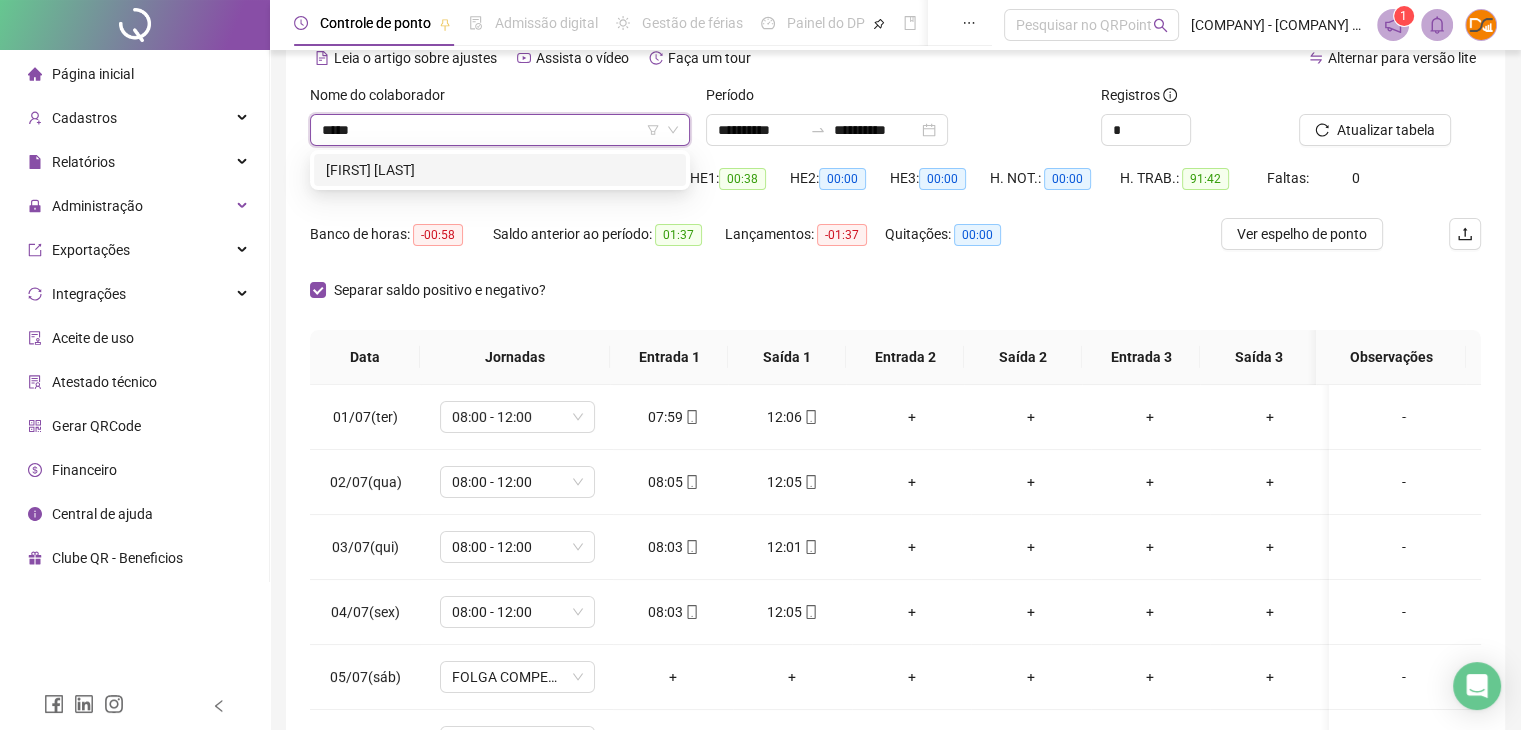 click on "LUCAS EDUARDO KLIEMANN VIEIRA" at bounding box center [500, 170] 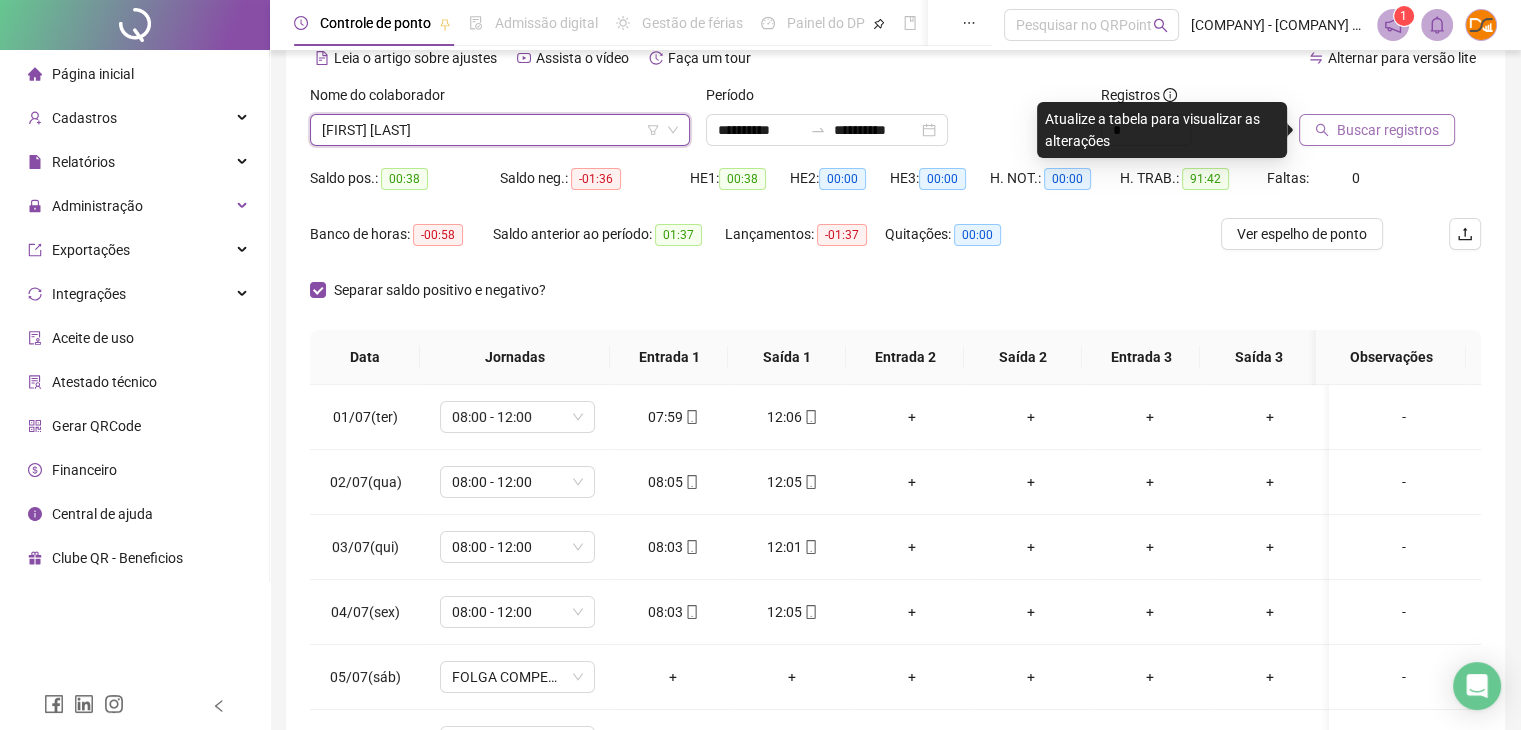click on "Buscar registros" at bounding box center [1388, 130] 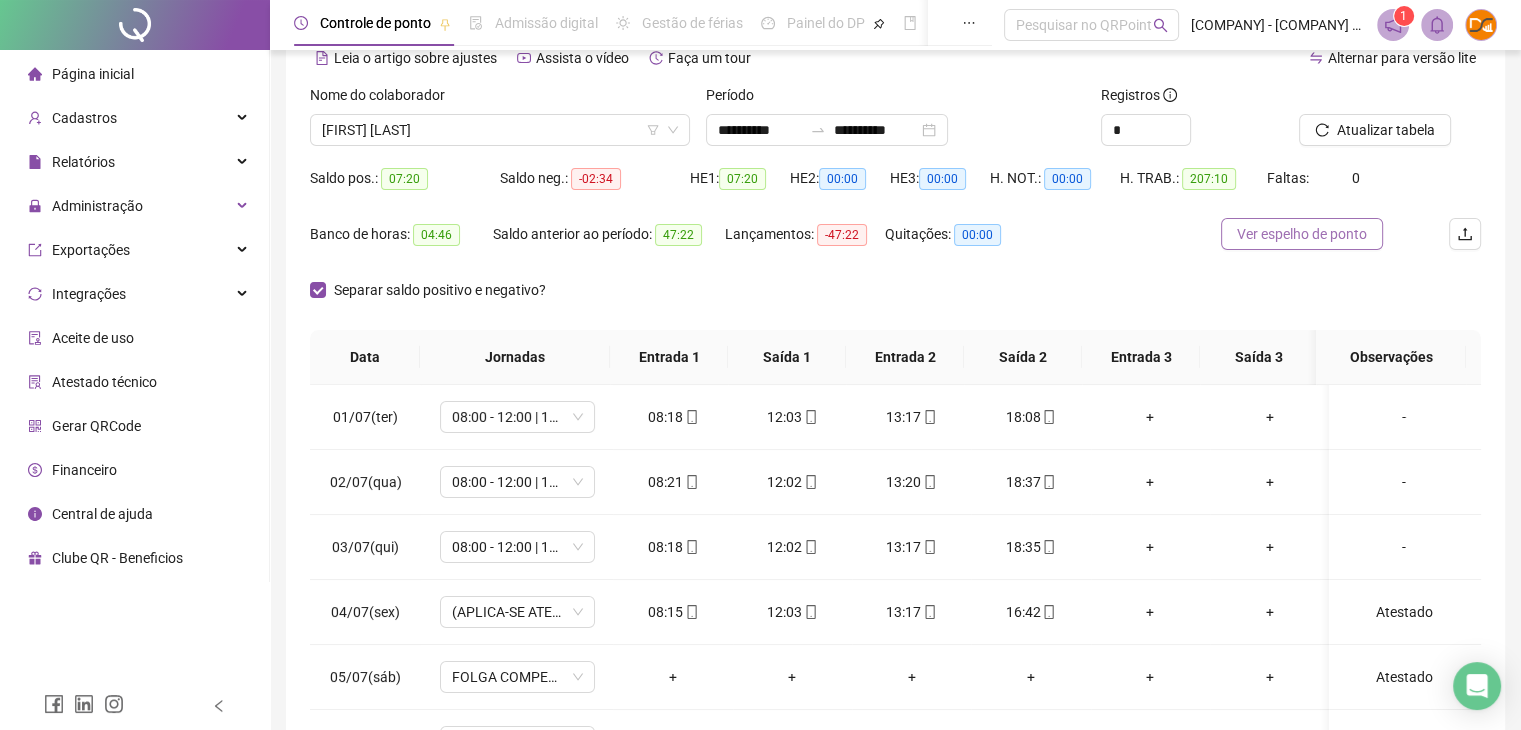 click on "Ver espelho de ponto" at bounding box center (1302, 234) 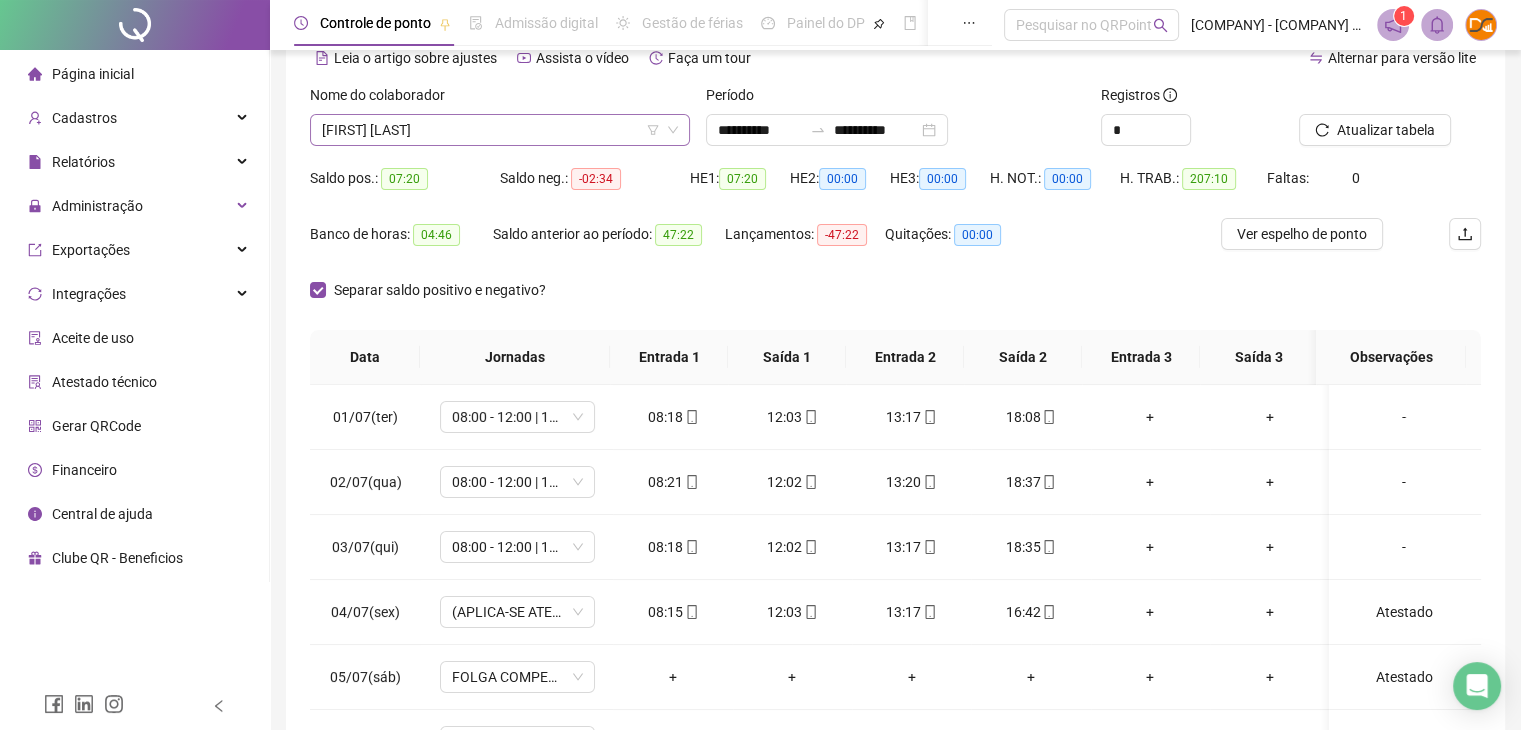 click on "LUCAS EDUARDO KLIEMANN VIEIRA" at bounding box center (500, 130) 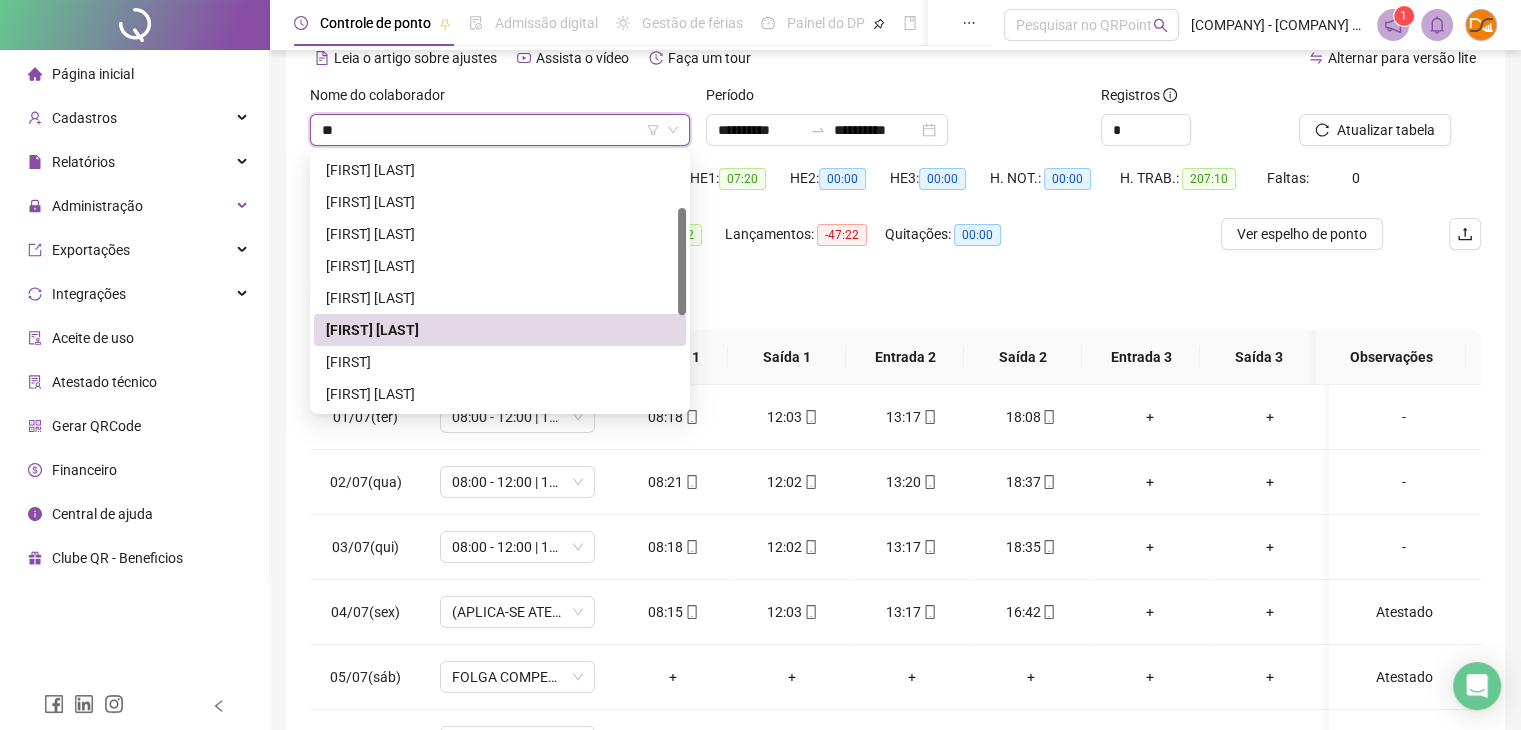 scroll, scrollTop: 0, scrollLeft: 0, axis: both 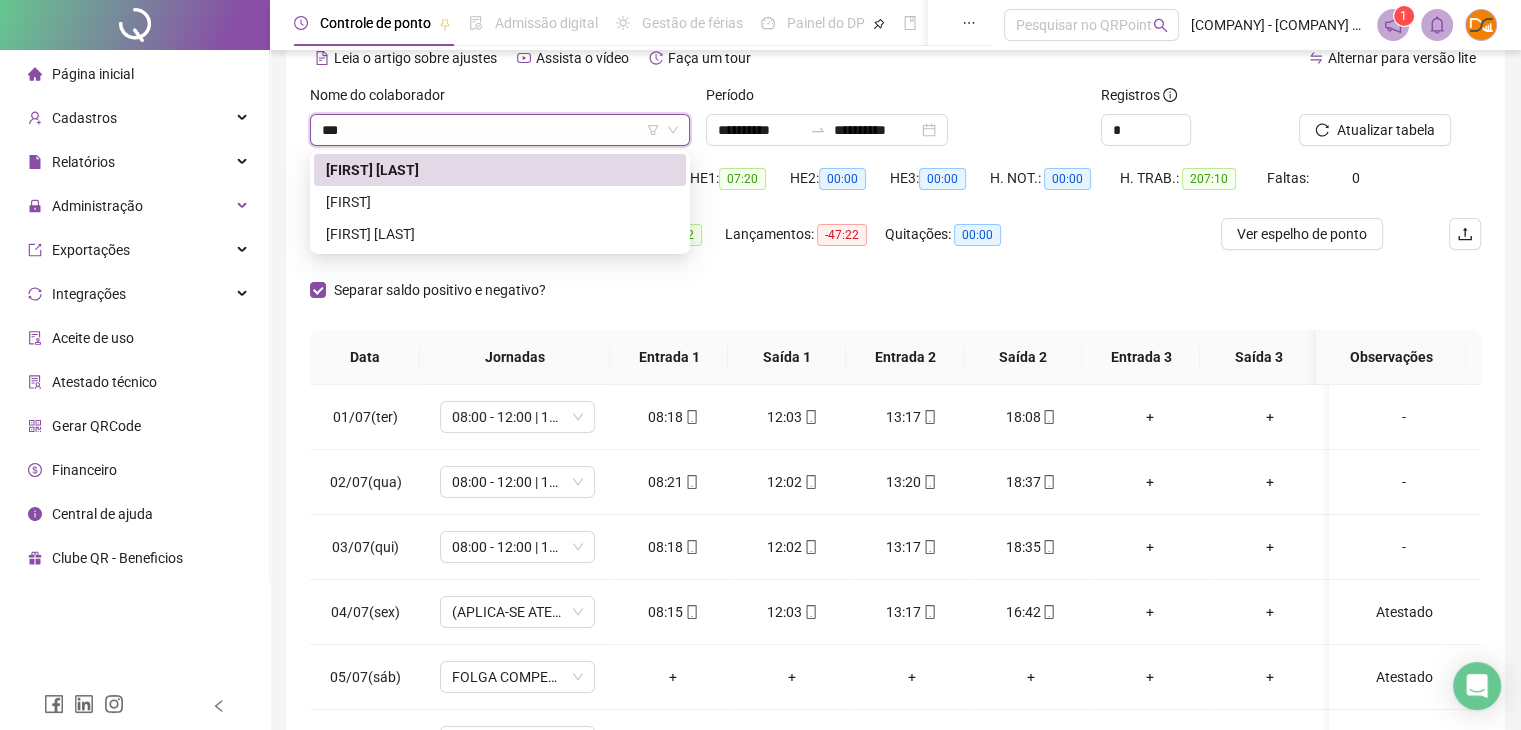 type on "****" 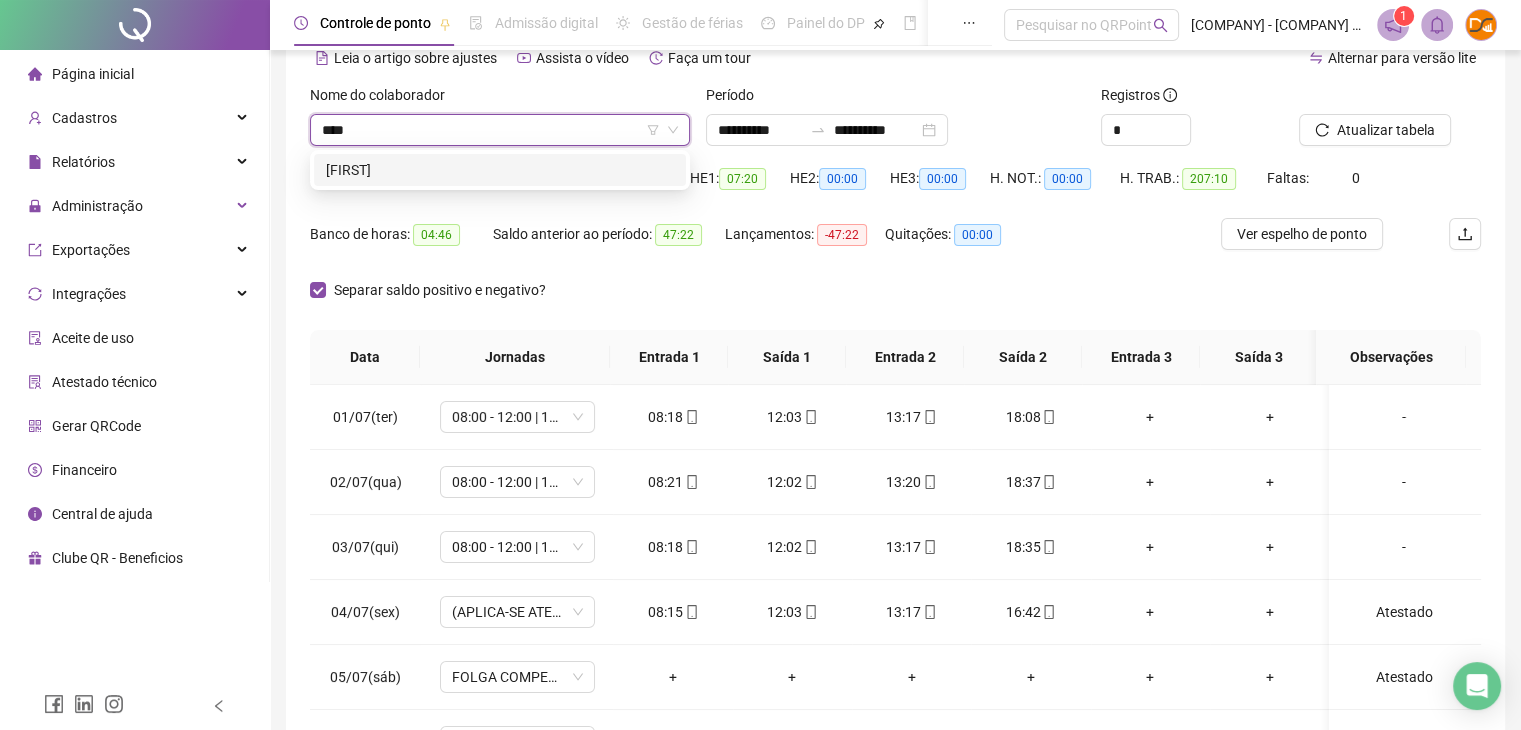 click on "LUIS CARLOS" at bounding box center (500, 170) 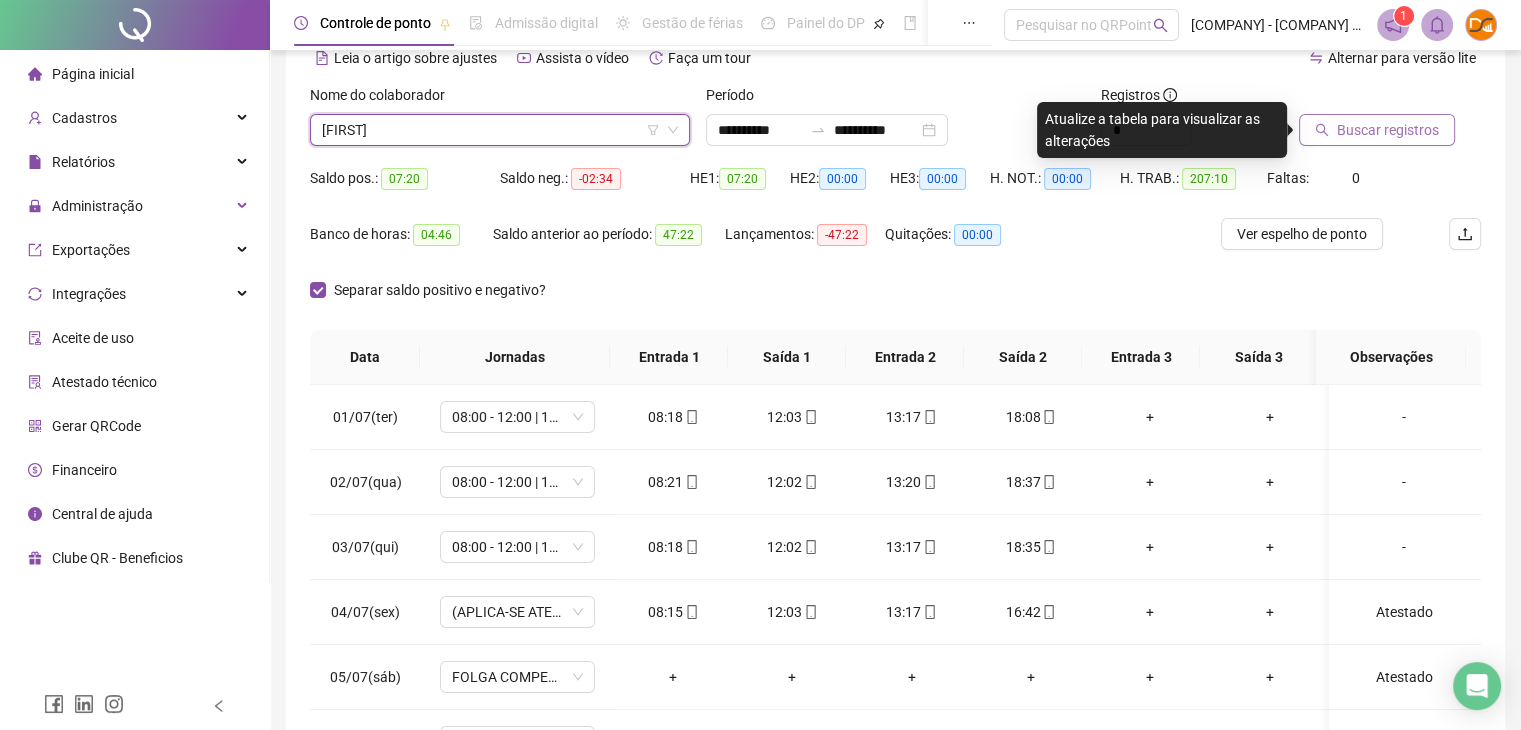 click on "Buscar registros" at bounding box center [1388, 130] 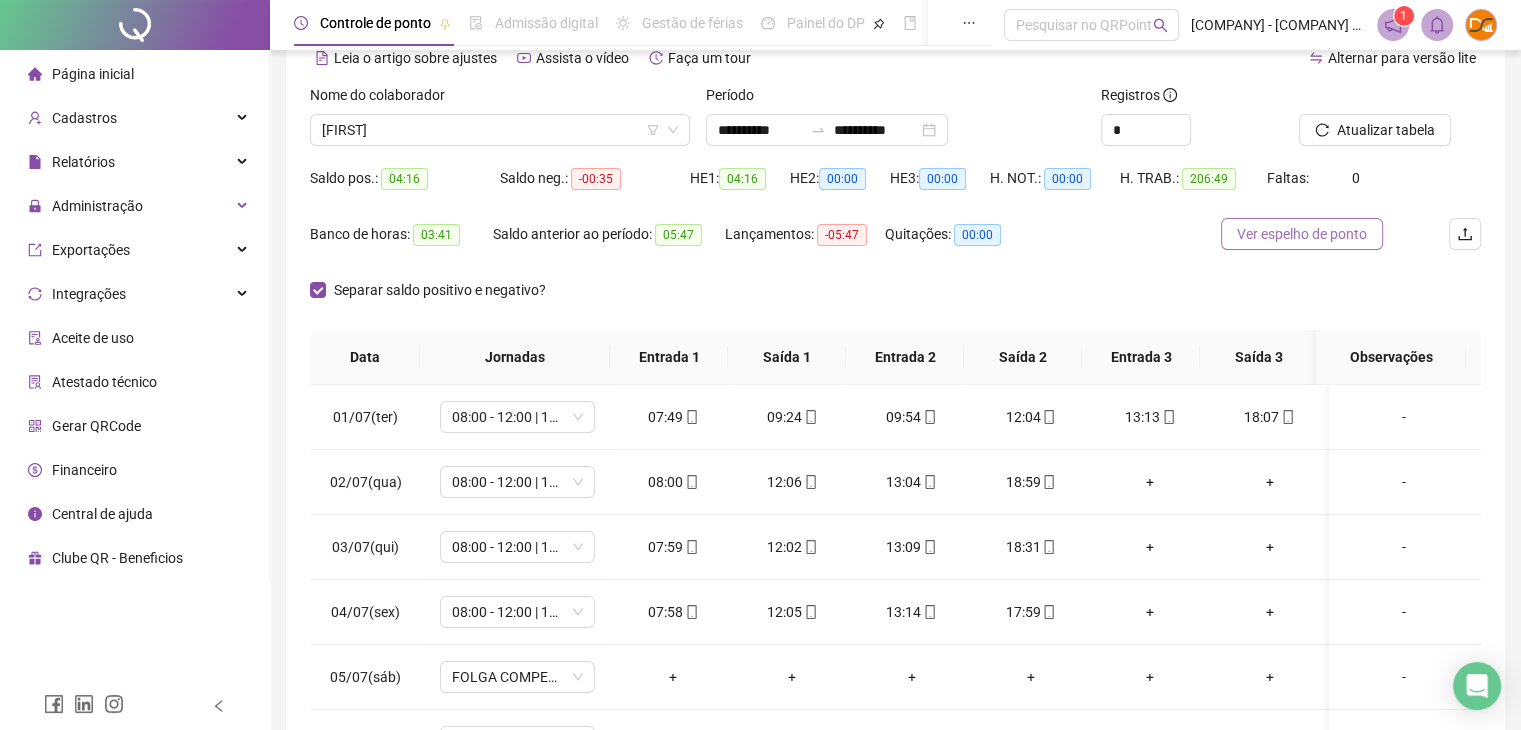 click on "Ver espelho de ponto" at bounding box center (1302, 234) 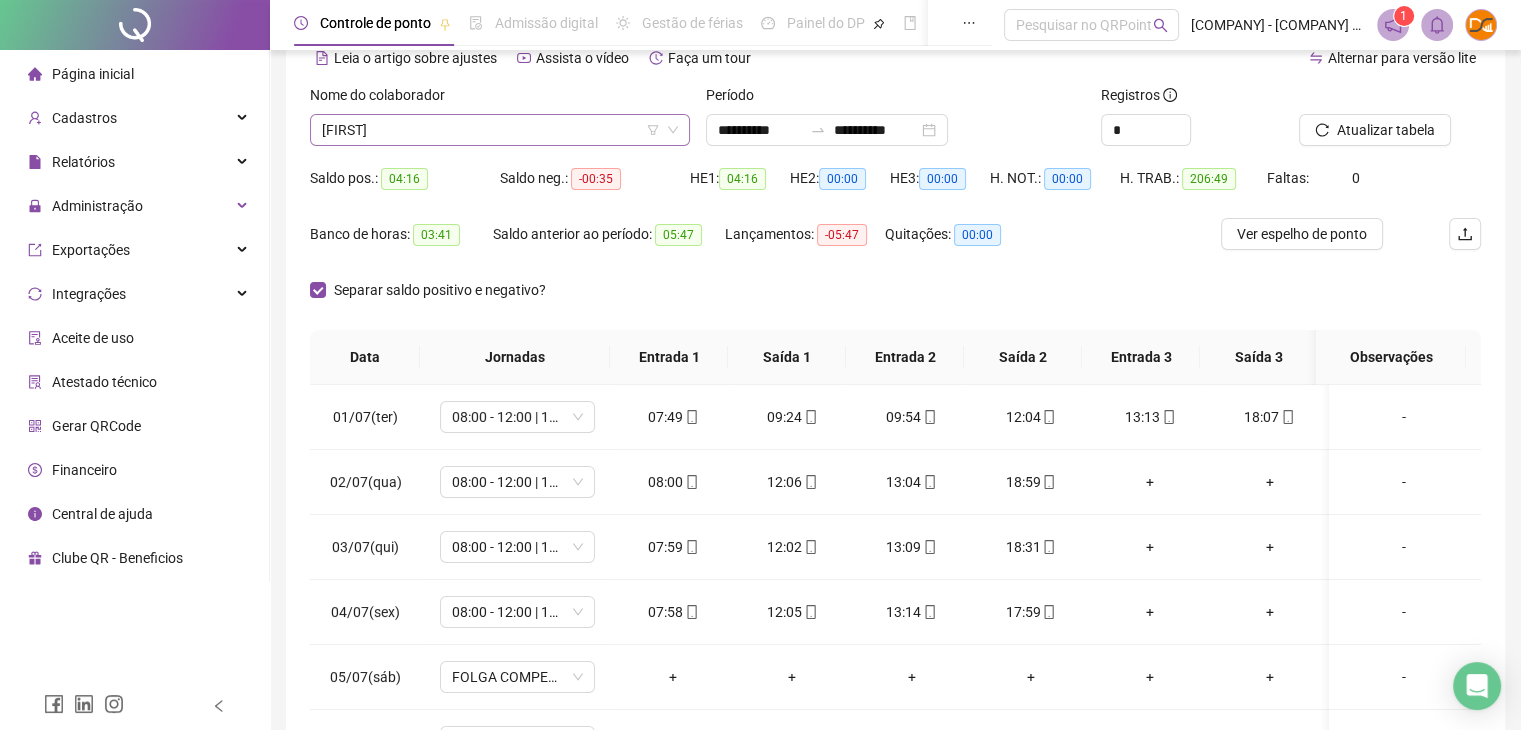 click on "LUIS CARLOS" at bounding box center [500, 130] 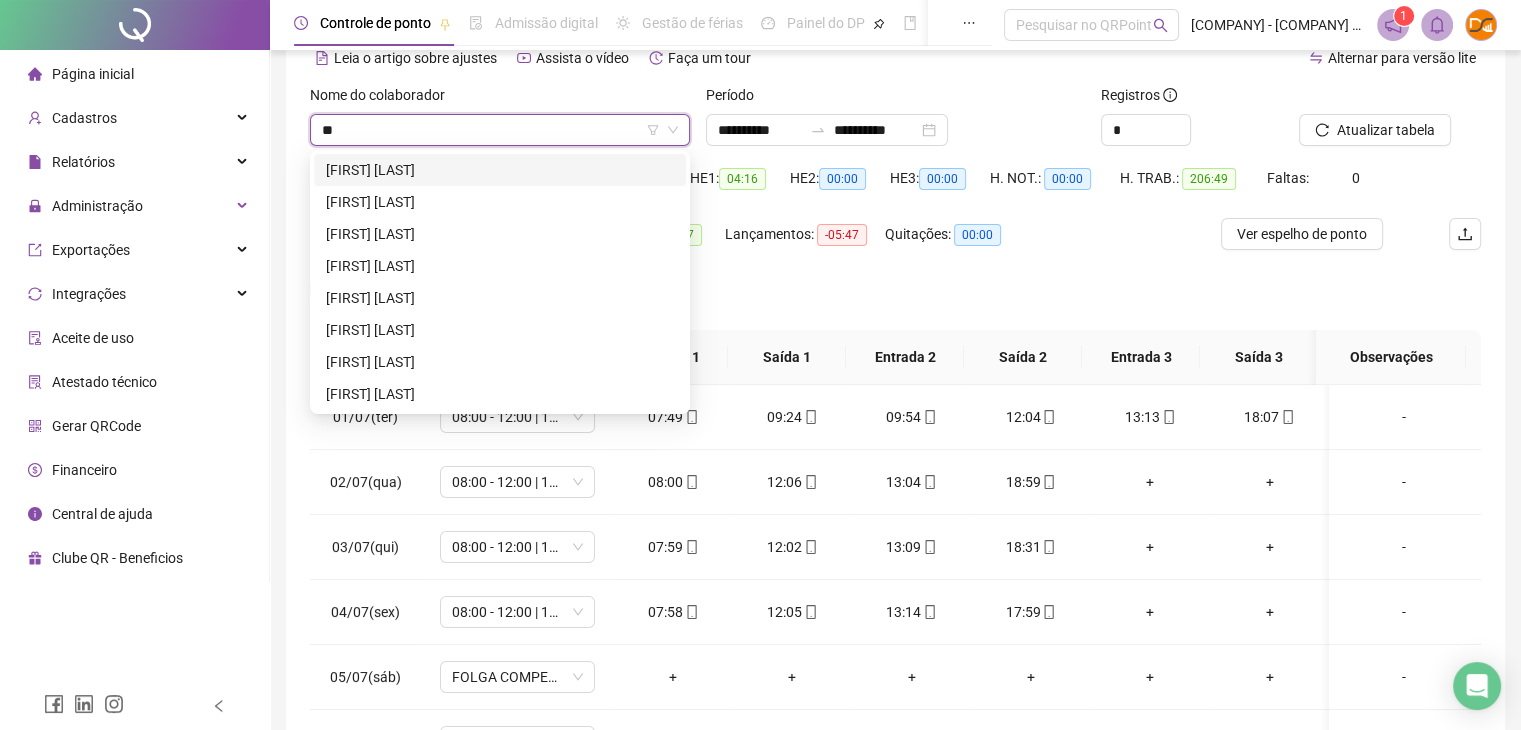 scroll, scrollTop: 0, scrollLeft: 0, axis: both 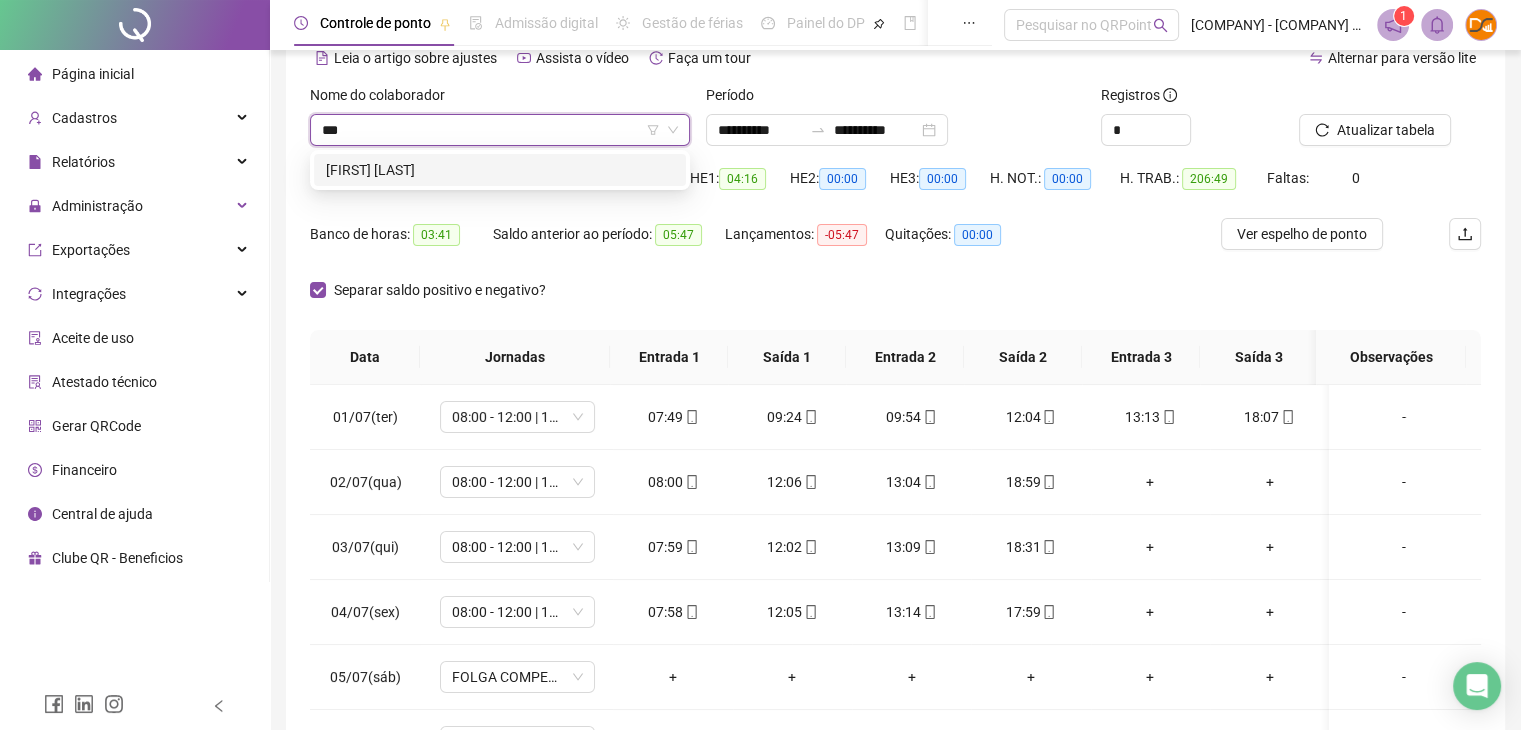 type on "****" 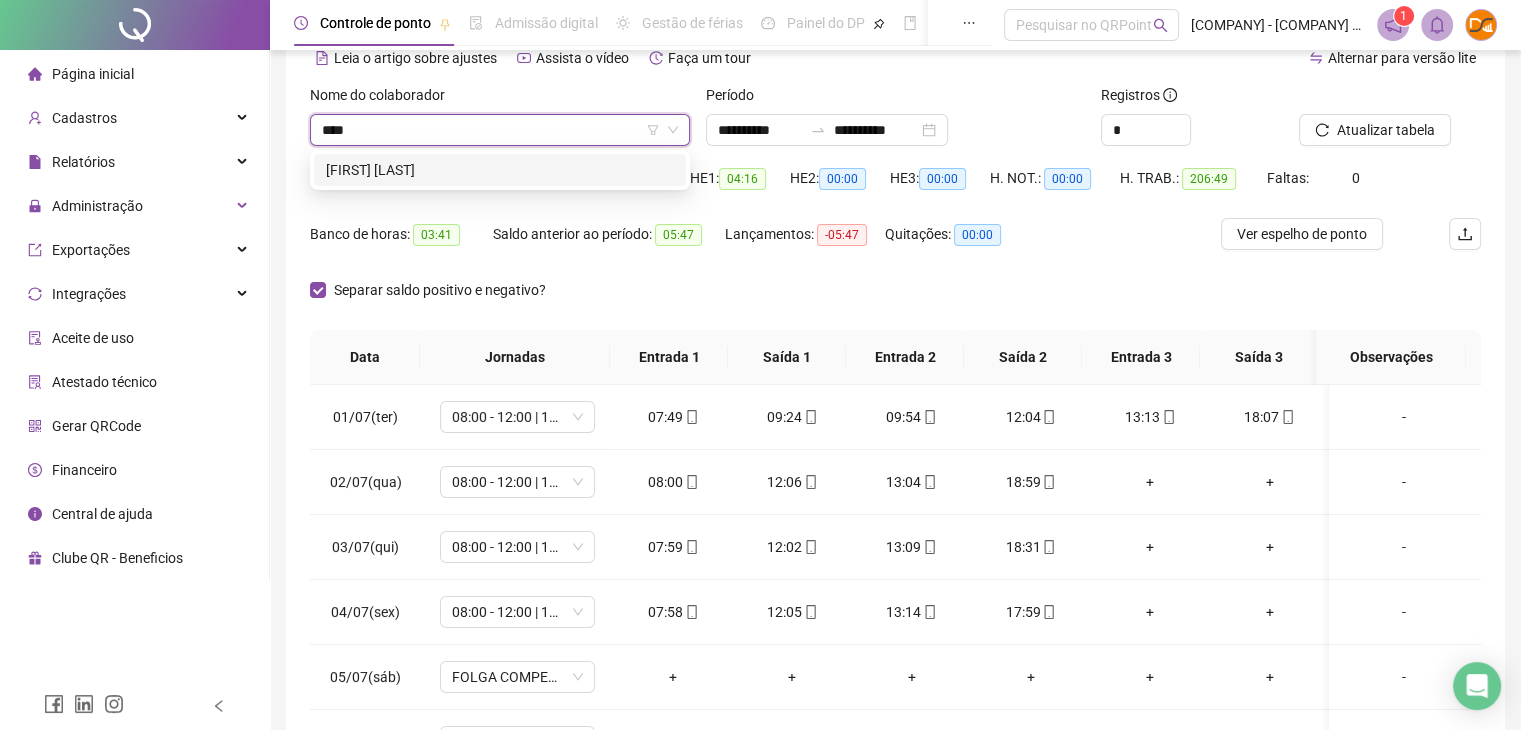 click on "[FIRST] [LAST] [LAST]" at bounding box center [500, 170] 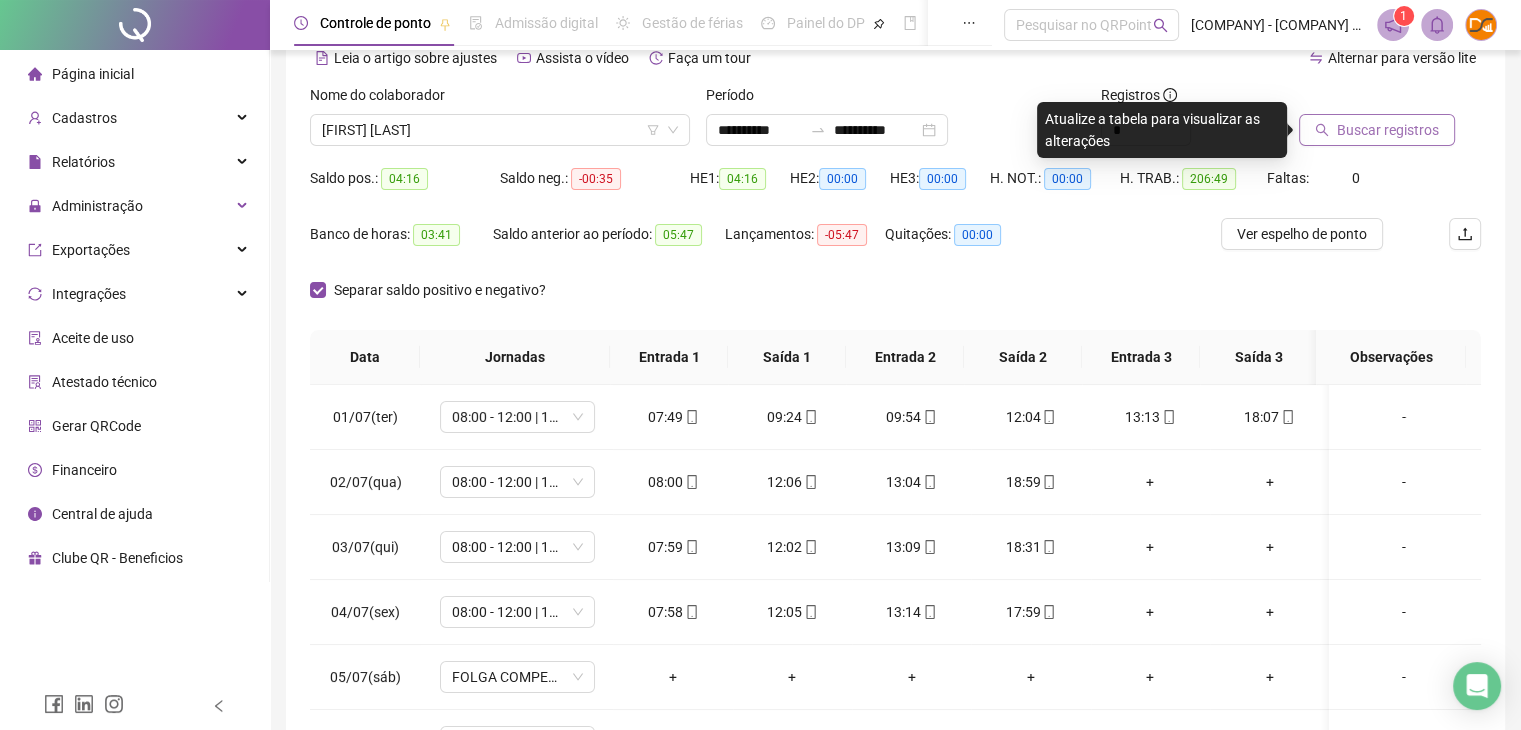 click on "Buscar registros" at bounding box center (1377, 130) 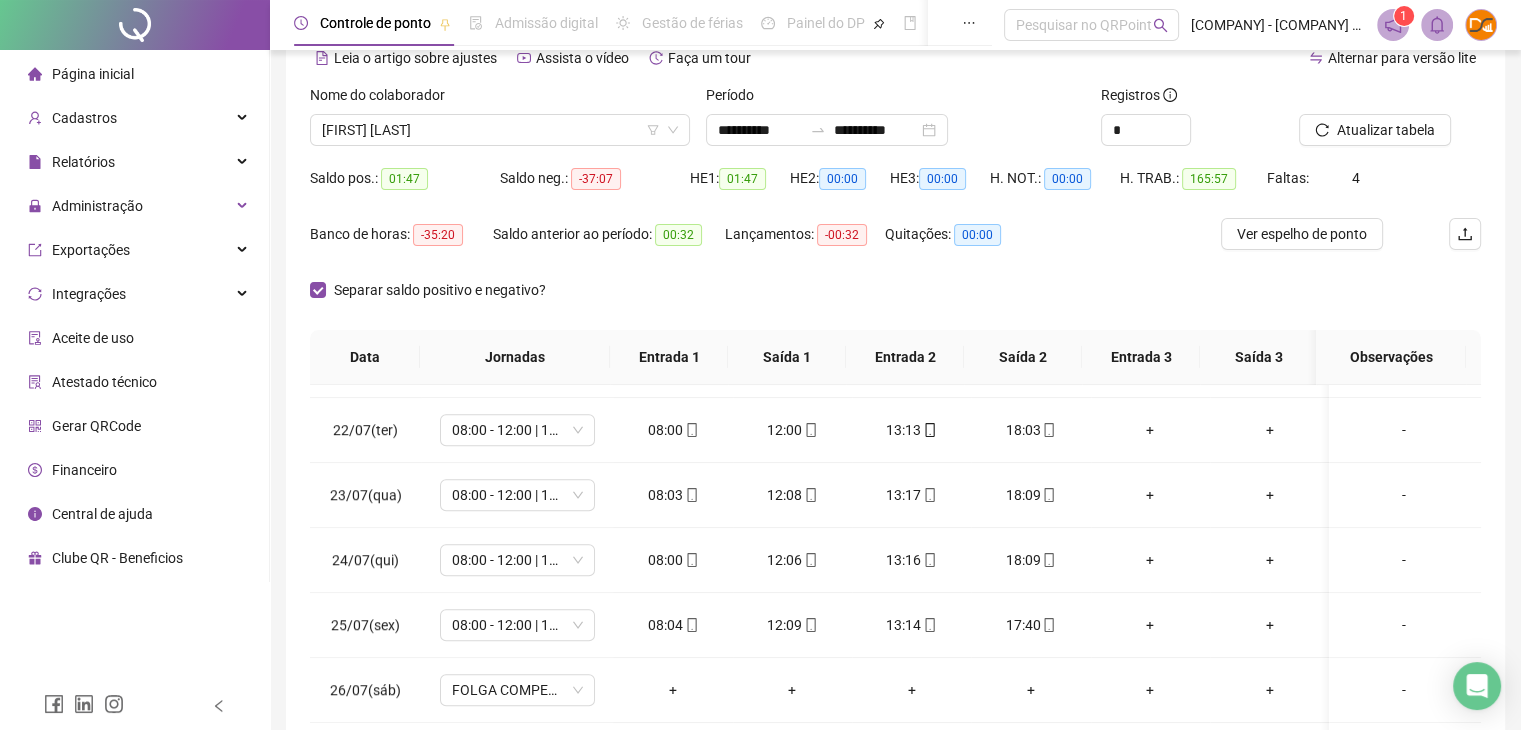 scroll, scrollTop: 1581, scrollLeft: 0, axis: vertical 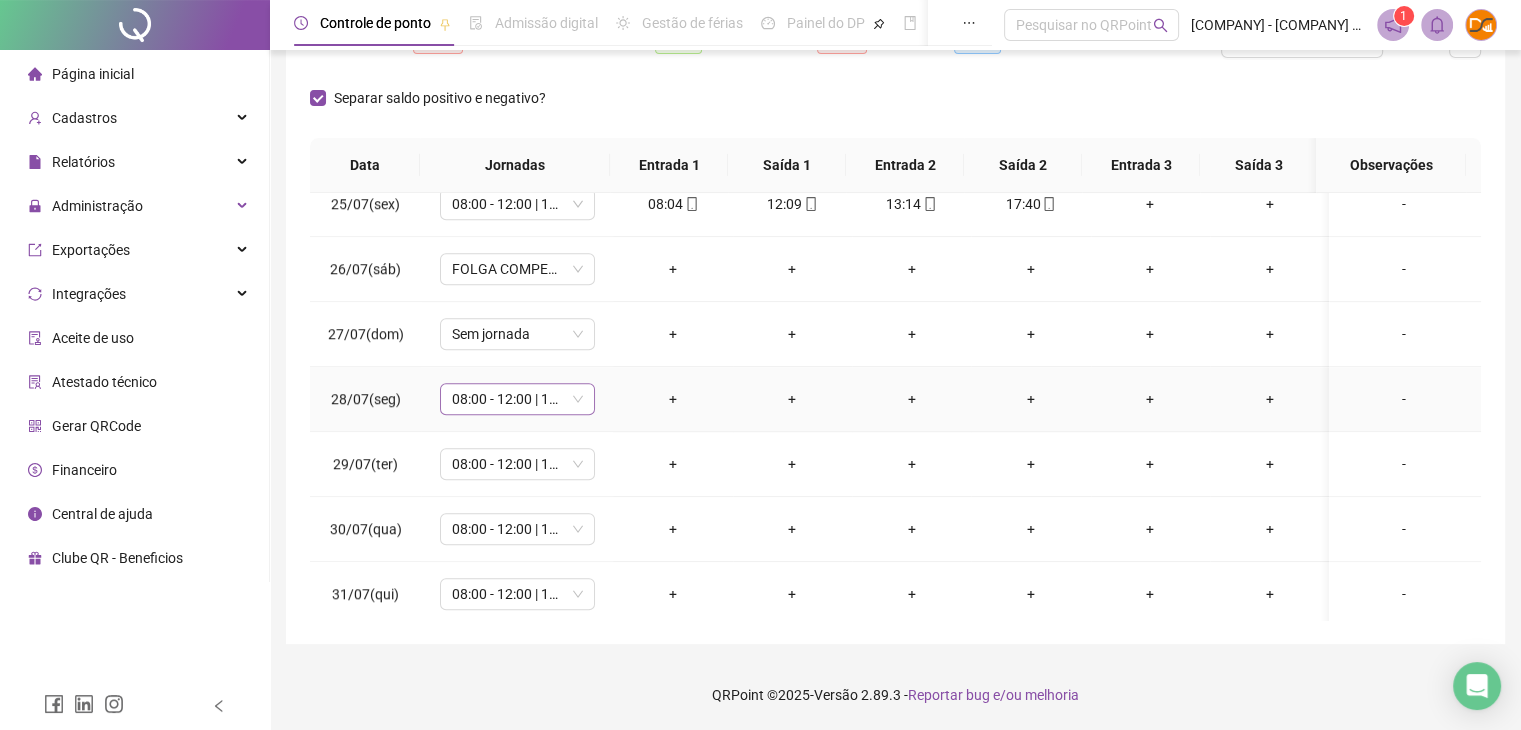 click on "08:00 - 12:00 | 13:12 - 18:00" at bounding box center [517, 399] 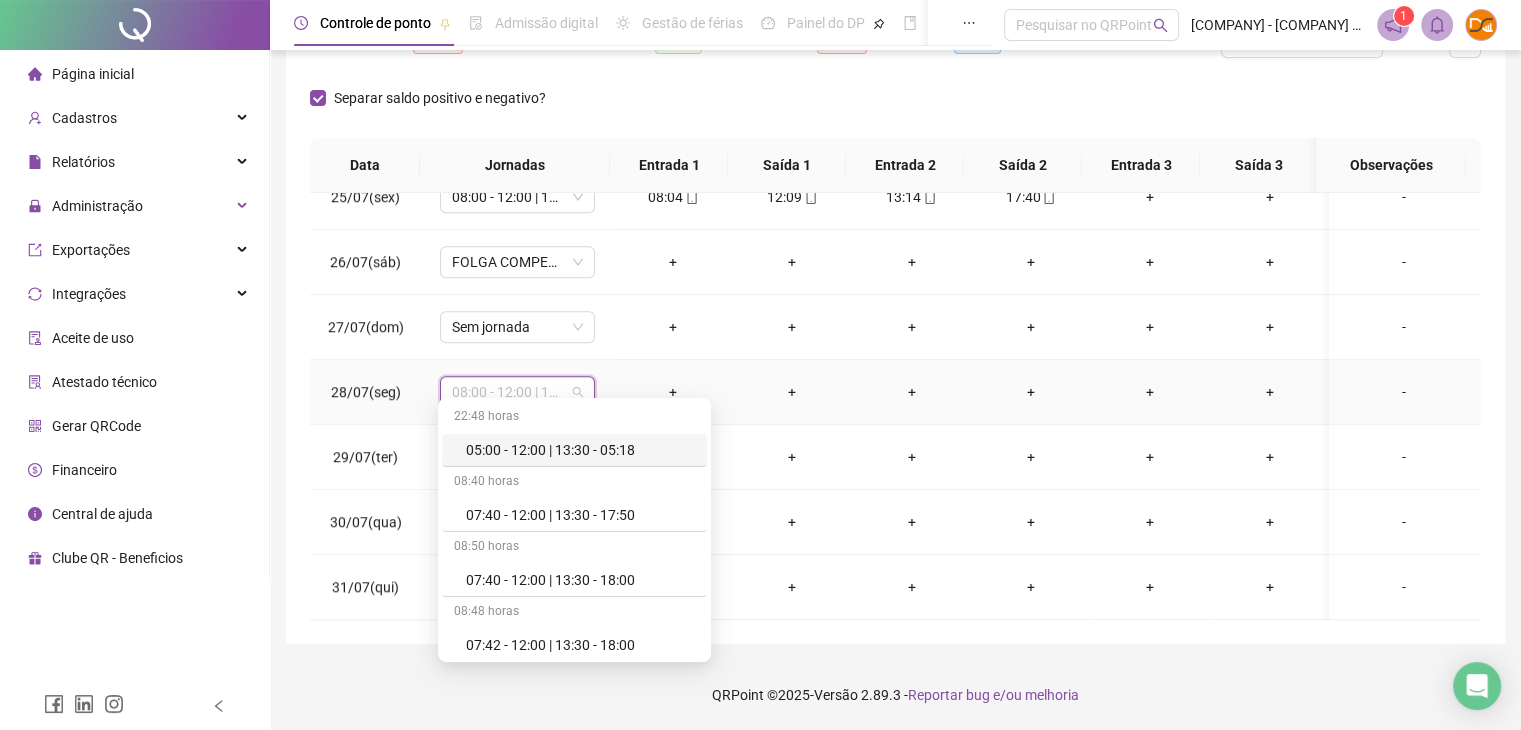 scroll, scrollTop: 1596, scrollLeft: 0, axis: vertical 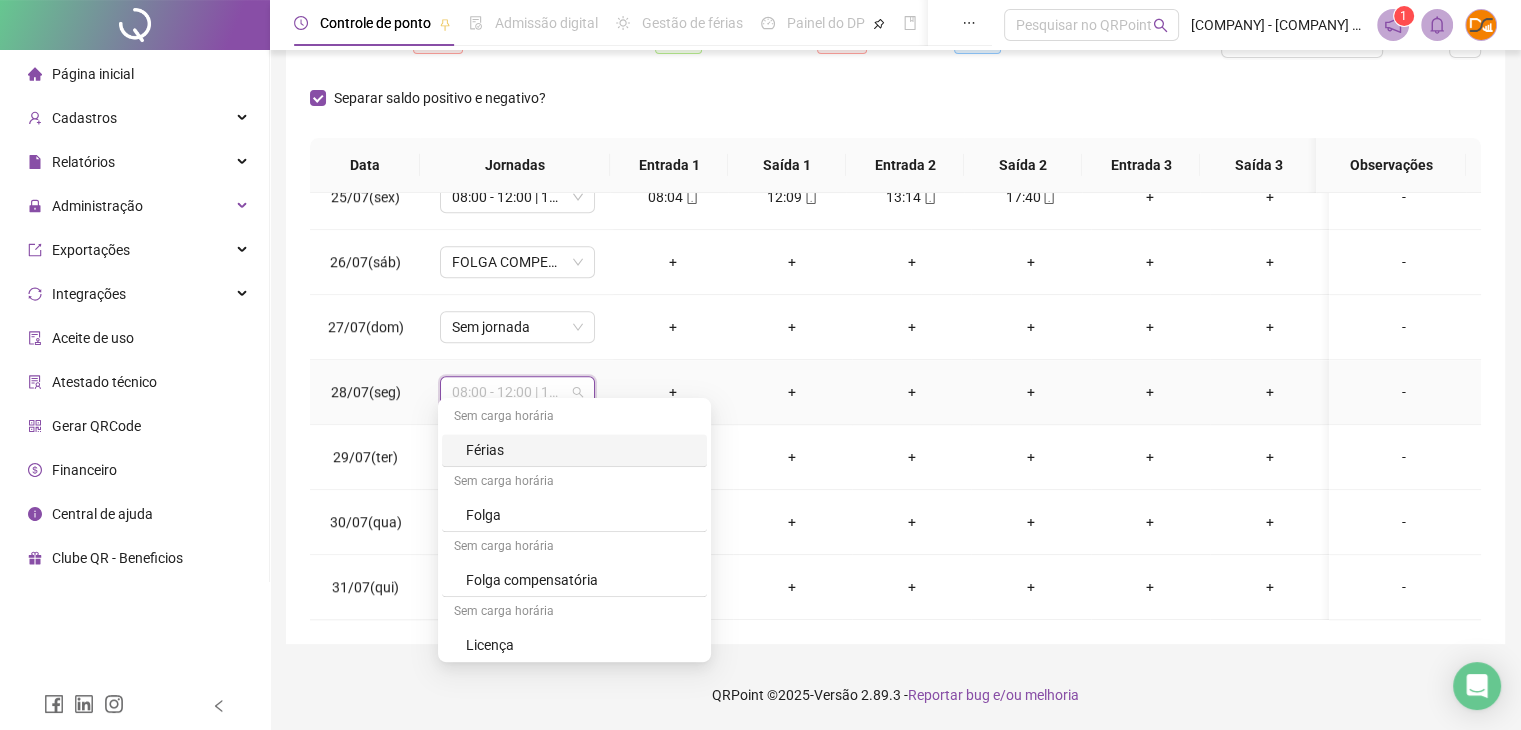 click on "Férias" at bounding box center [580, 450] 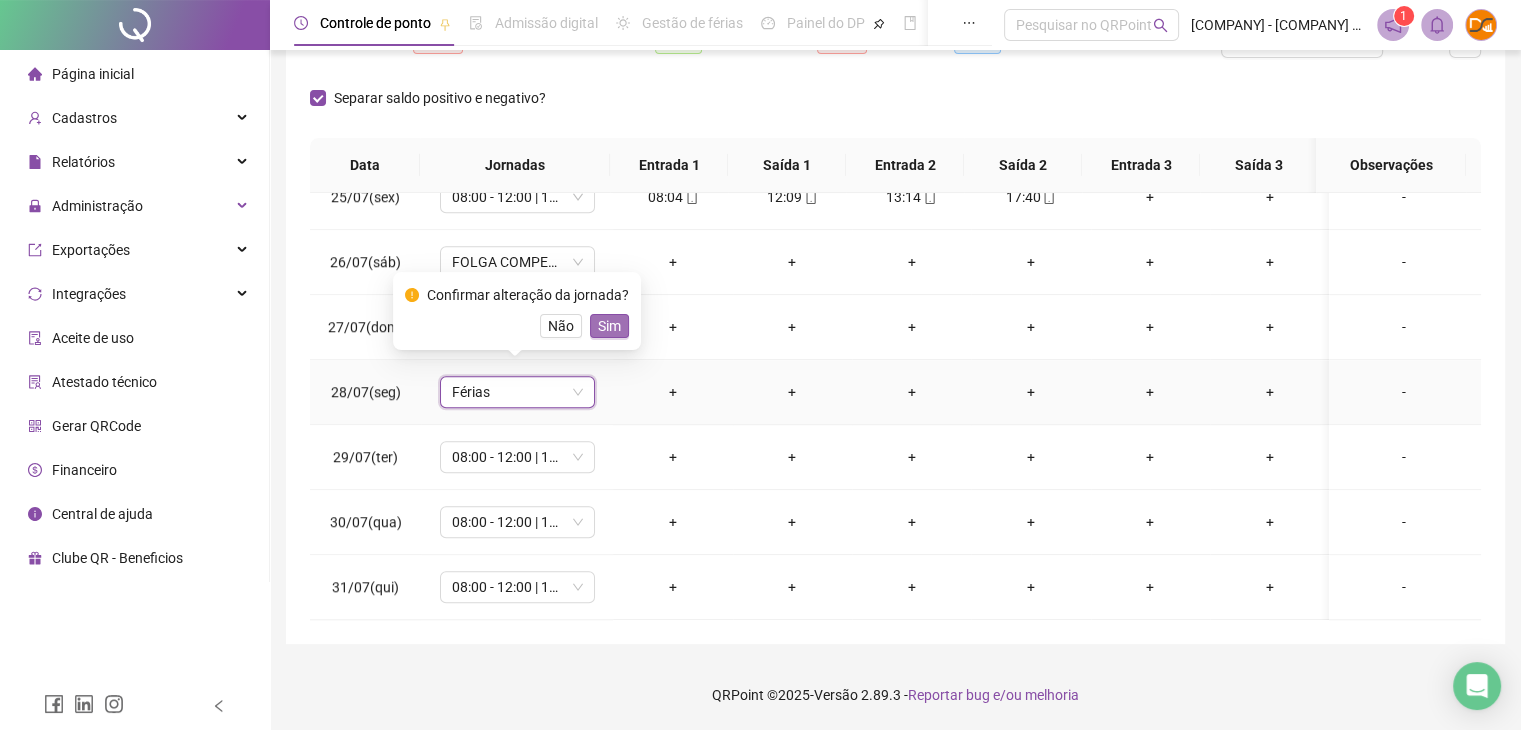 click on "Sim" at bounding box center (609, 326) 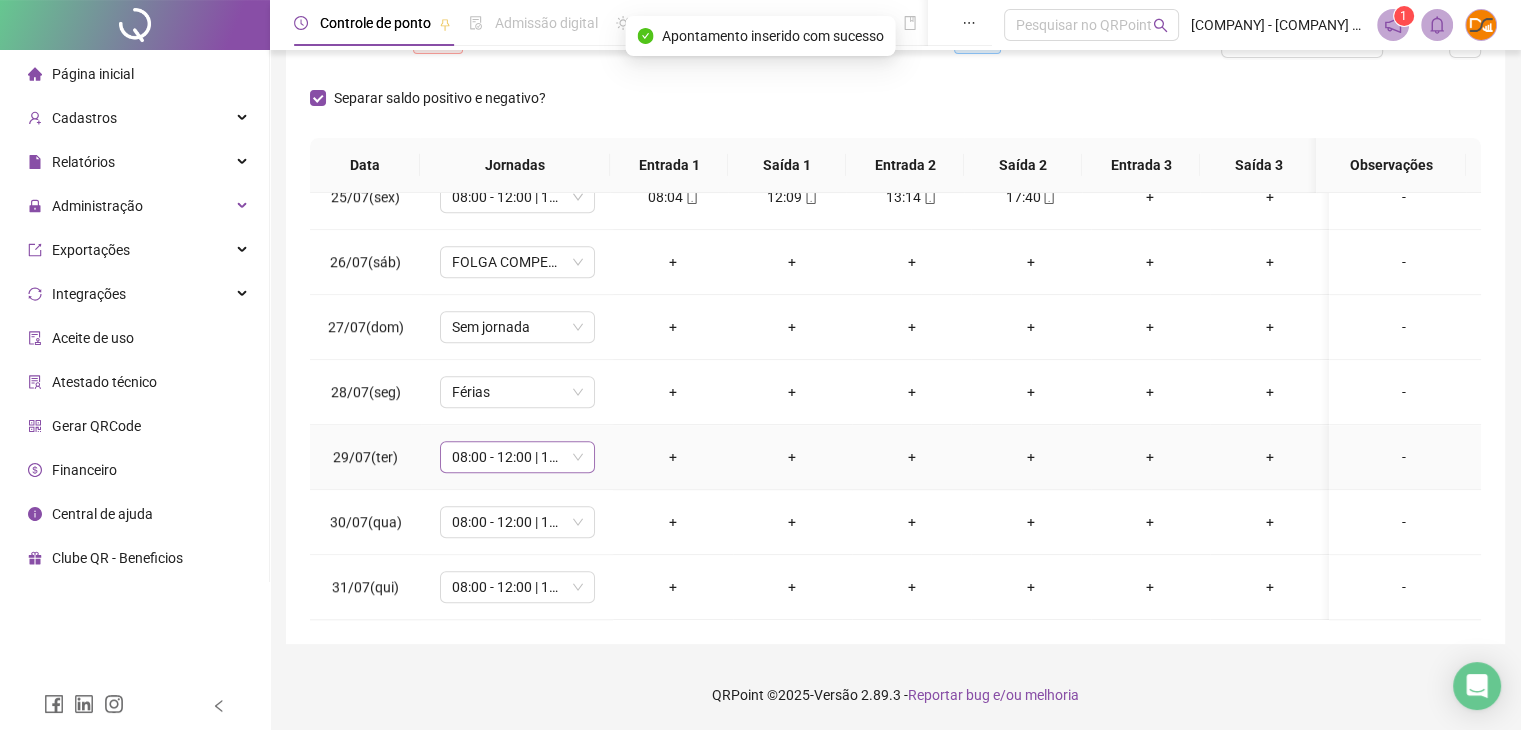 click on "08:00 - 12:00 | 13:12 - 18:00" at bounding box center (517, 457) 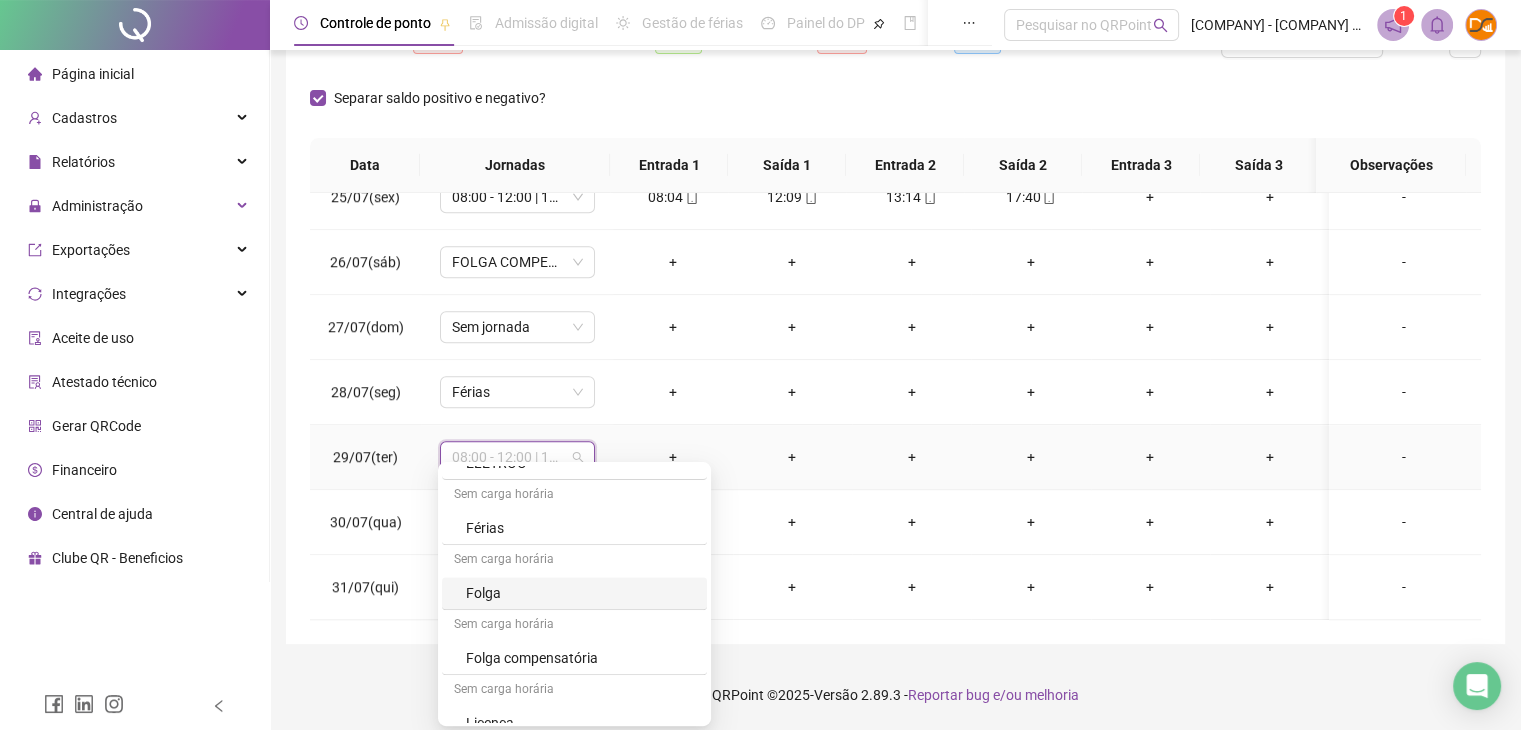 scroll, scrollTop: 2584, scrollLeft: 0, axis: vertical 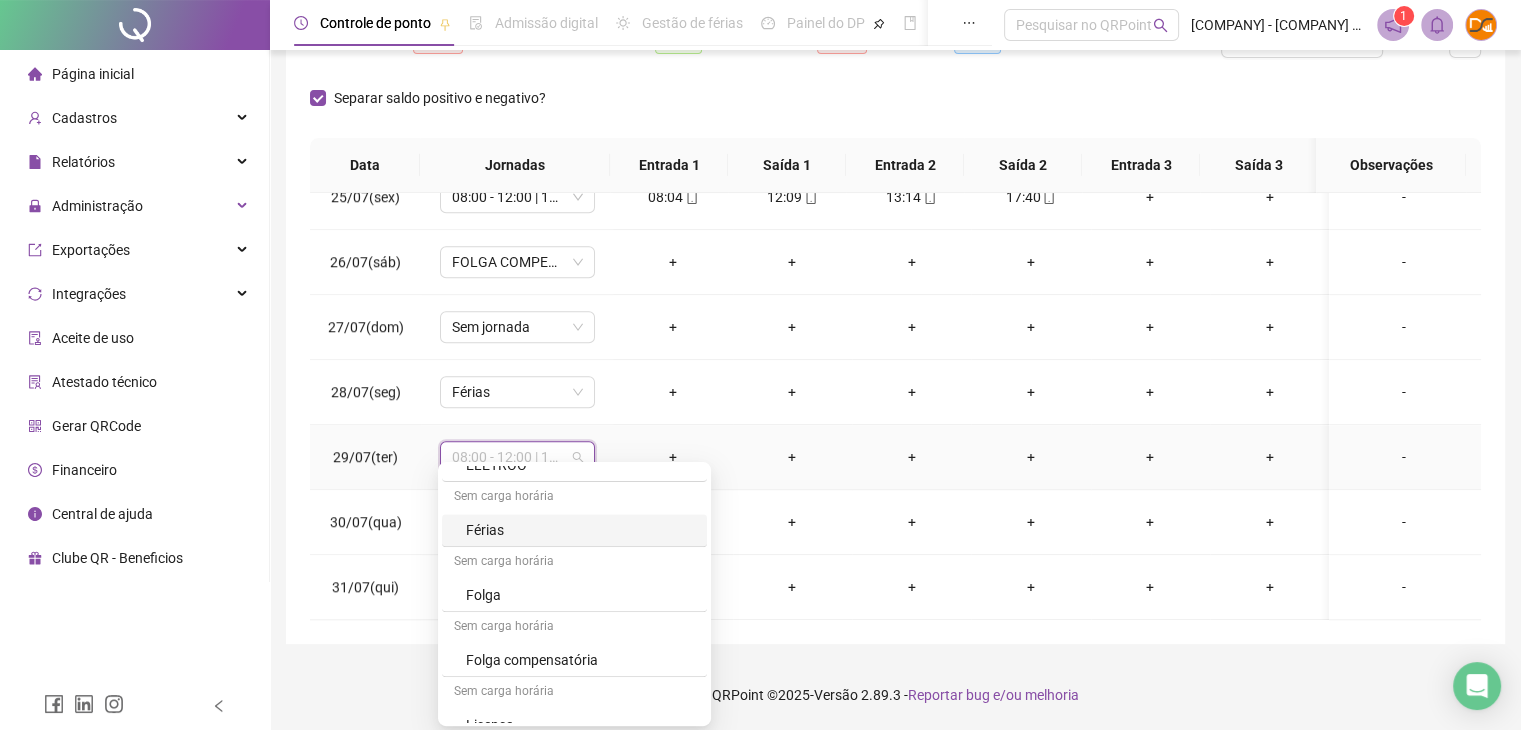 click on "Férias" at bounding box center [580, 530] 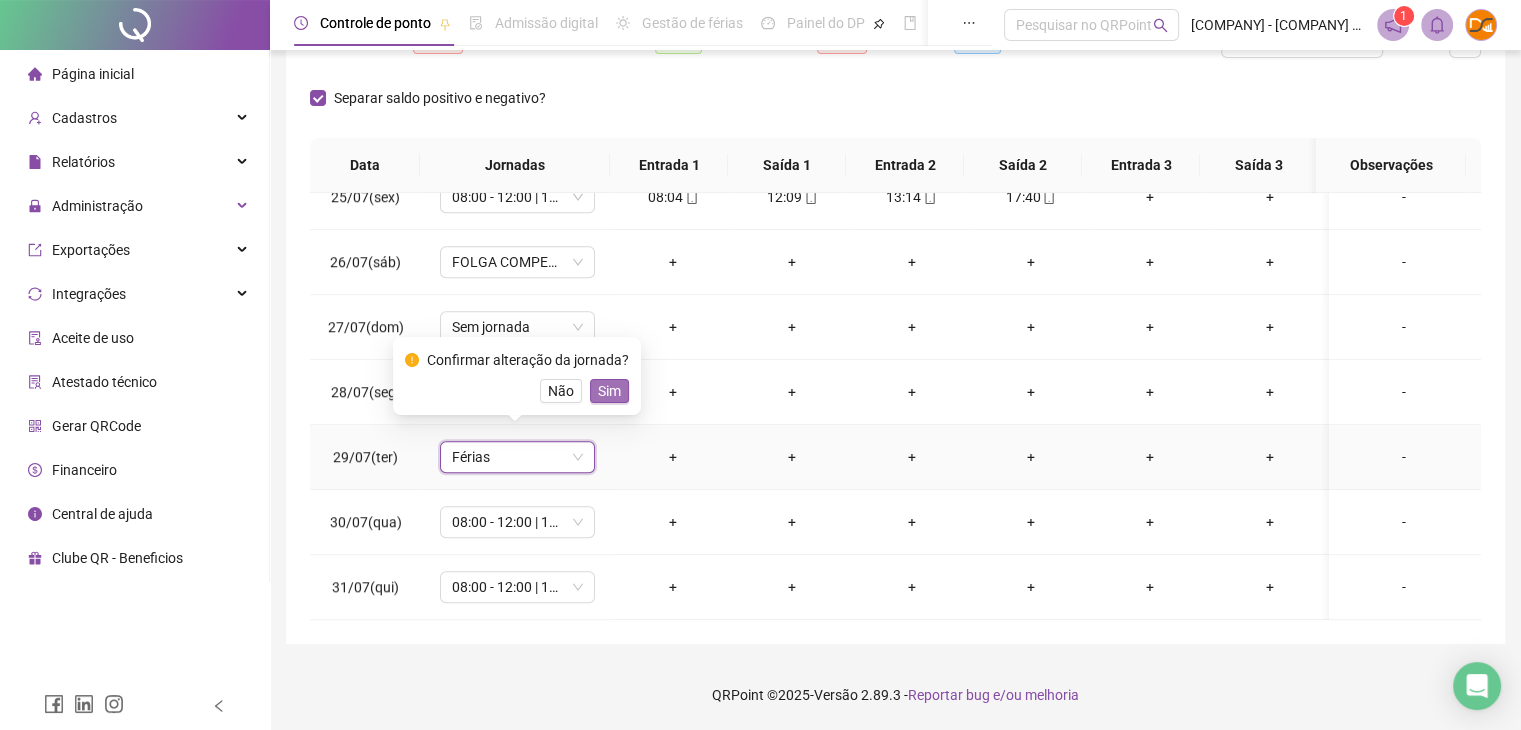 click on "Sim" at bounding box center (609, 391) 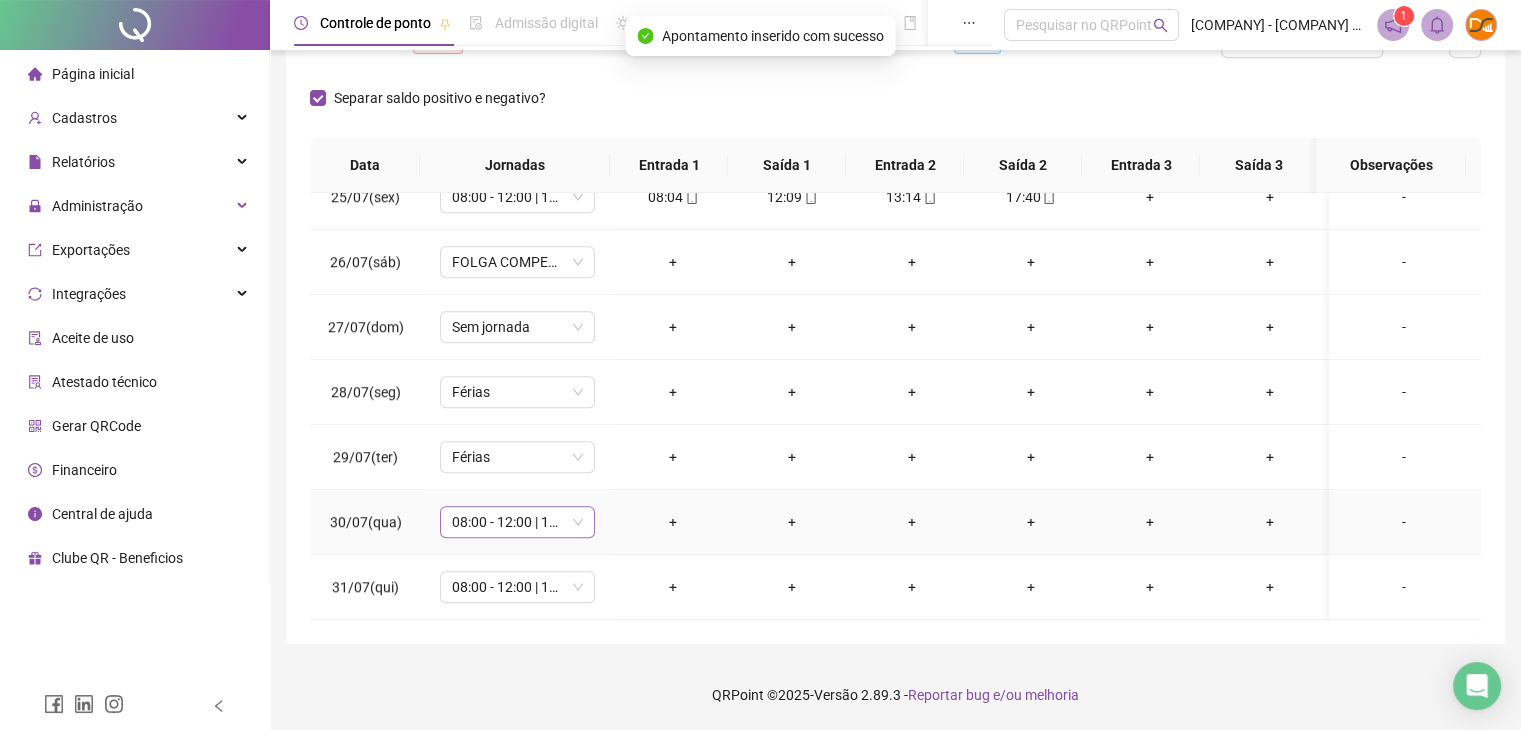 click on "08:00 - 12:00 | 13:12 - 18:00" at bounding box center (517, 522) 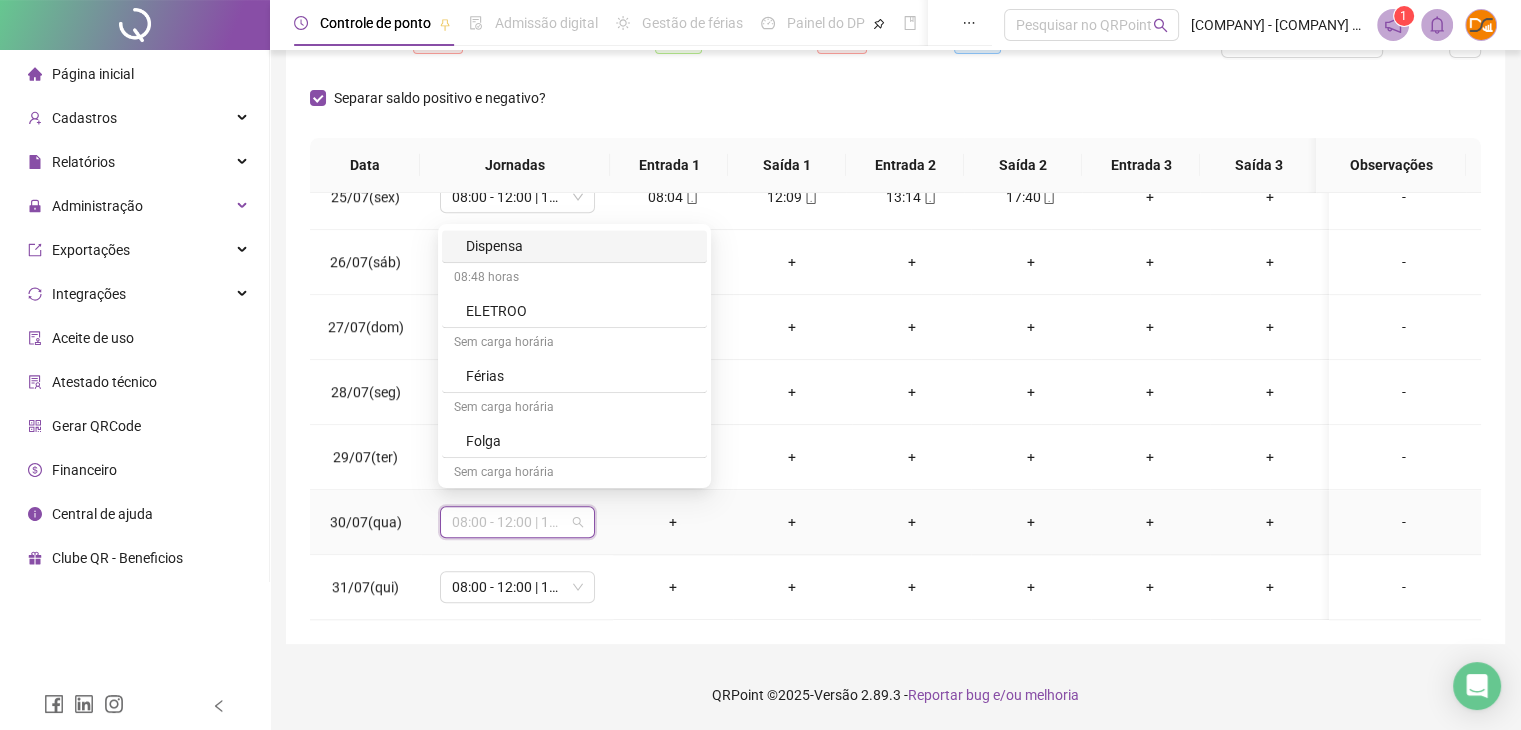 scroll, scrollTop: 2600, scrollLeft: 0, axis: vertical 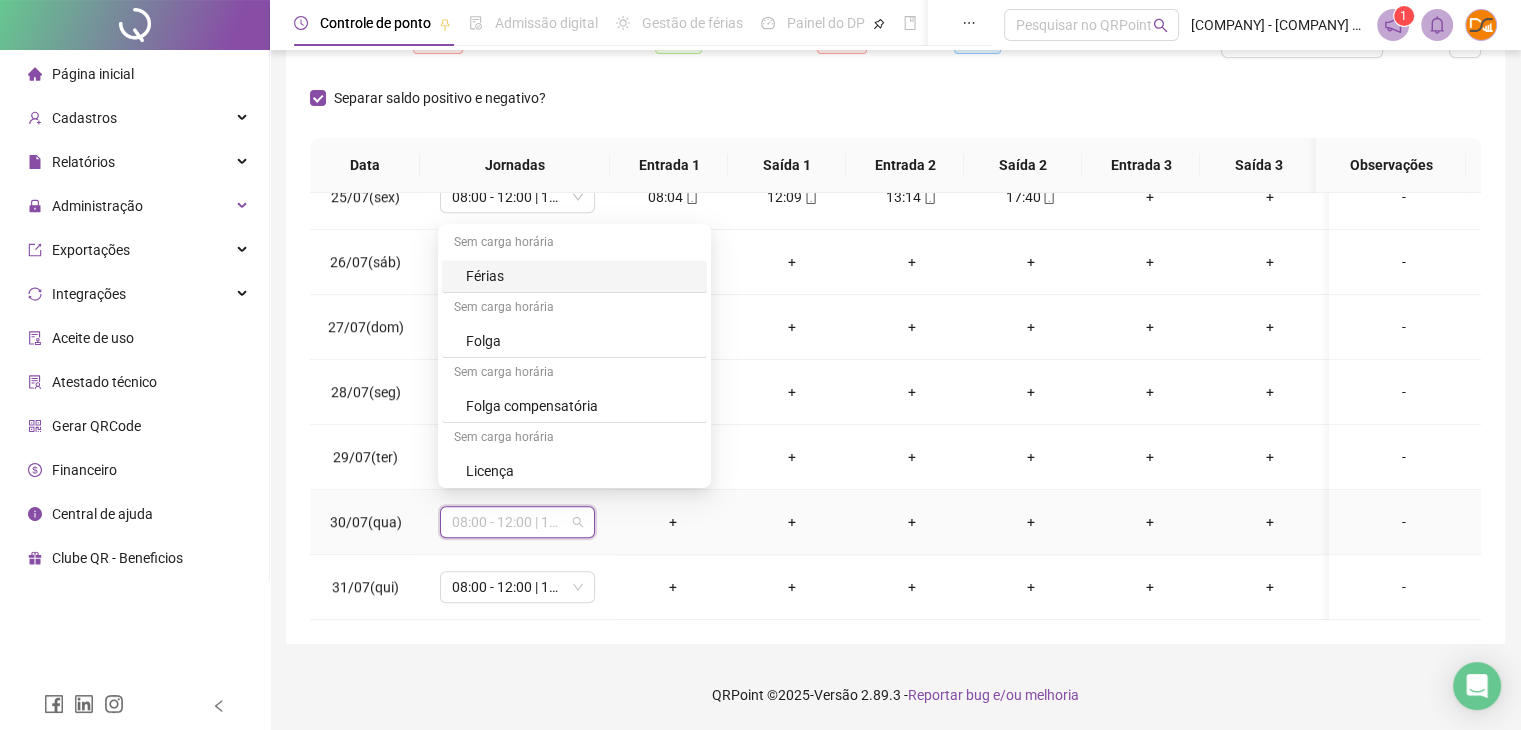 click on "Férias" at bounding box center (574, 276) 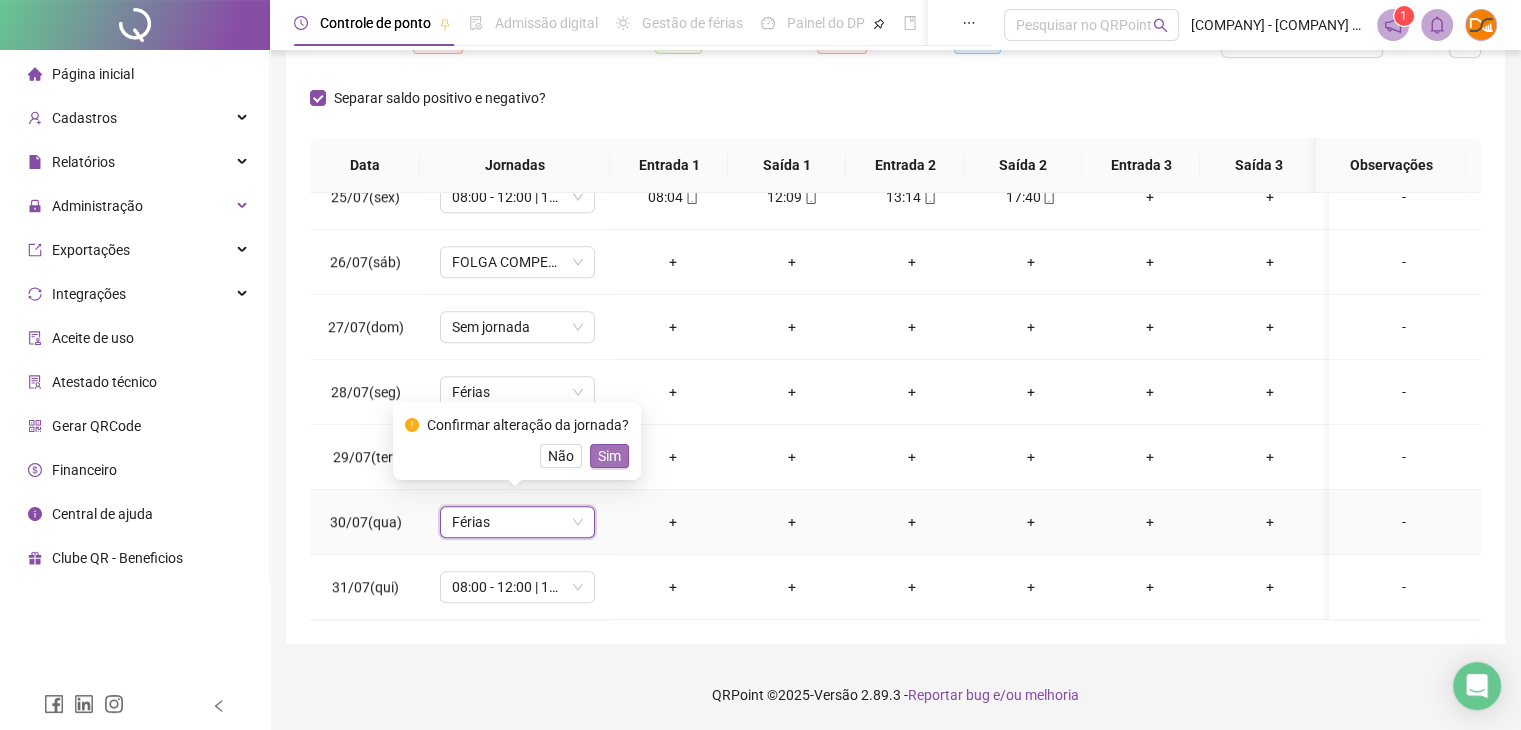 click on "Sim" at bounding box center (609, 456) 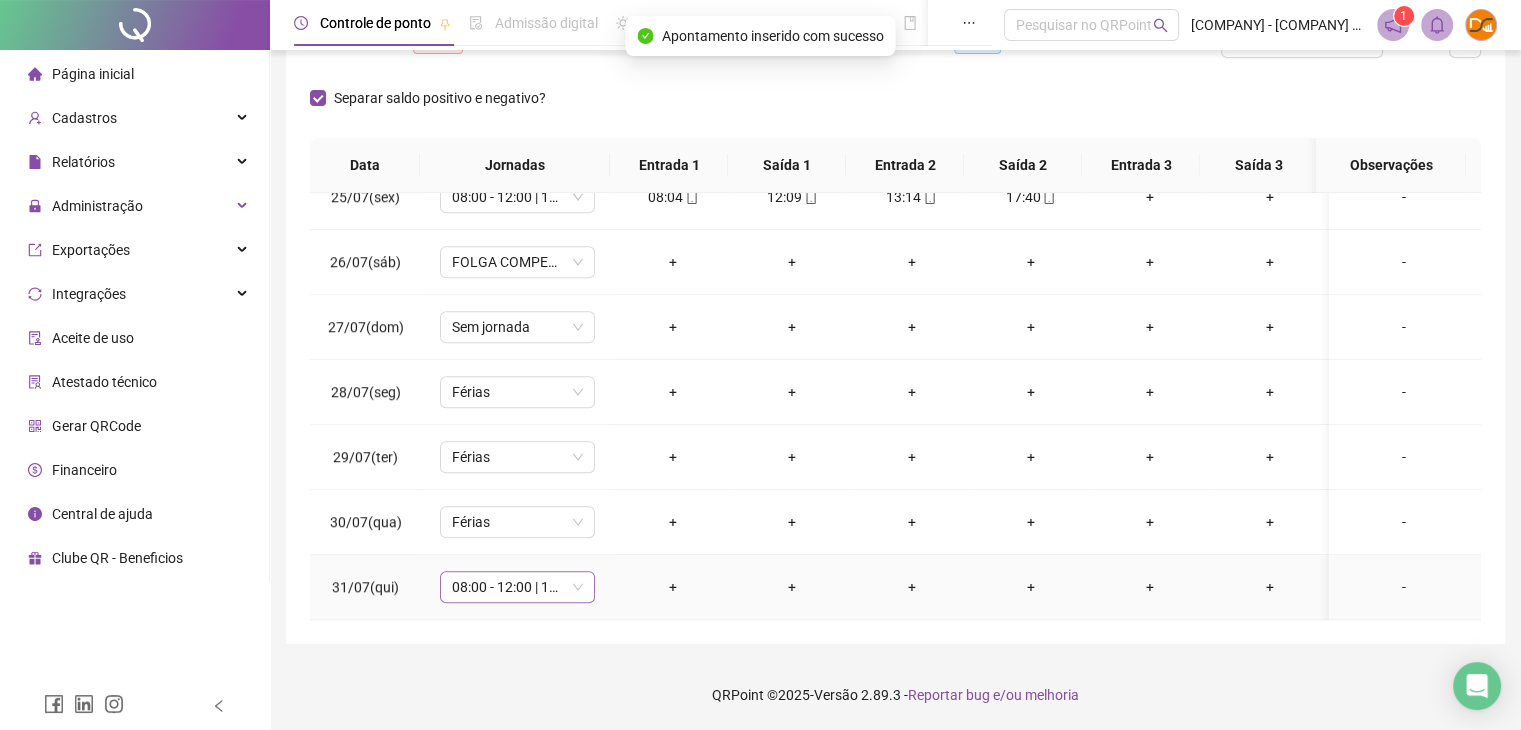 click on "08:00 - 12:00 | 13:12 - 18:00" at bounding box center (517, 587) 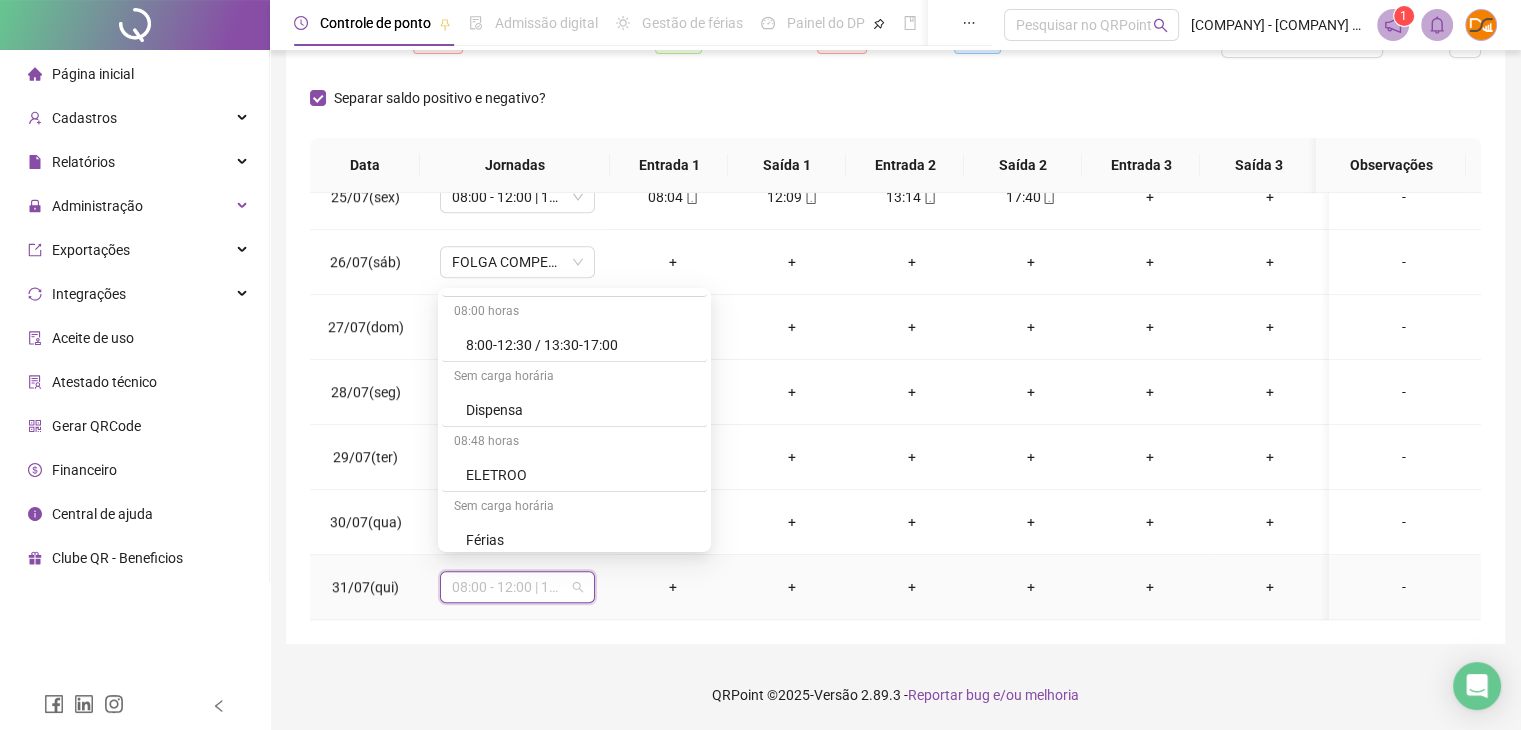 scroll, scrollTop: 2500, scrollLeft: 0, axis: vertical 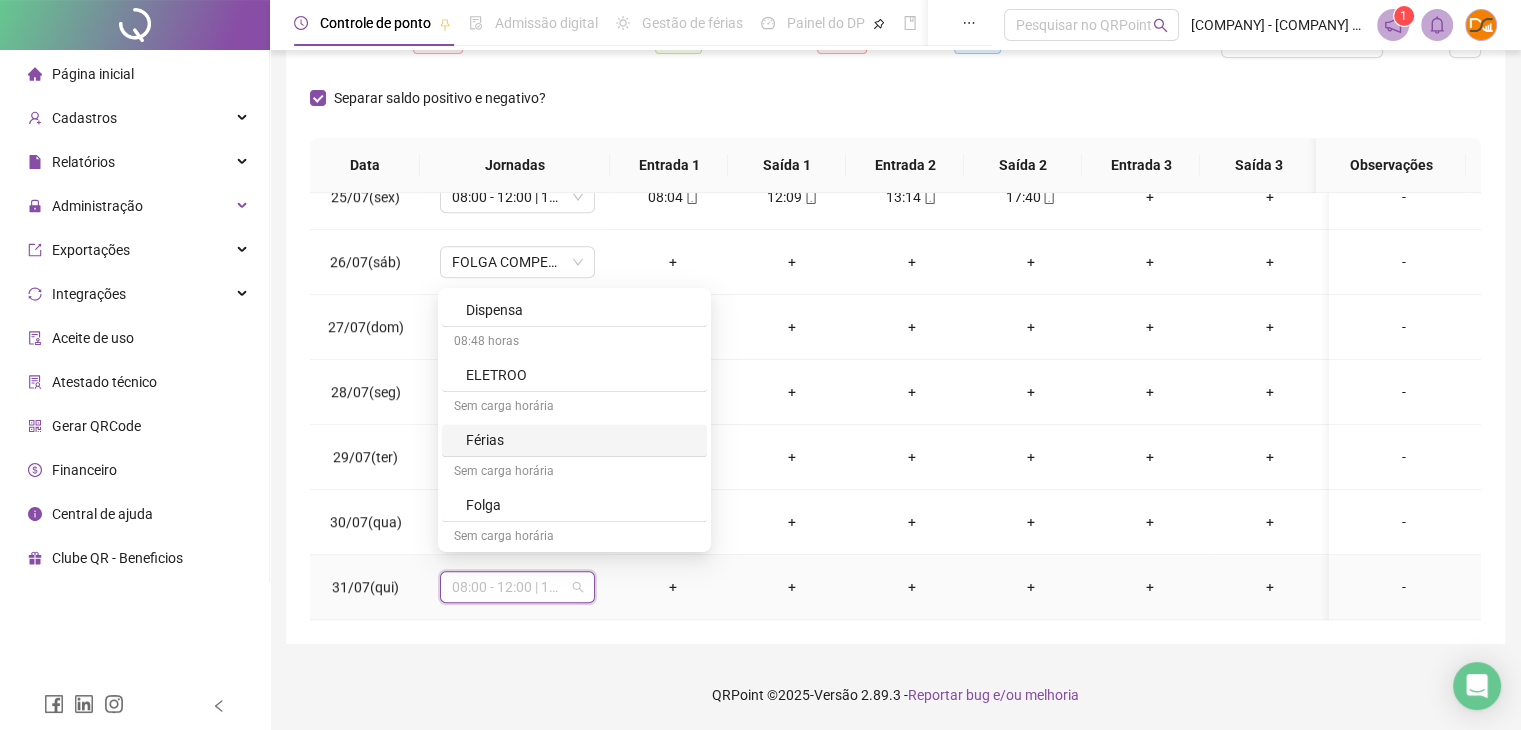 click on "Férias" at bounding box center [580, 440] 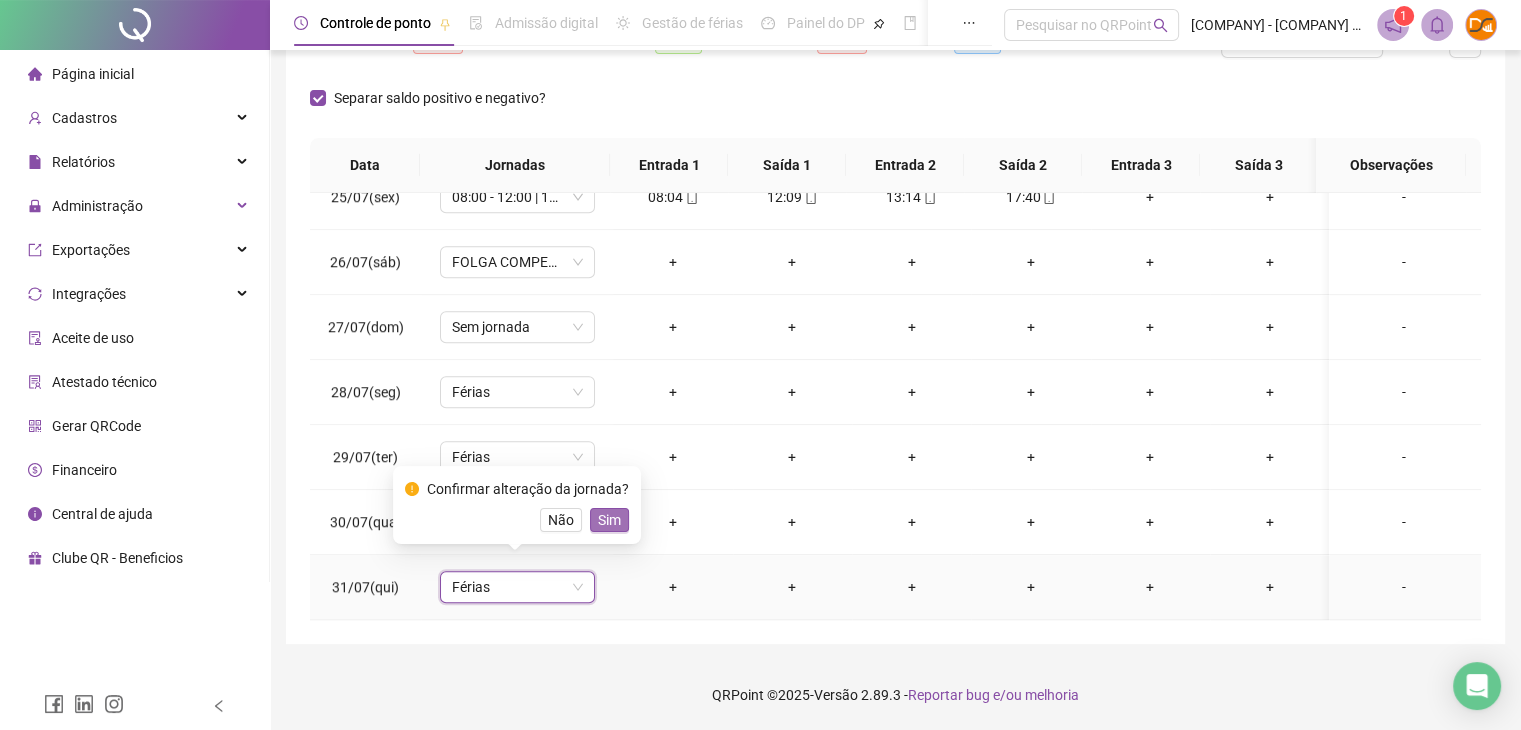 click on "Sim" at bounding box center [609, 520] 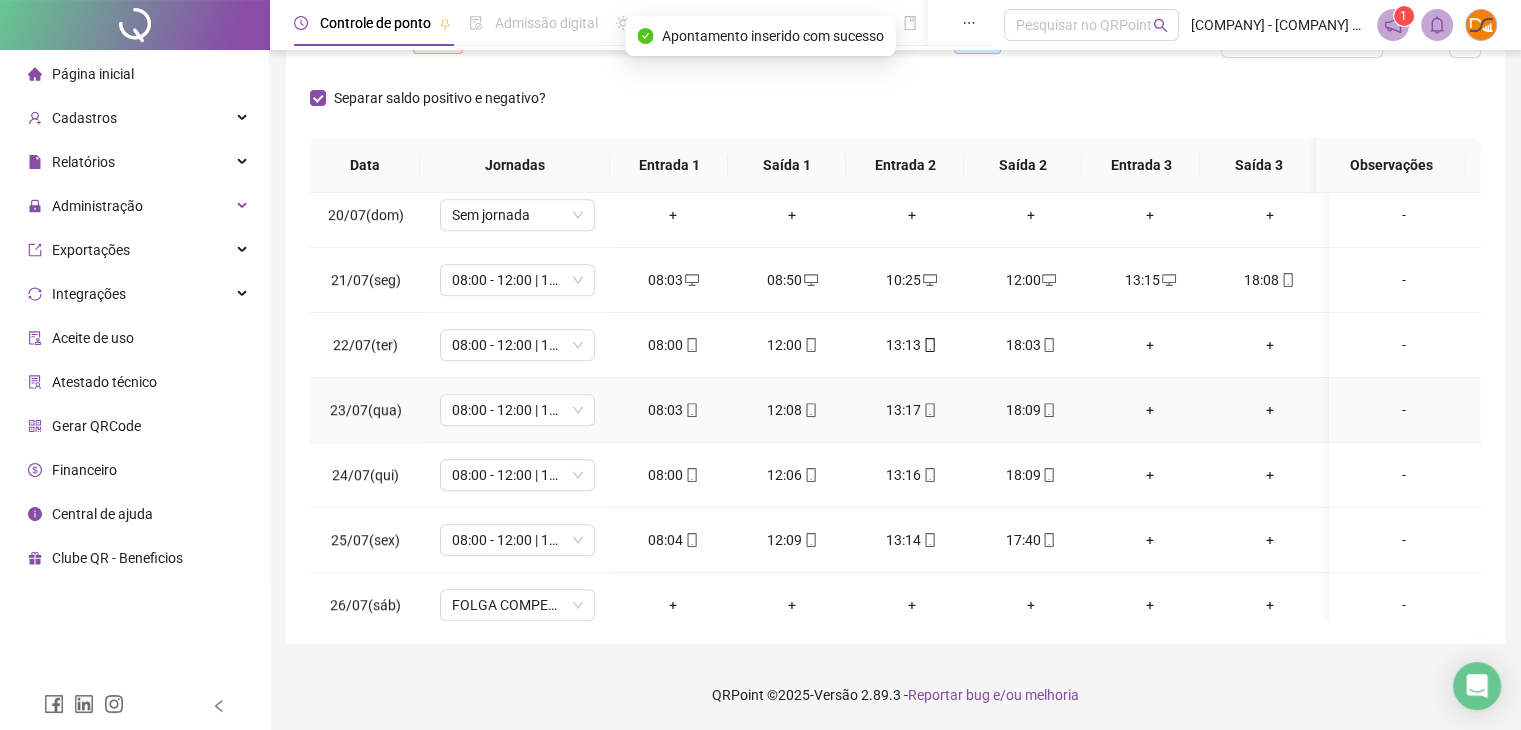 scroll, scrollTop: 1196, scrollLeft: 0, axis: vertical 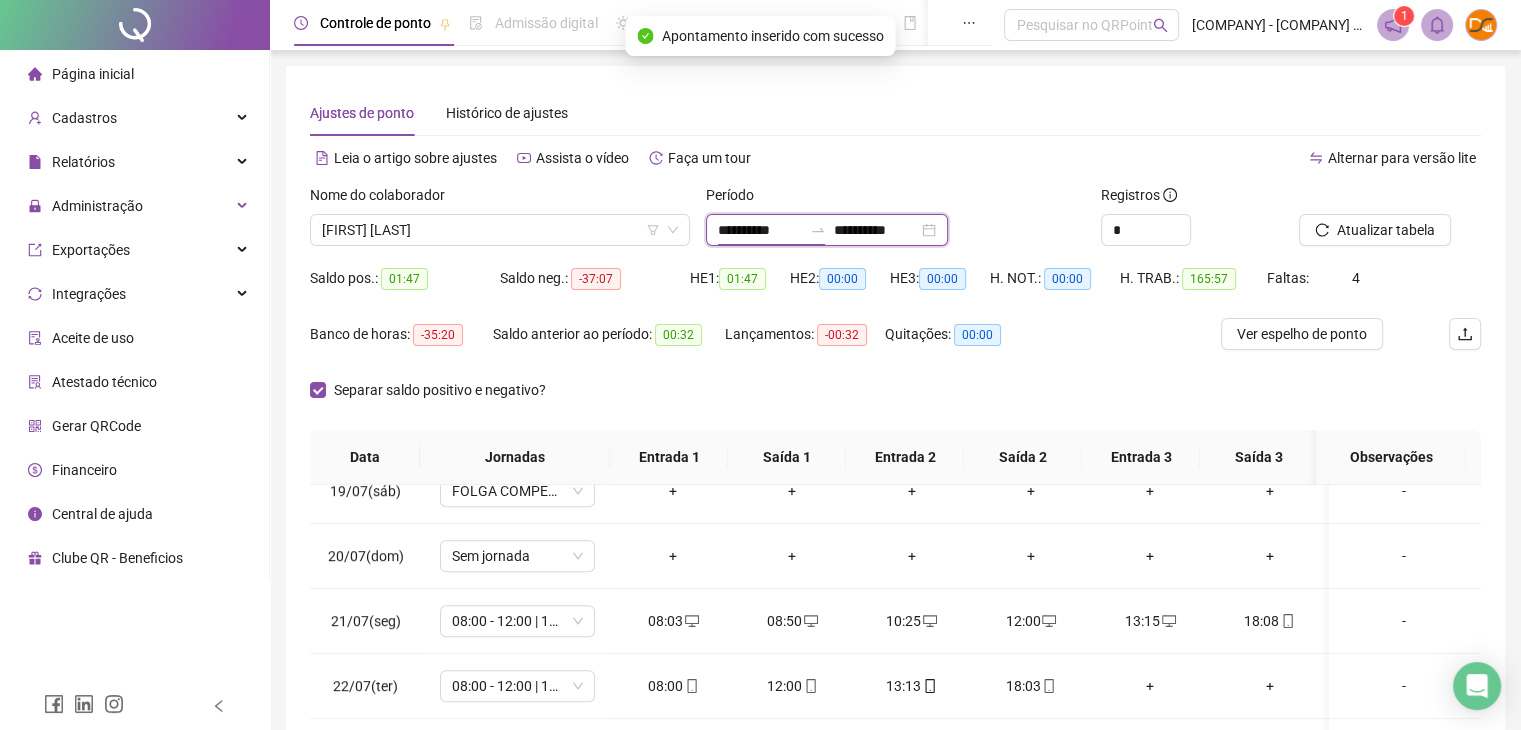 click on "**********" at bounding box center (760, 230) 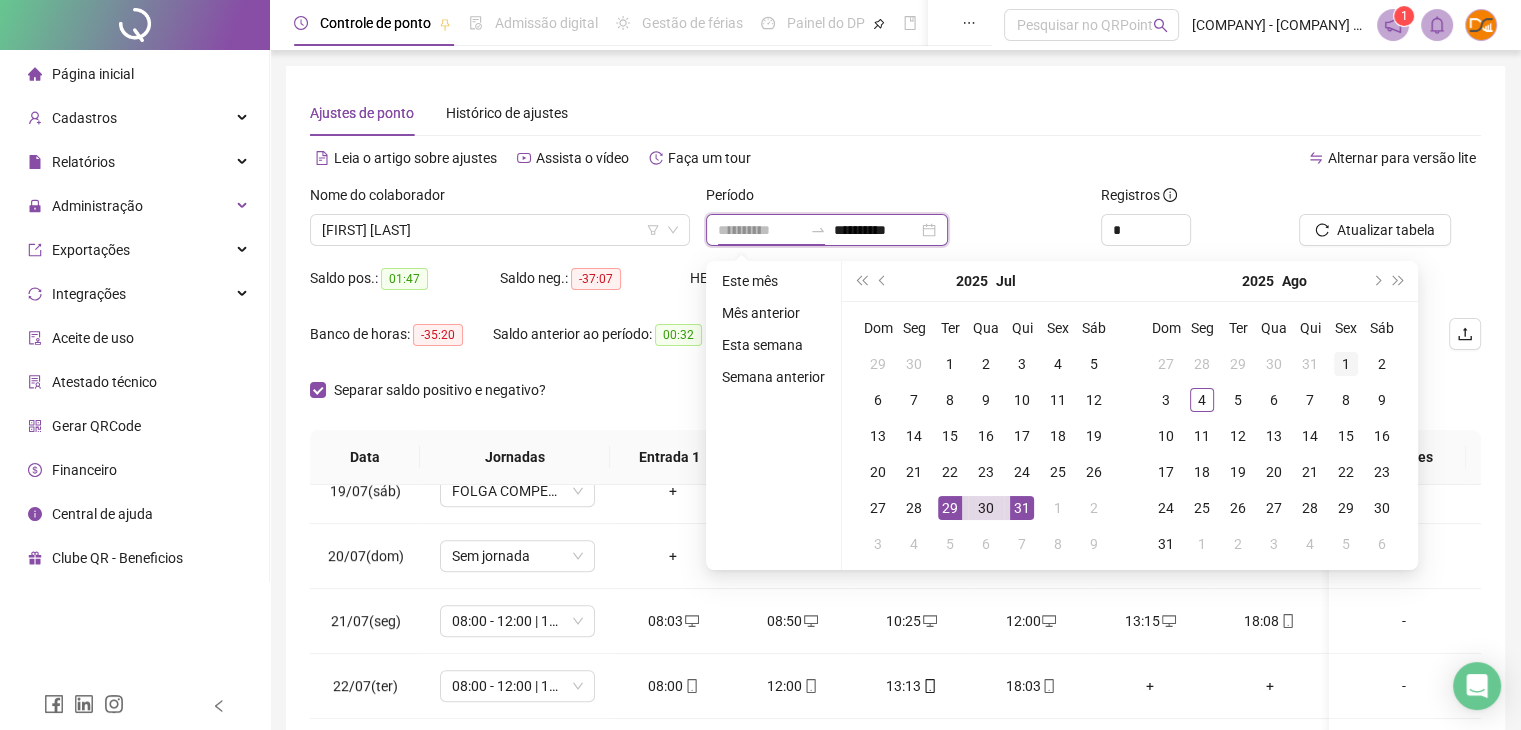 type on "**********" 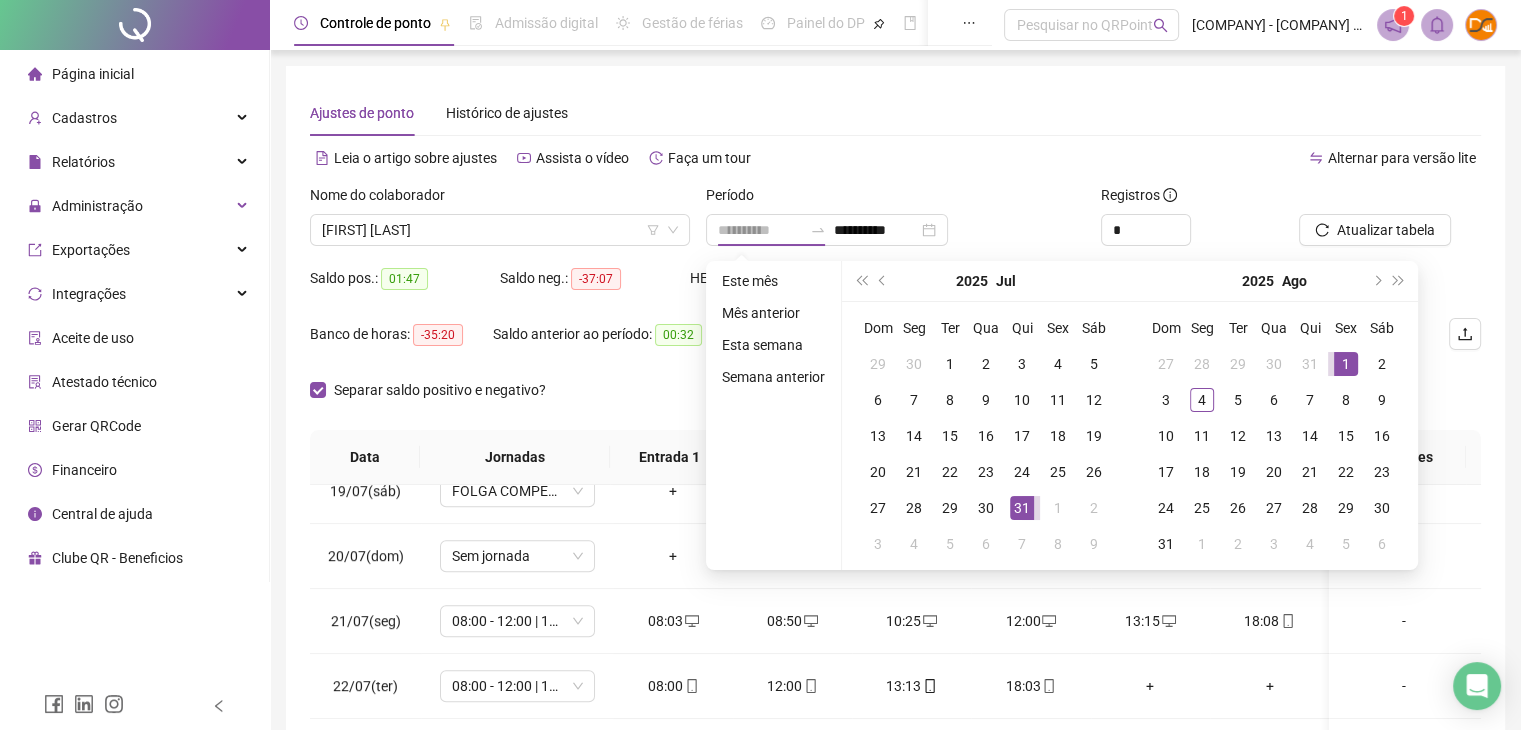 click on "1" at bounding box center [1346, 364] 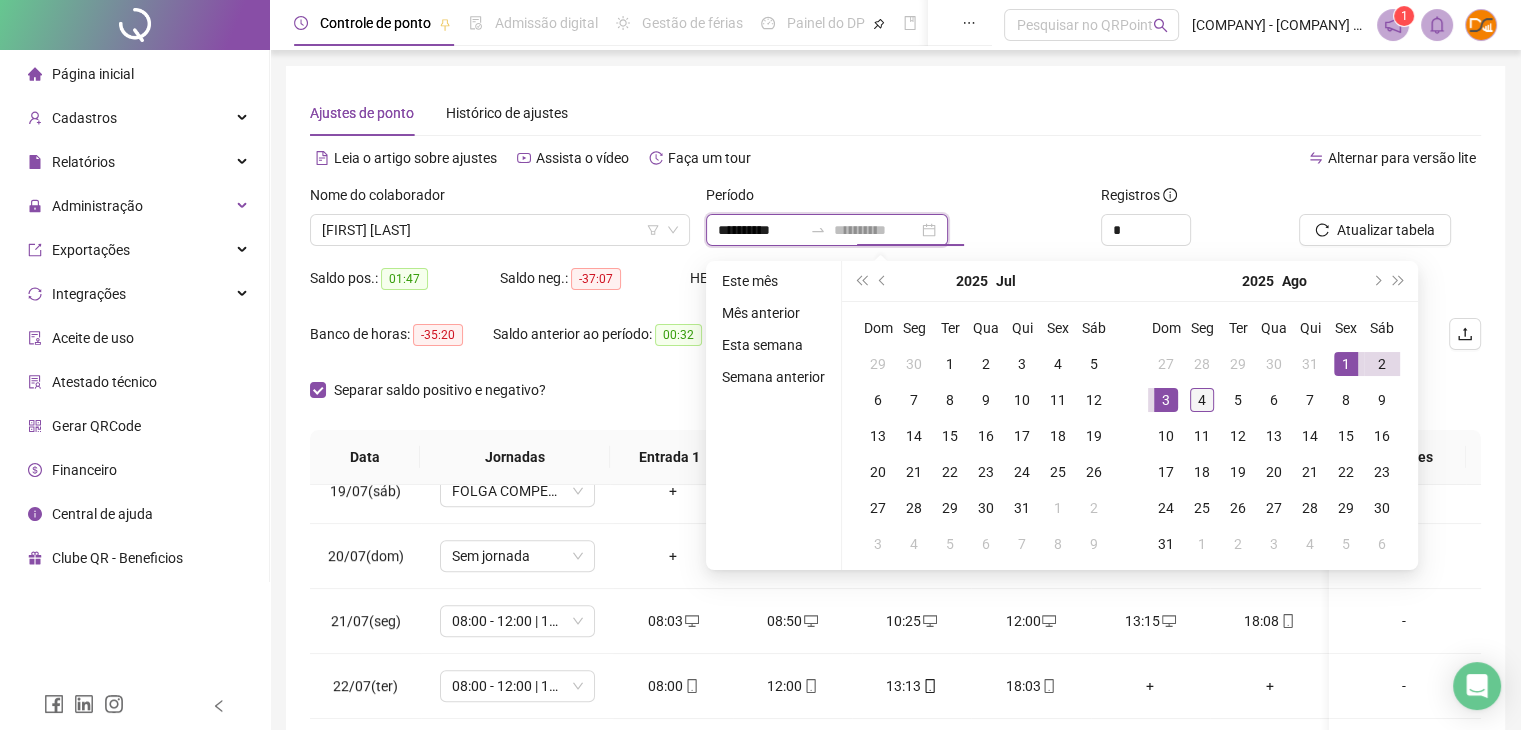 type on "**********" 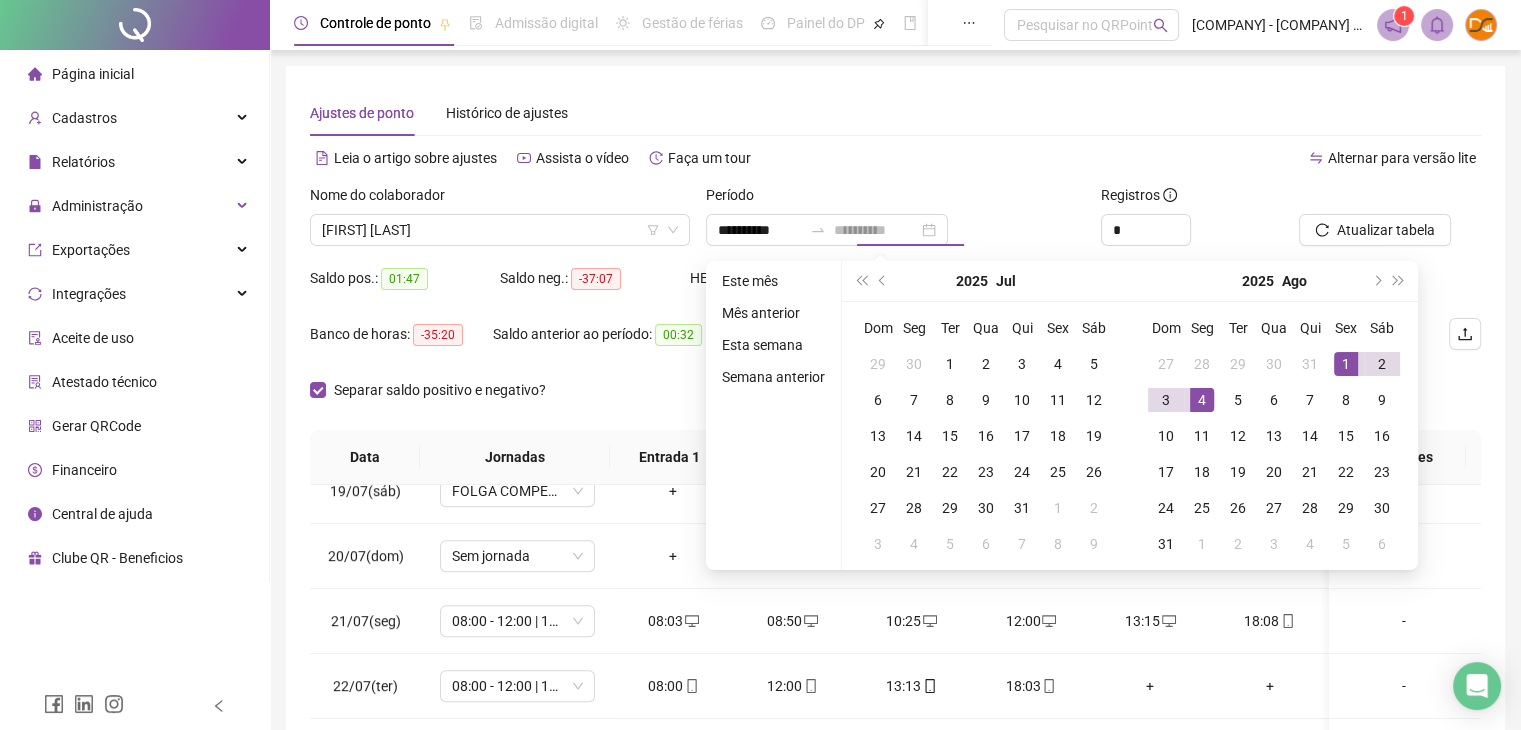 click on "4" at bounding box center (1202, 400) 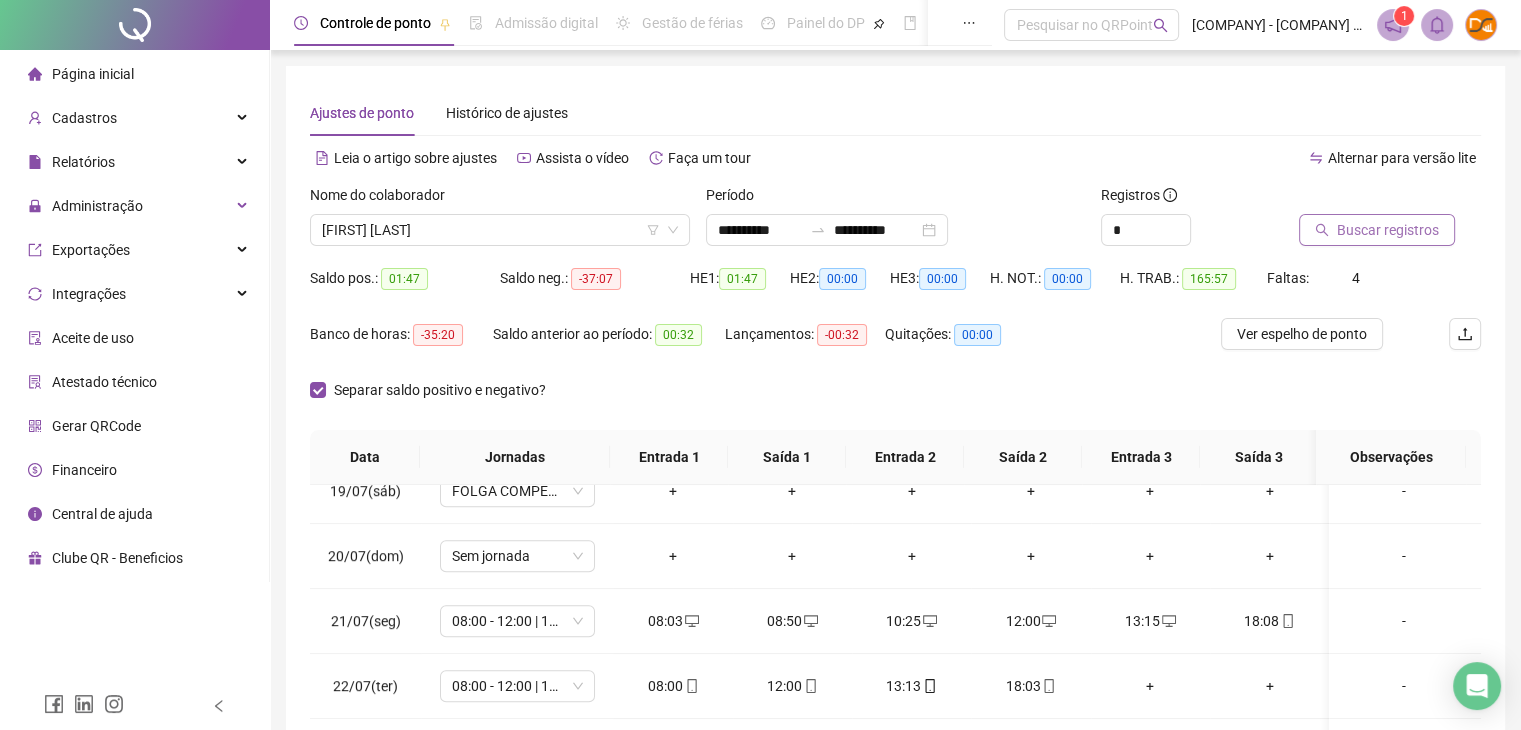 click on "Buscar registros" at bounding box center [1388, 230] 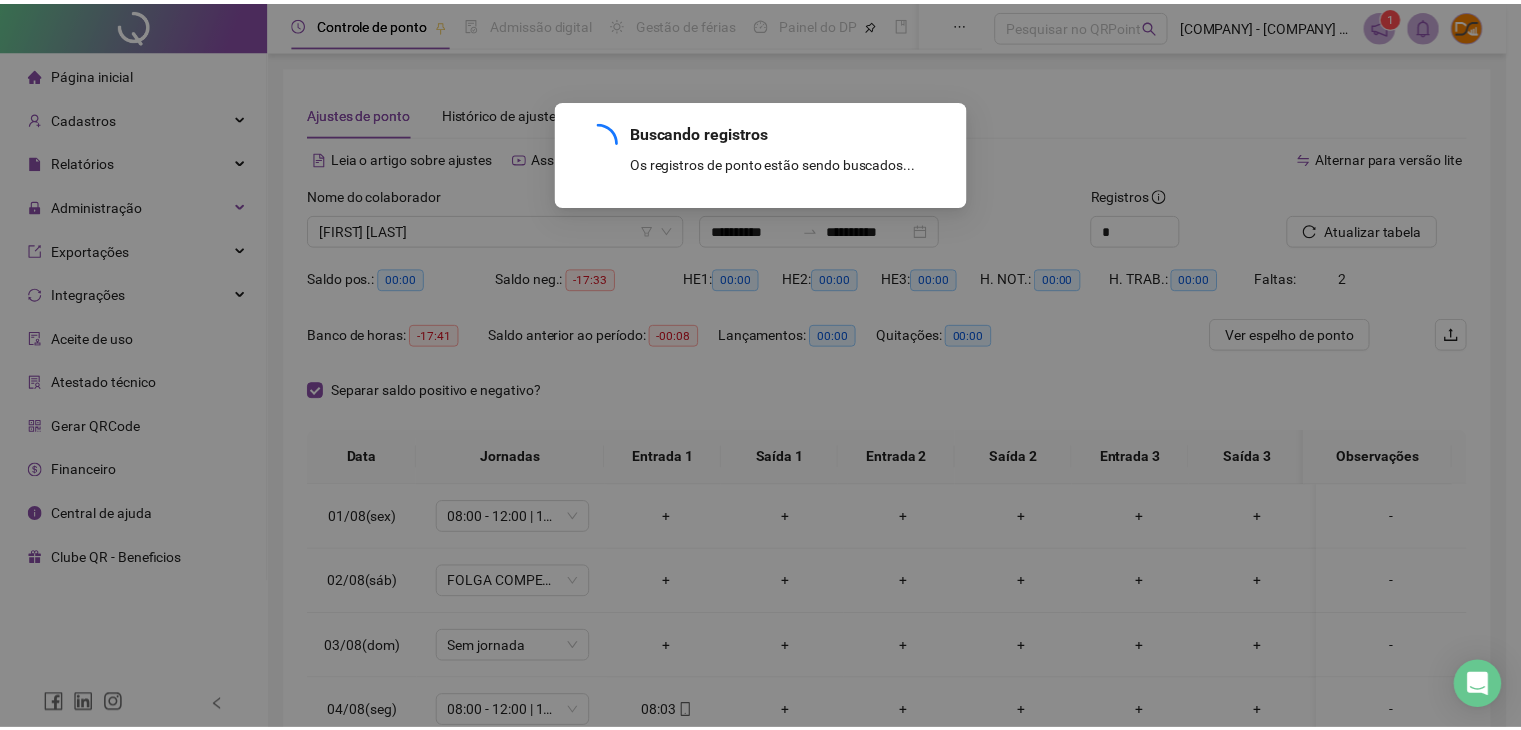 scroll, scrollTop: 0, scrollLeft: 0, axis: both 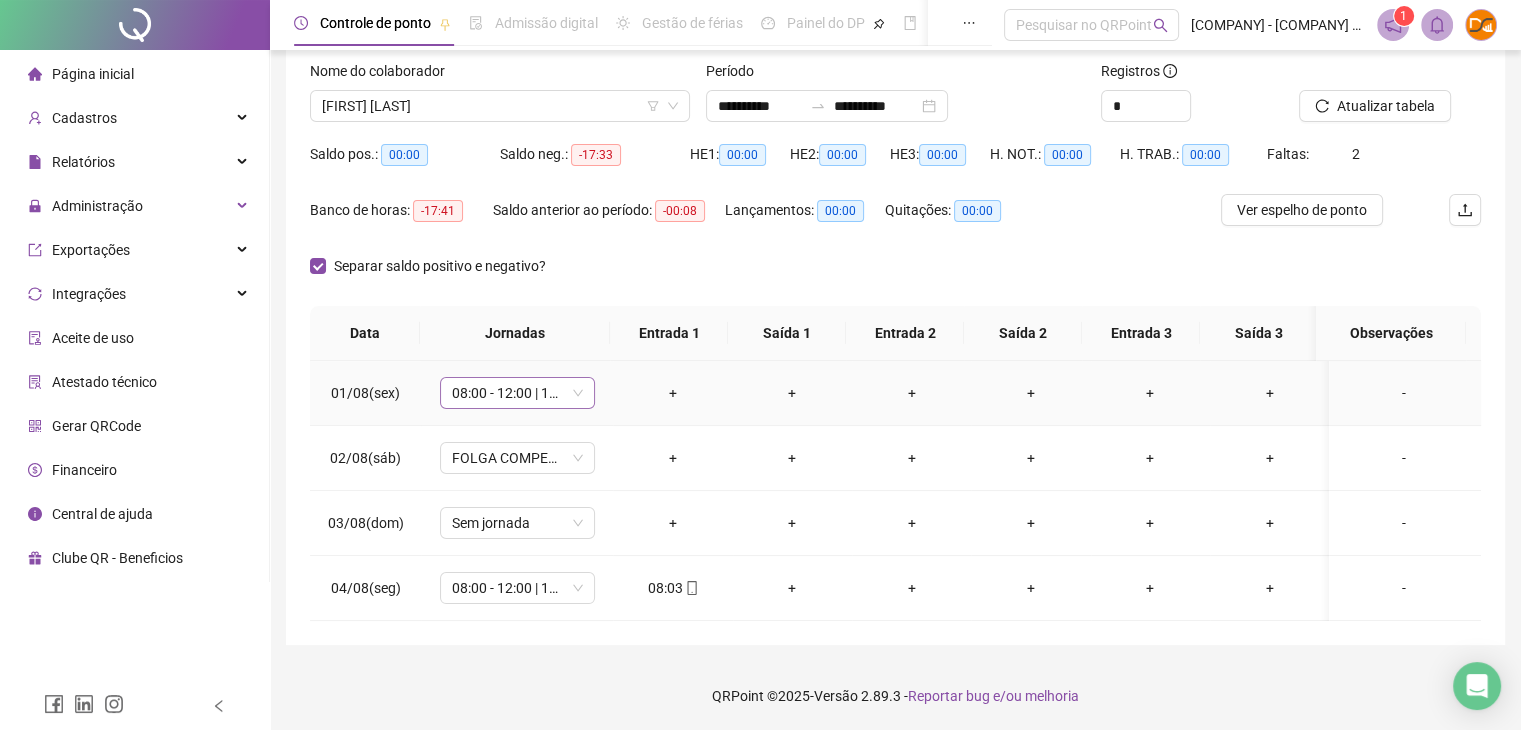 click on "08:00 - 12:00 | 13:12 - 18:00" at bounding box center (517, 393) 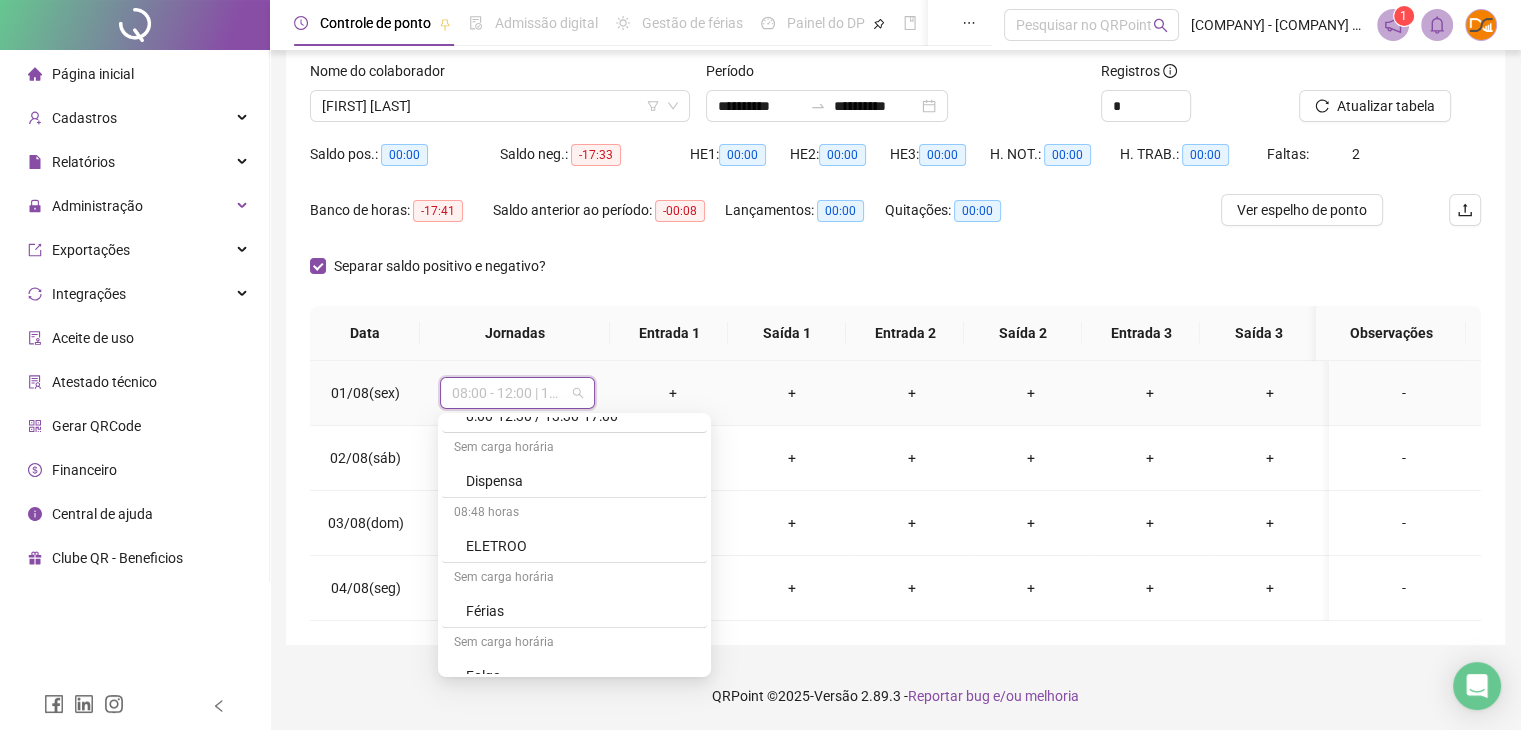 scroll, scrollTop: 2500, scrollLeft: 0, axis: vertical 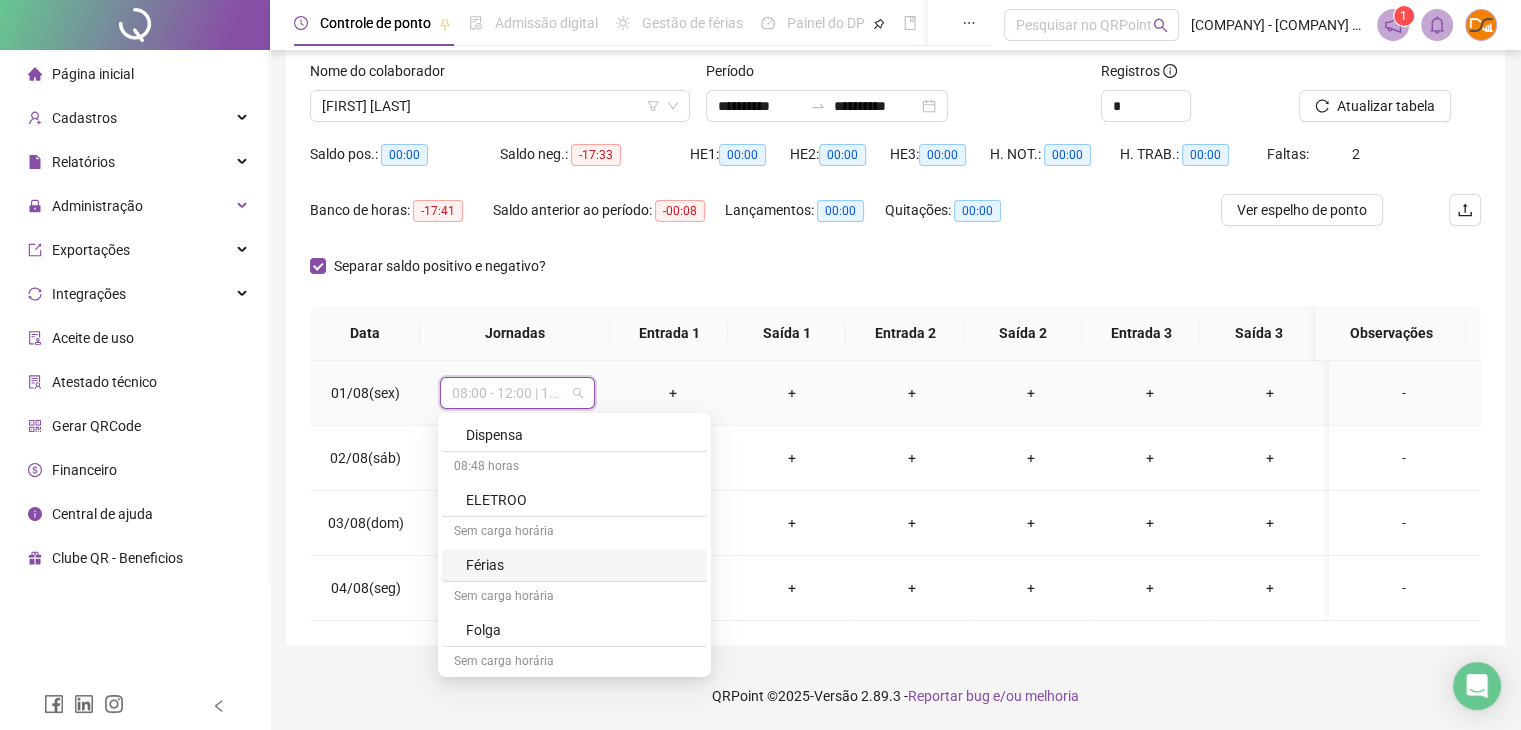 click on "Férias" at bounding box center (580, 565) 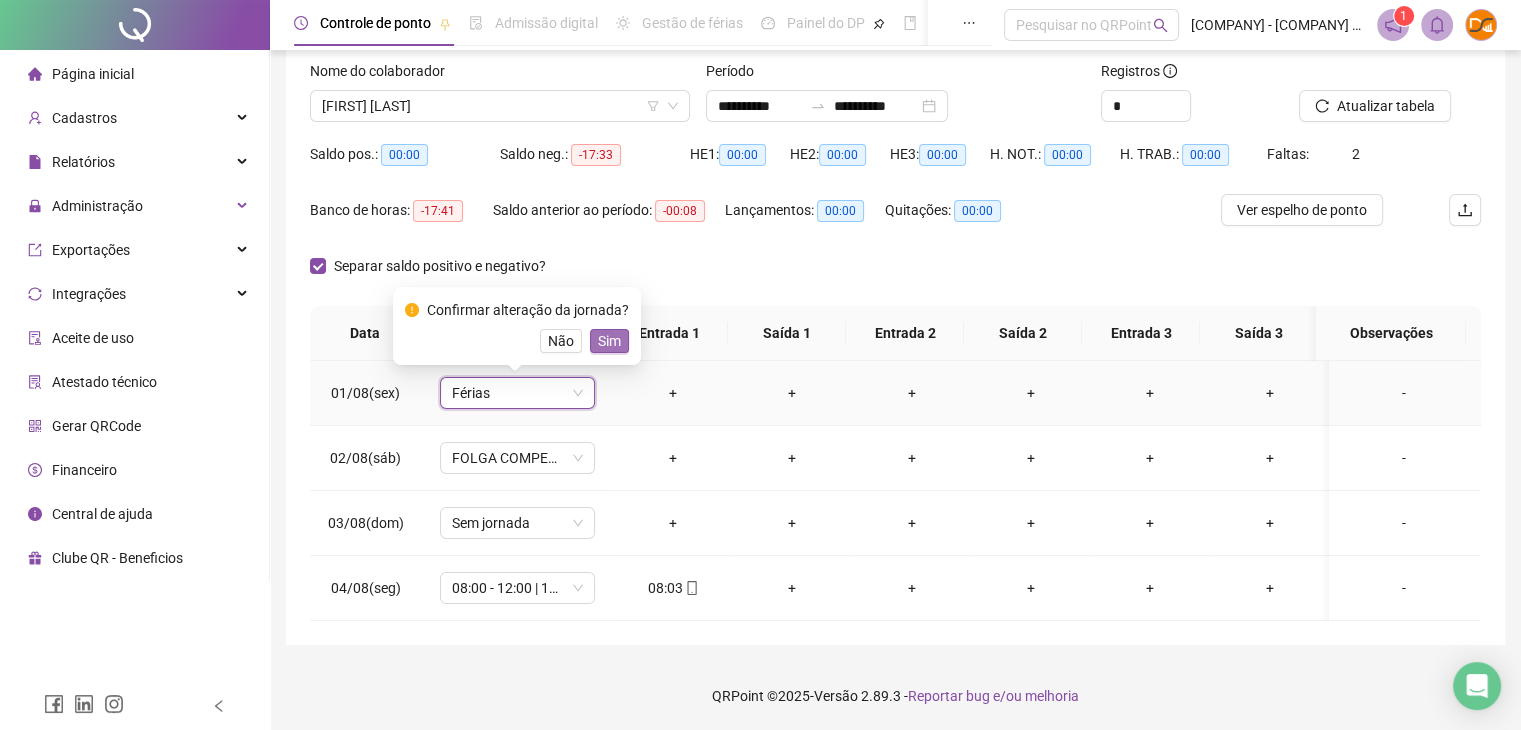 click on "Sim" at bounding box center [609, 341] 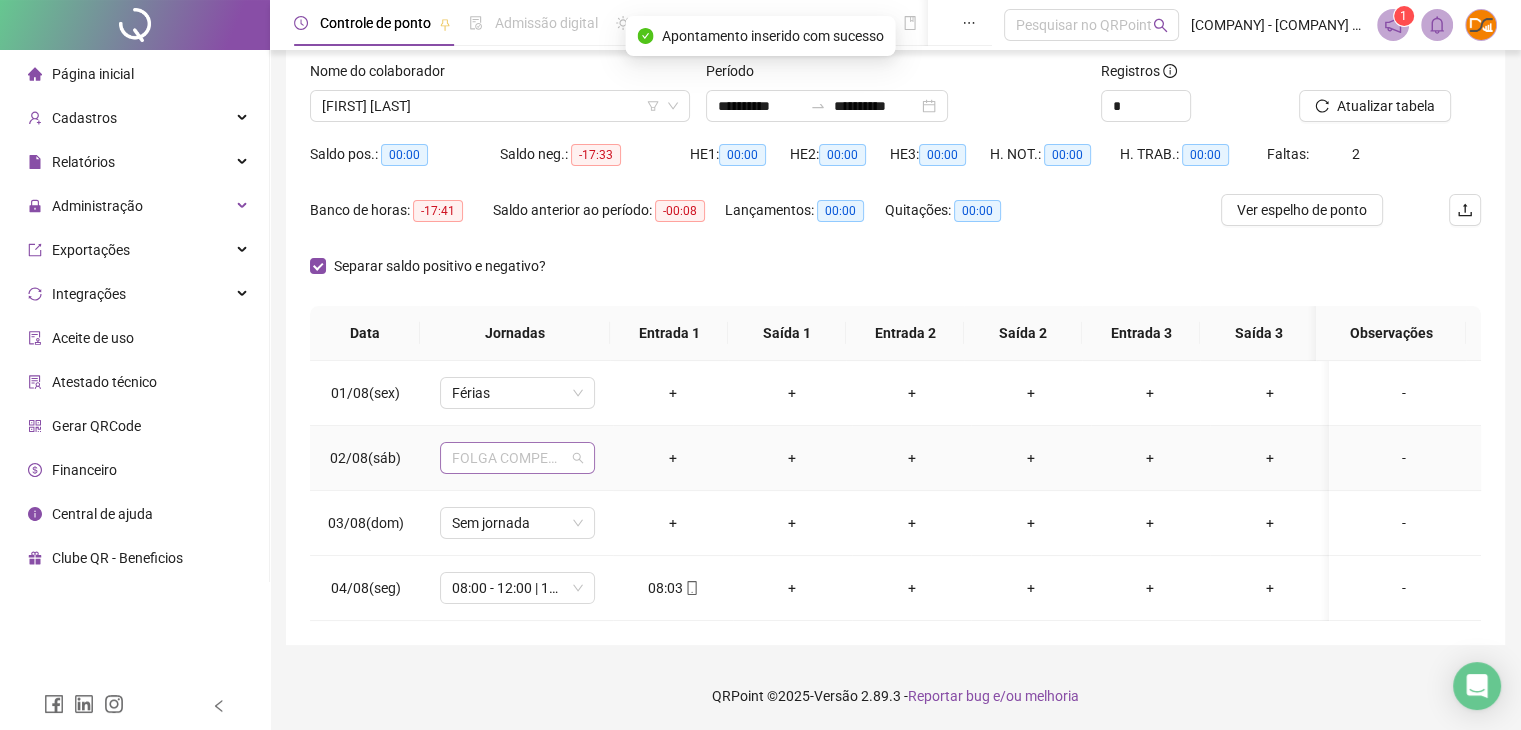 click on "FOLGA COMPENSATÓRIA" at bounding box center (517, 458) 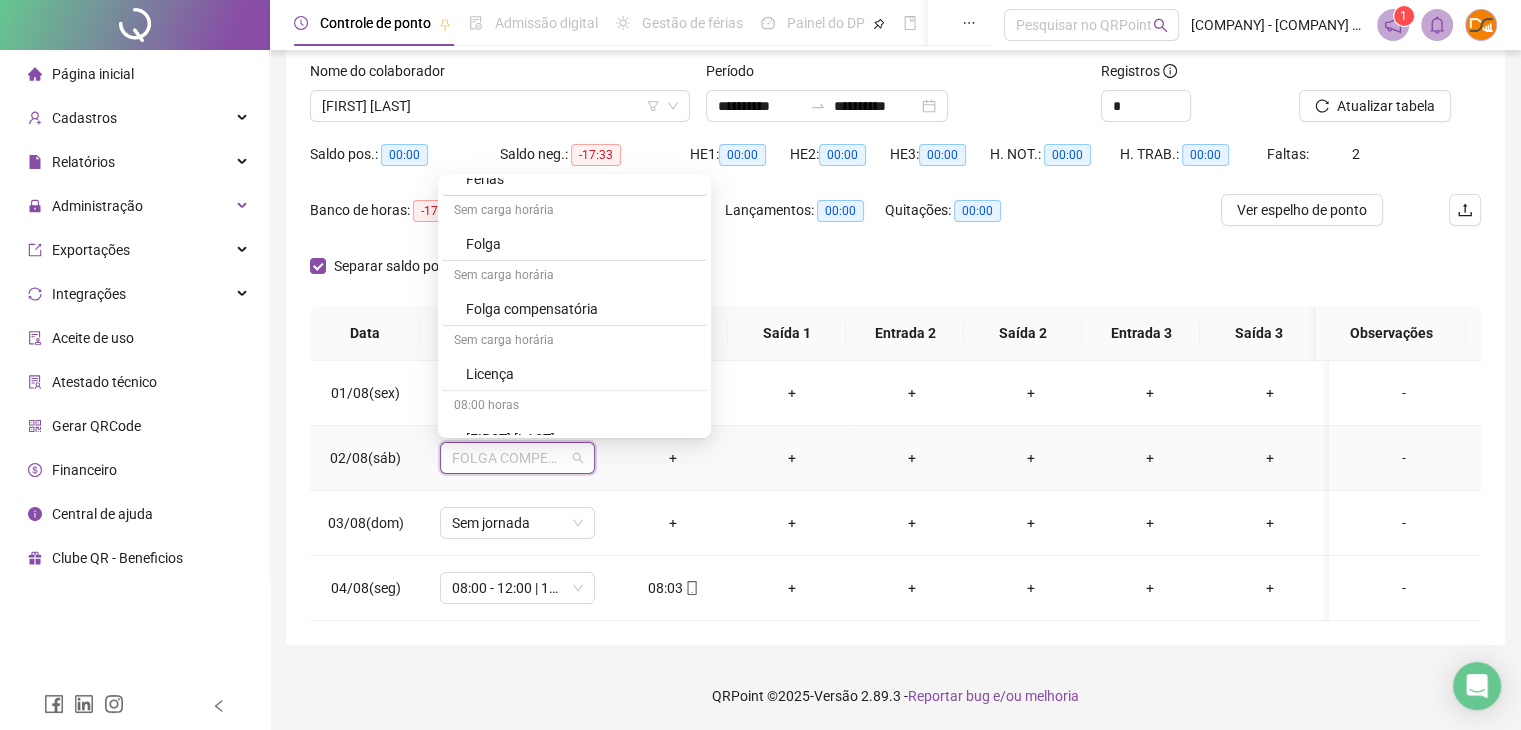 scroll, scrollTop: 2600, scrollLeft: 0, axis: vertical 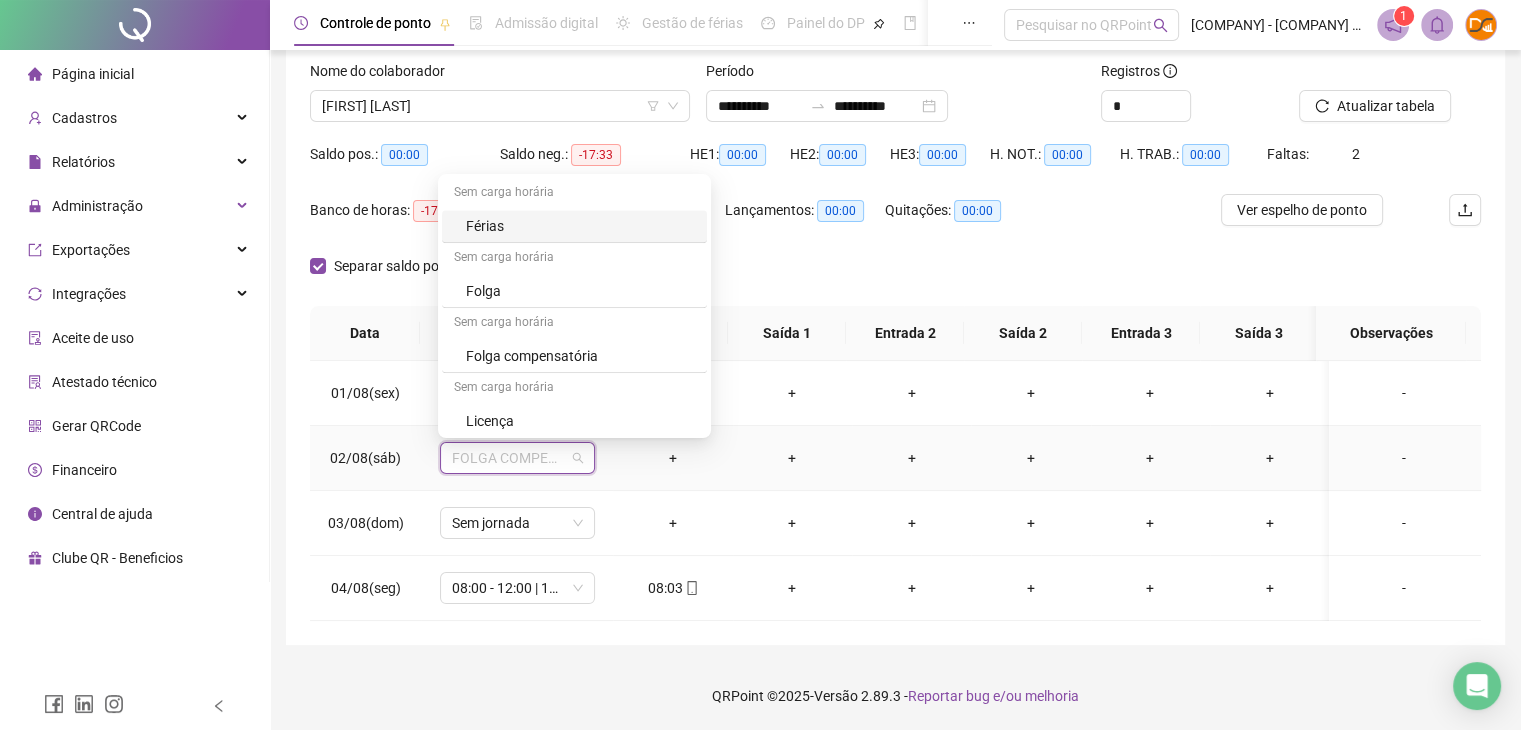 click on "Férias" at bounding box center (580, 226) 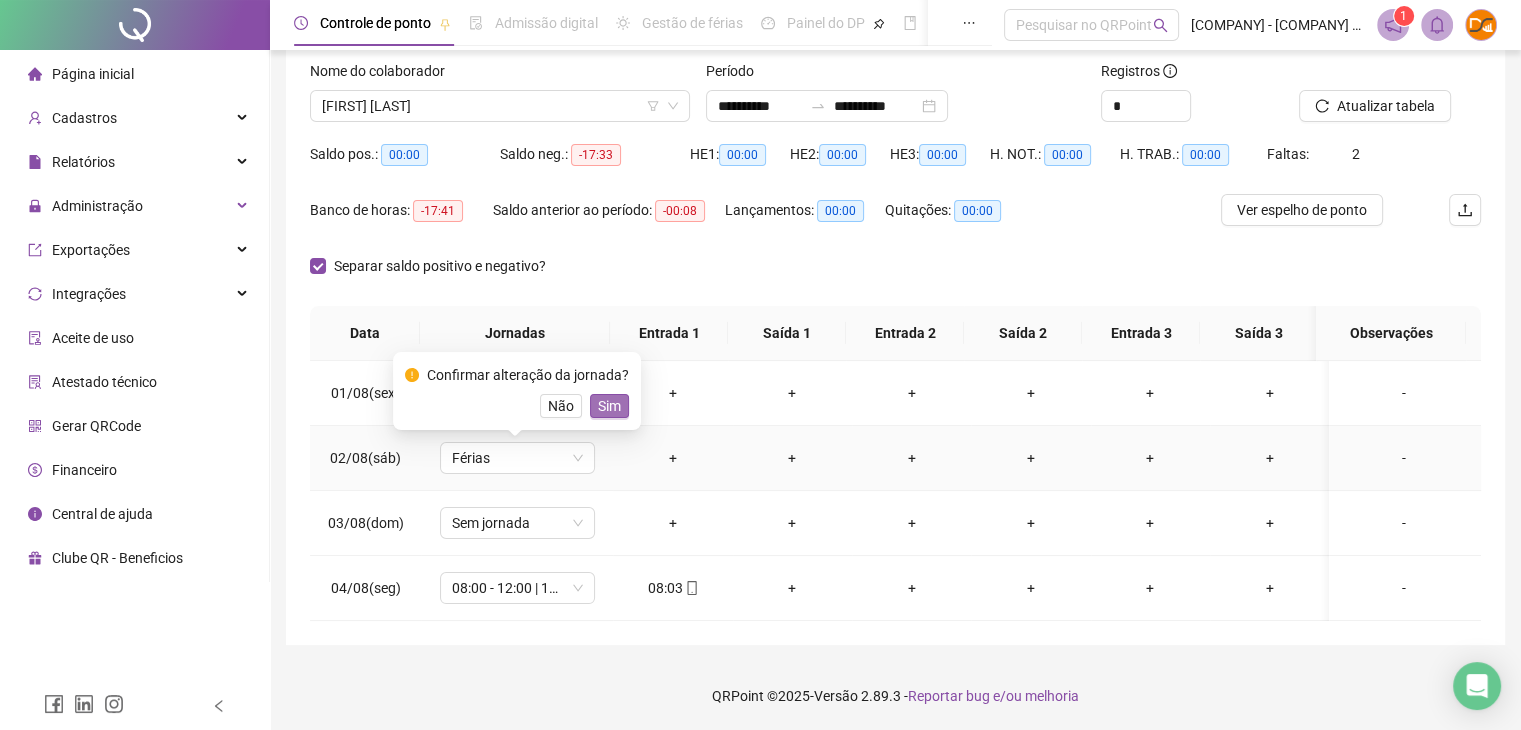 click on "Sim" at bounding box center [609, 406] 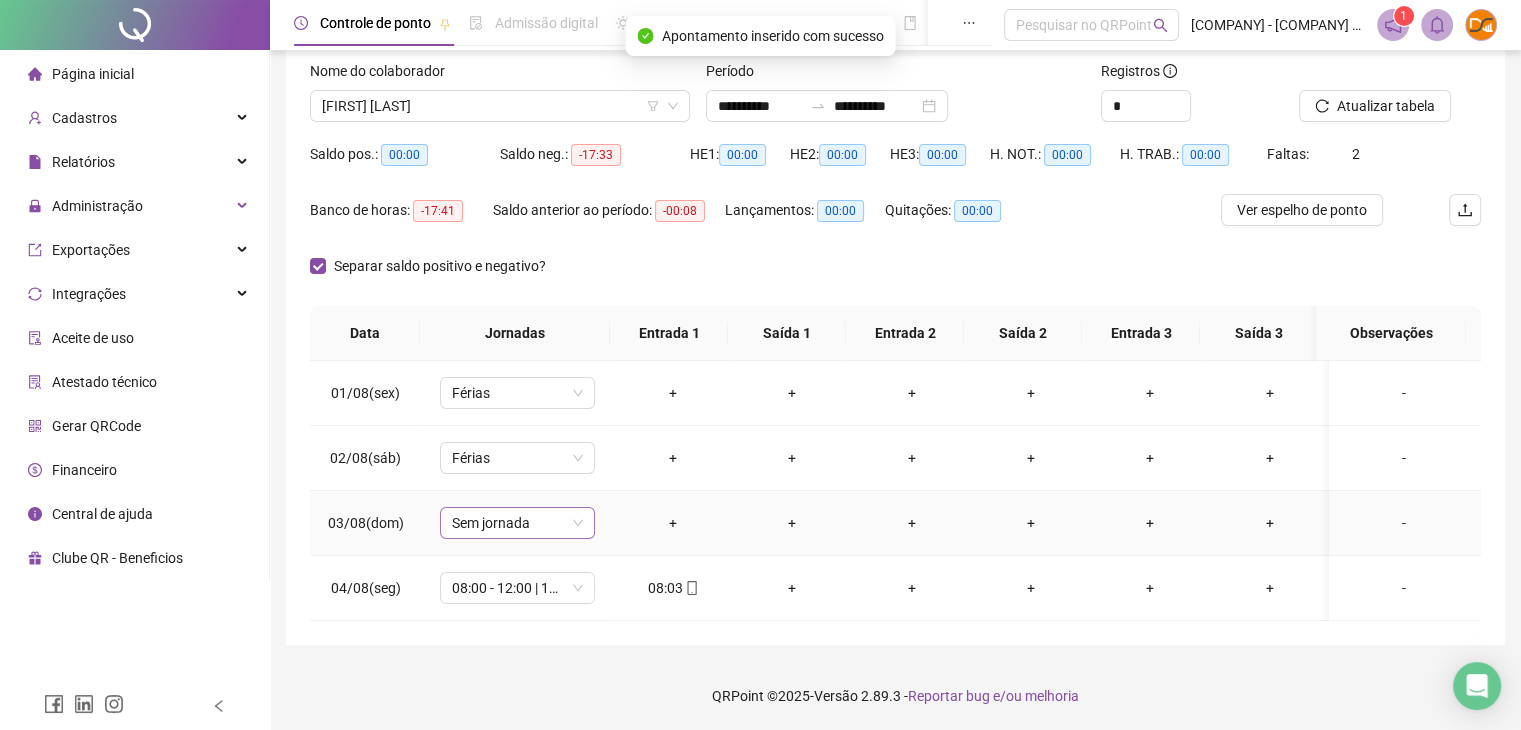 click on "Sem jornada" at bounding box center (517, 523) 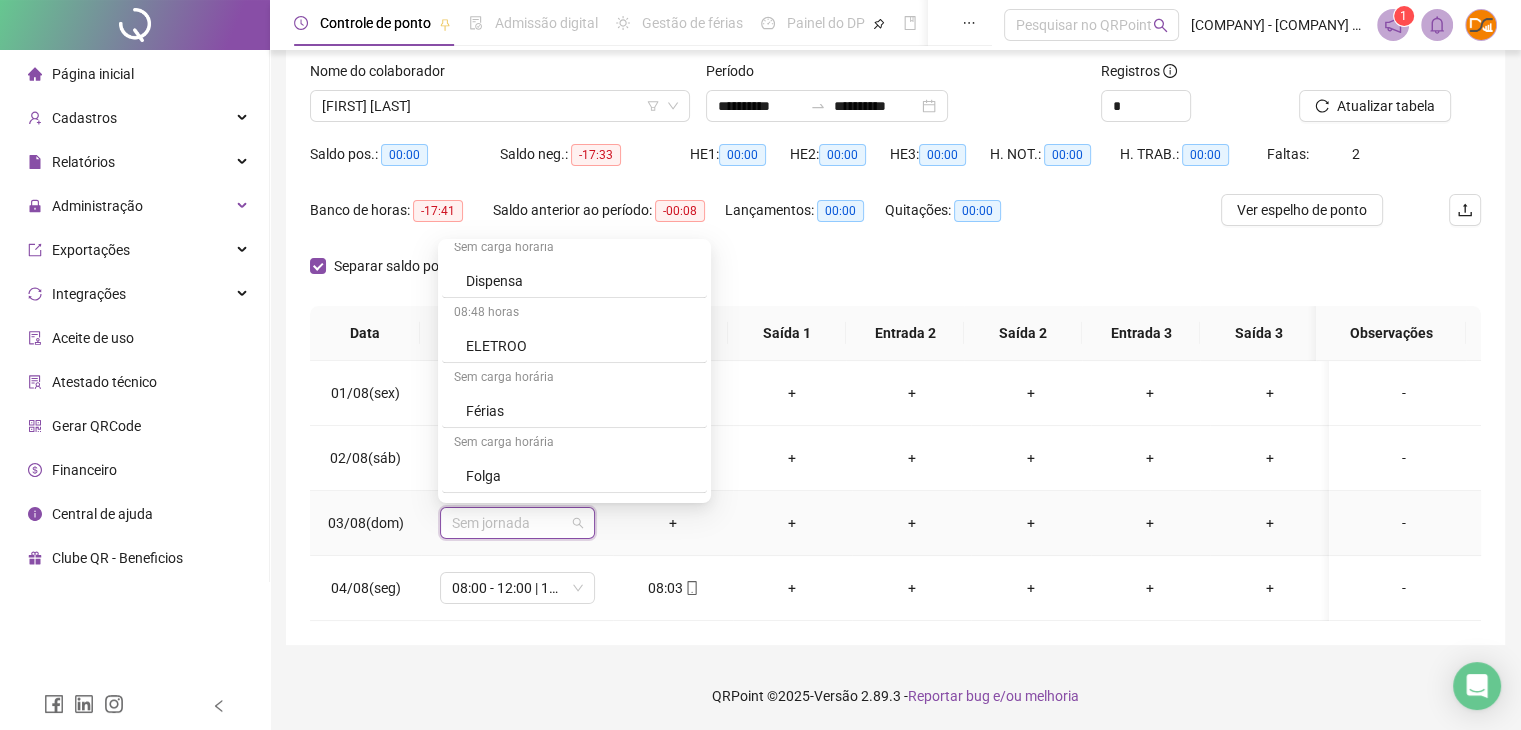 scroll, scrollTop: 2500, scrollLeft: 0, axis: vertical 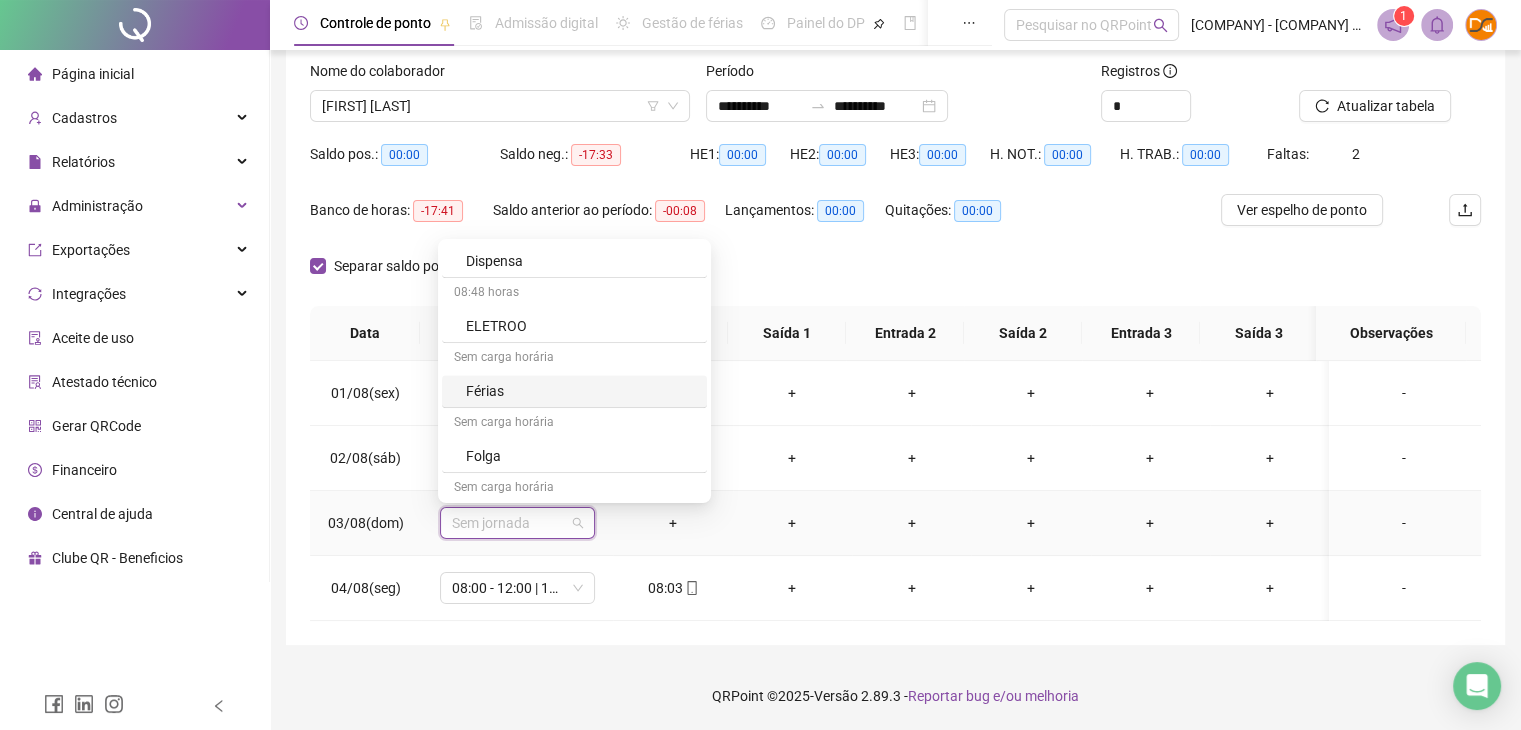 click on "Férias" at bounding box center (580, 391) 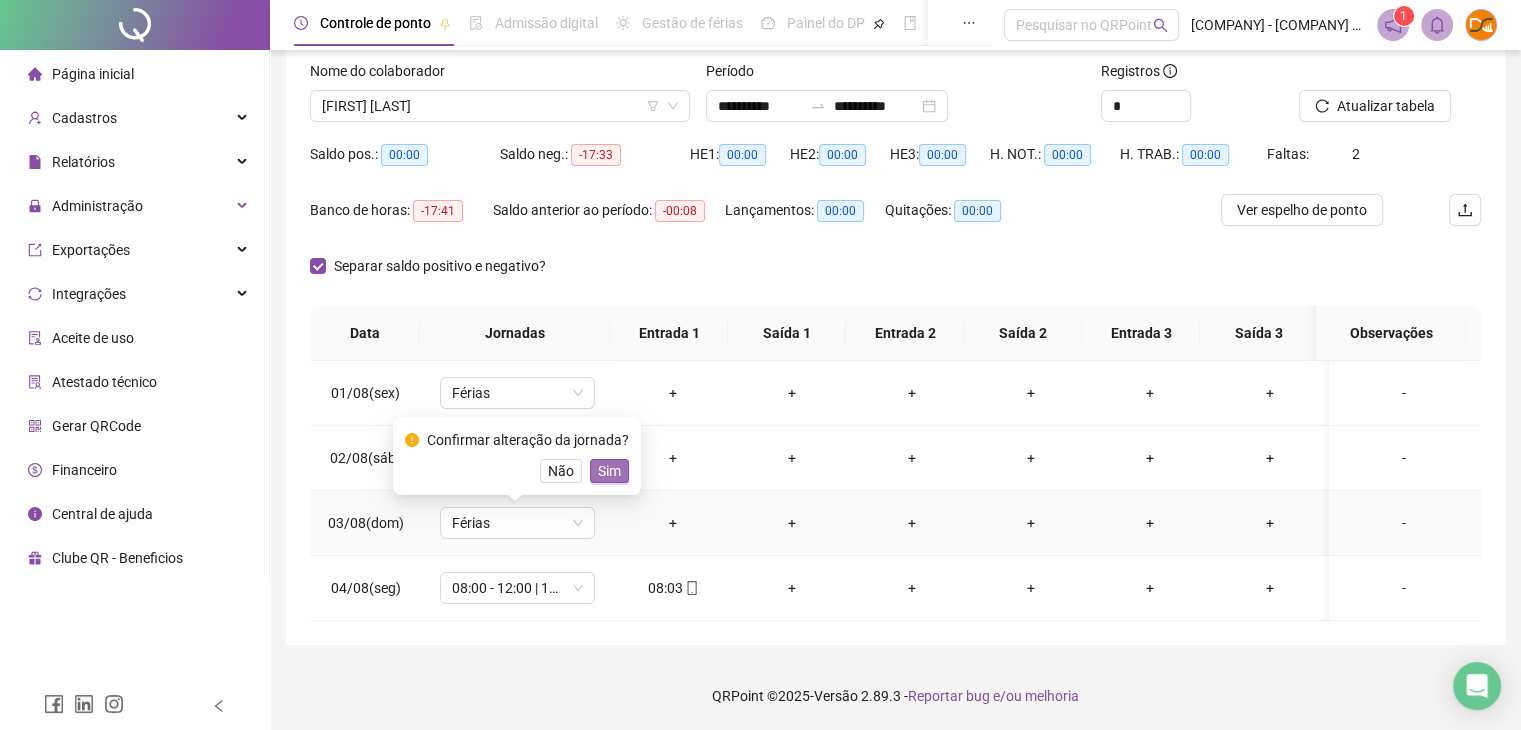 drag, startPoint x: 608, startPoint y: 463, endPoint x: 813, endPoint y: 356, distance: 231.24446 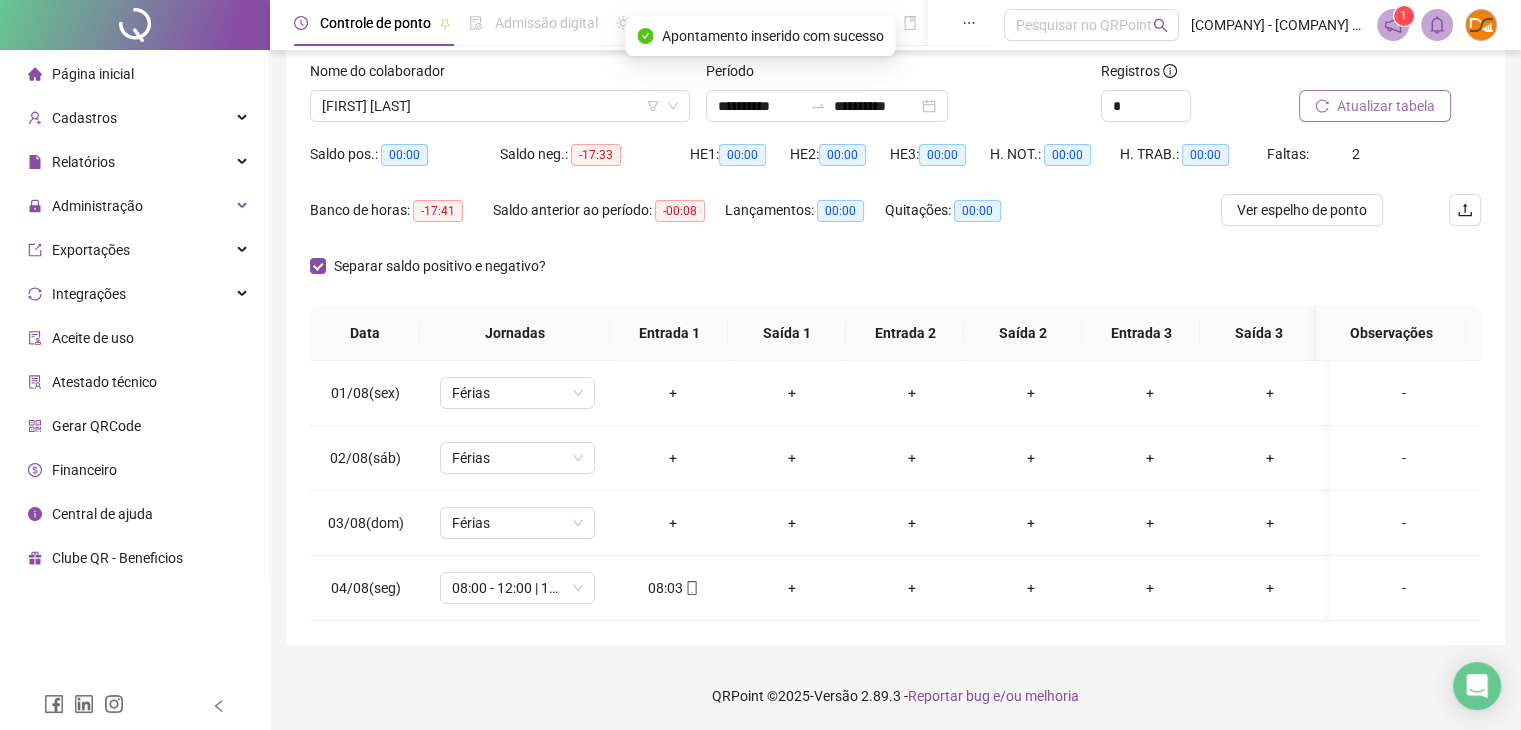 click on "Atualizar tabela" at bounding box center (1386, 106) 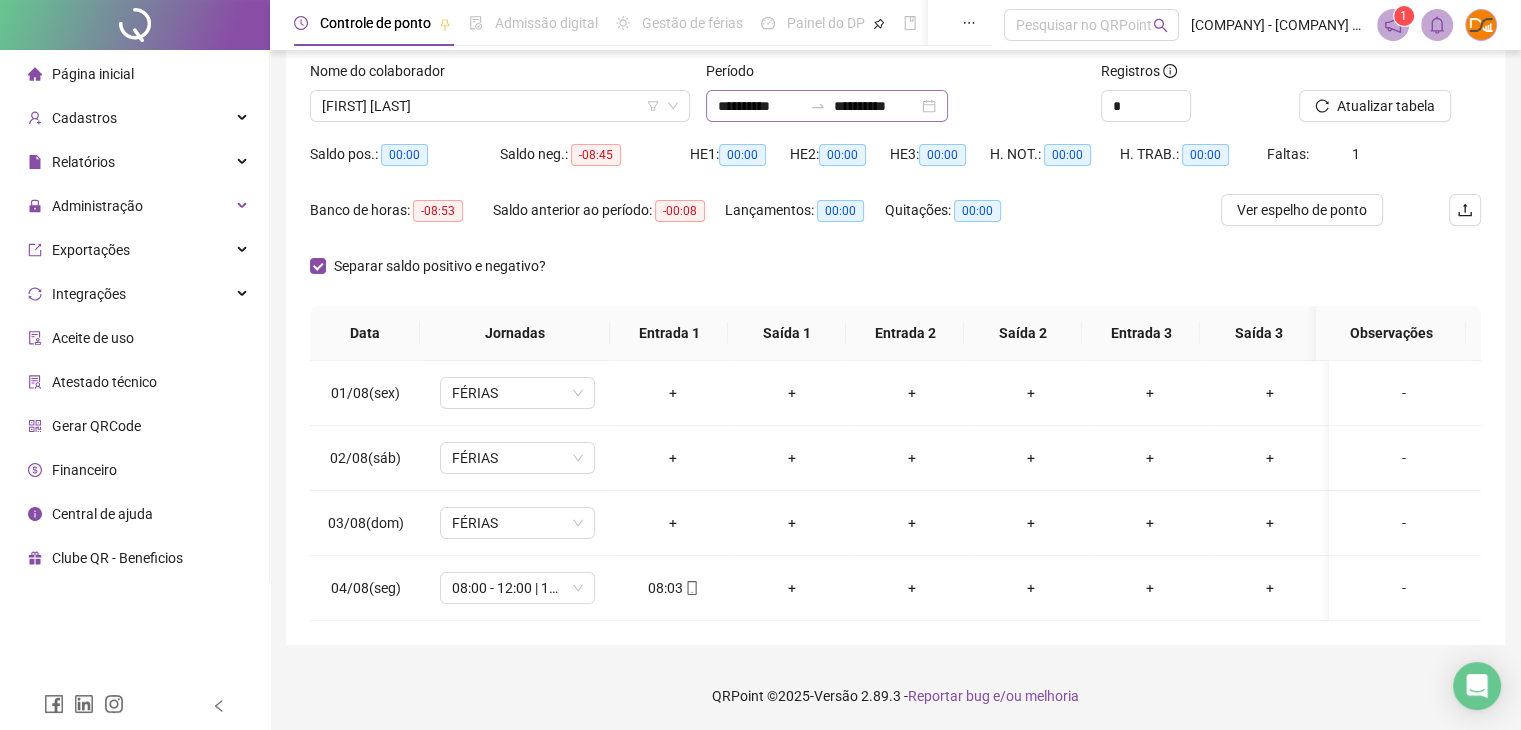 click on "**********" at bounding box center (827, 106) 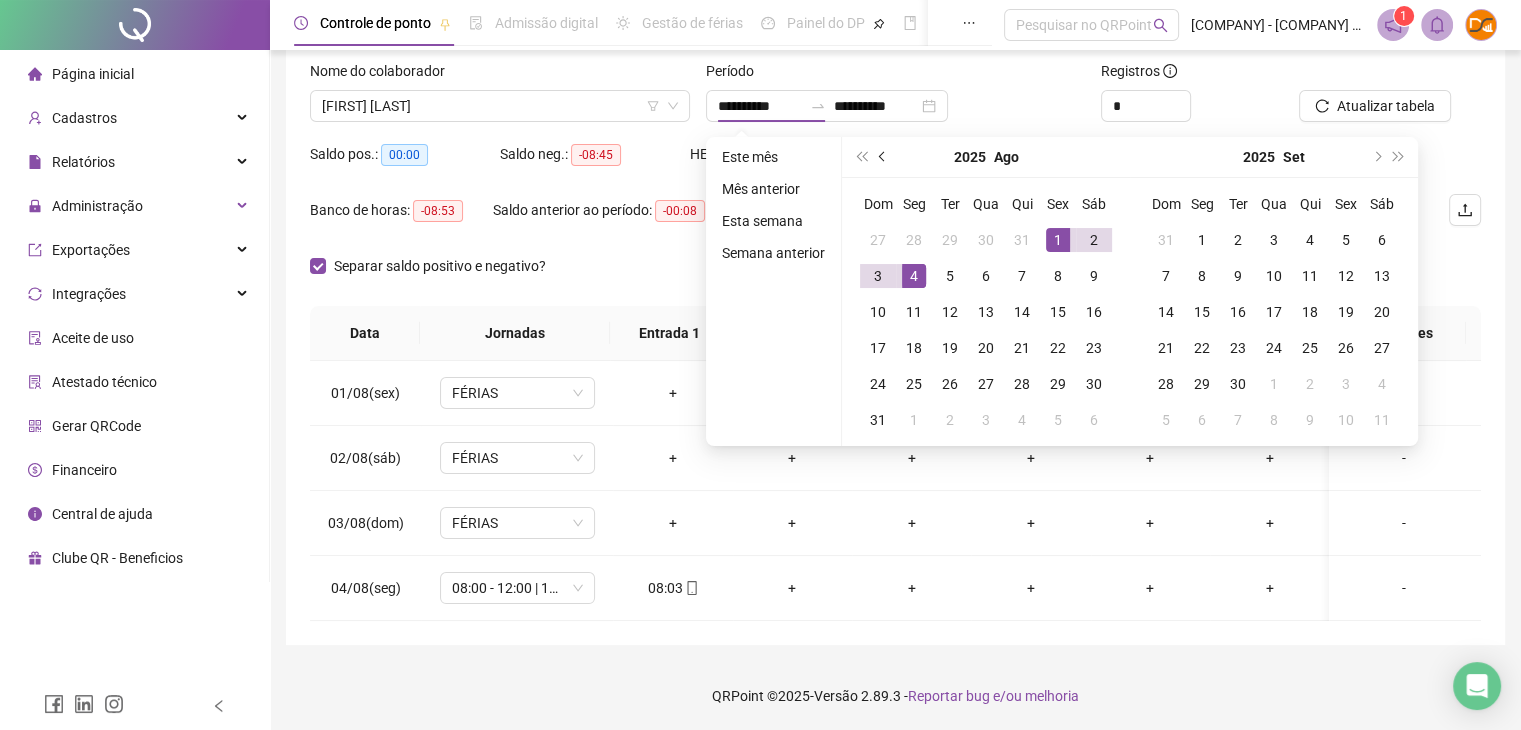 click at bounding box center (884, 157) 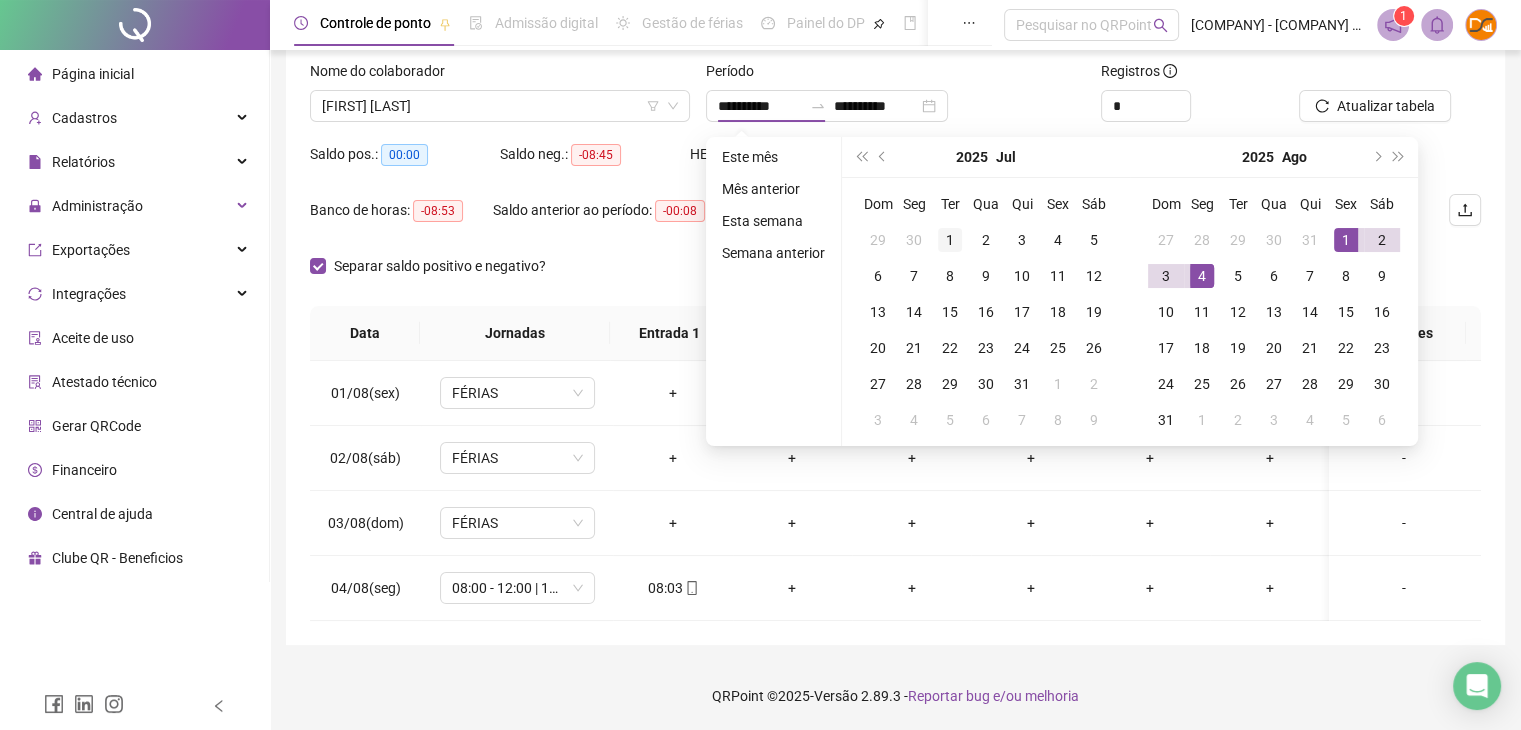 type on "**********" 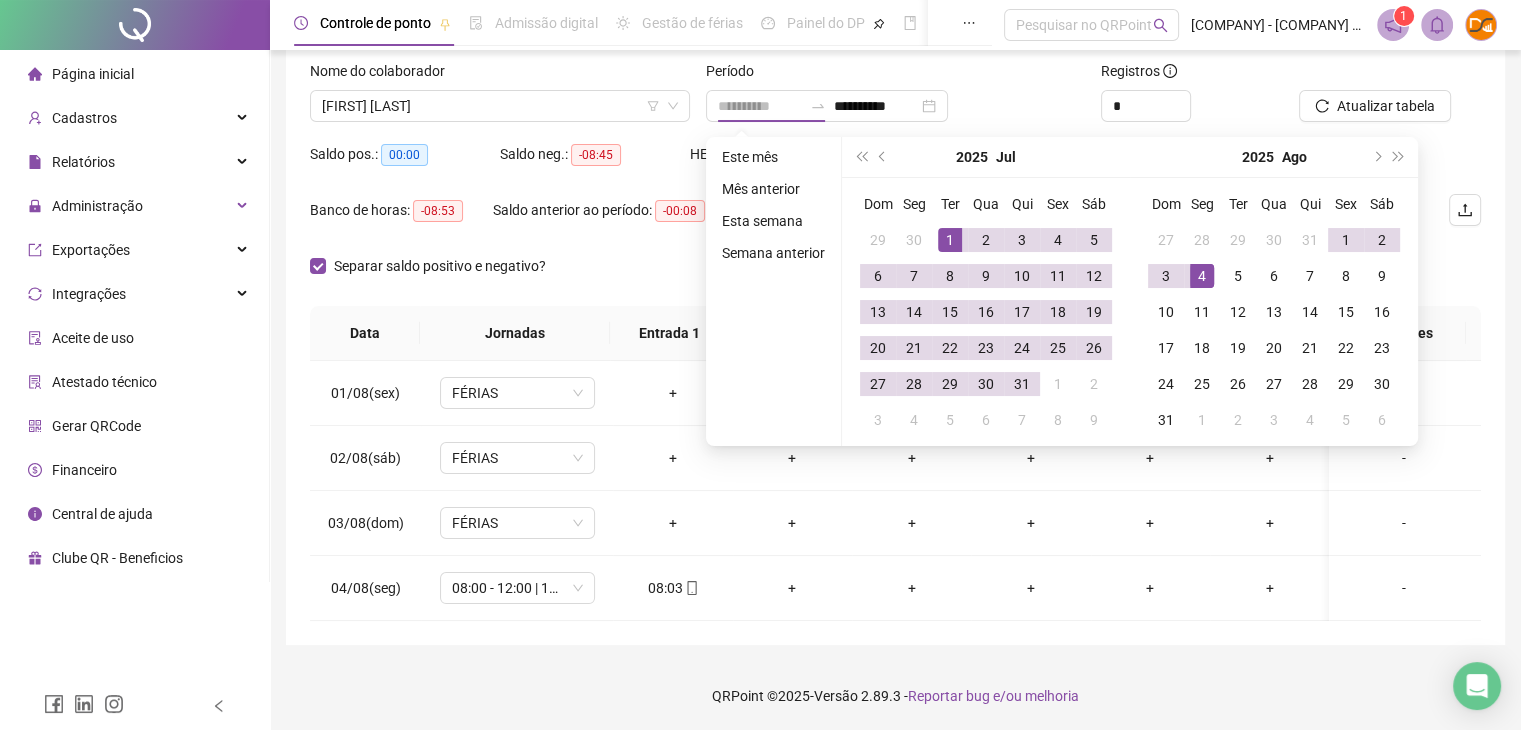 click on "1" at bounding box center [950, 240] 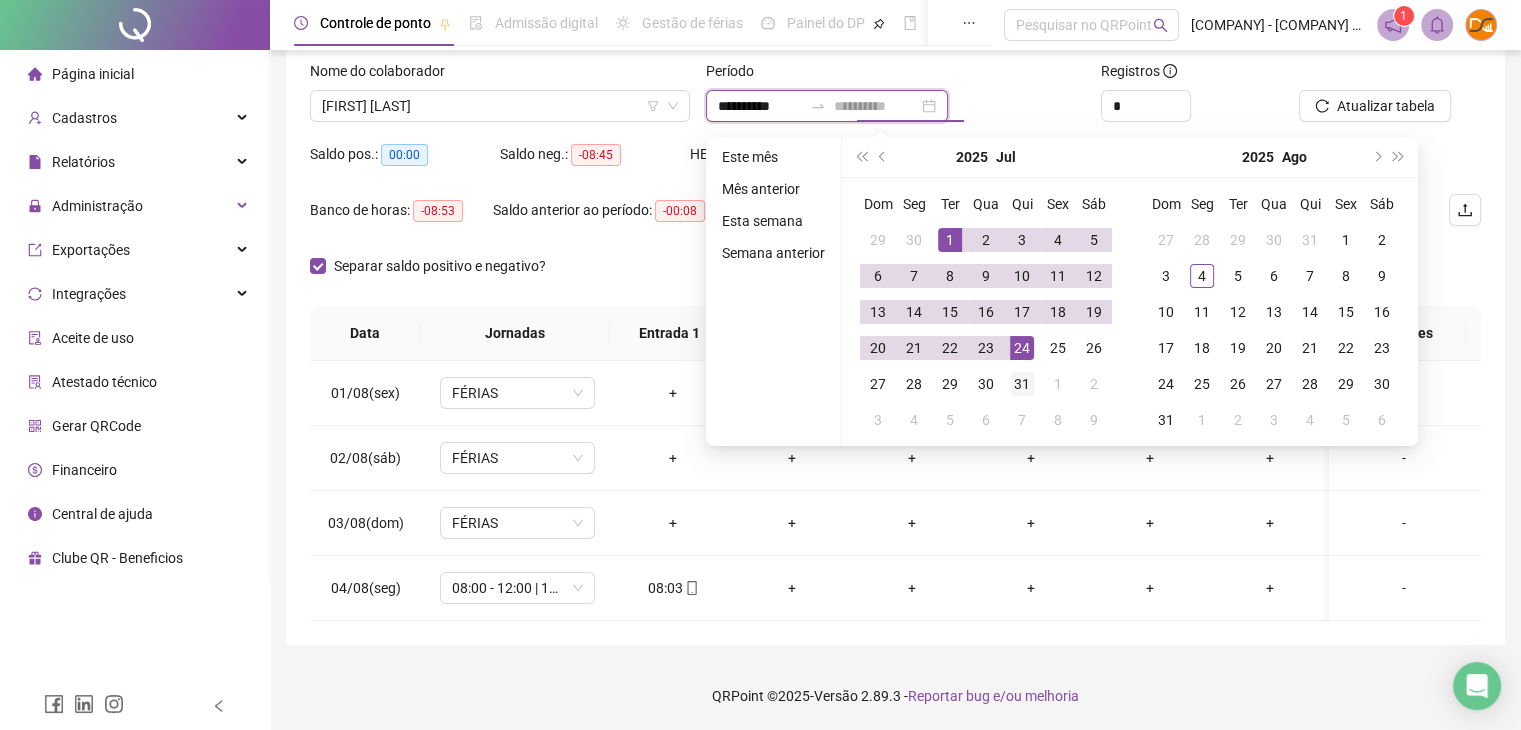 type on "**********" 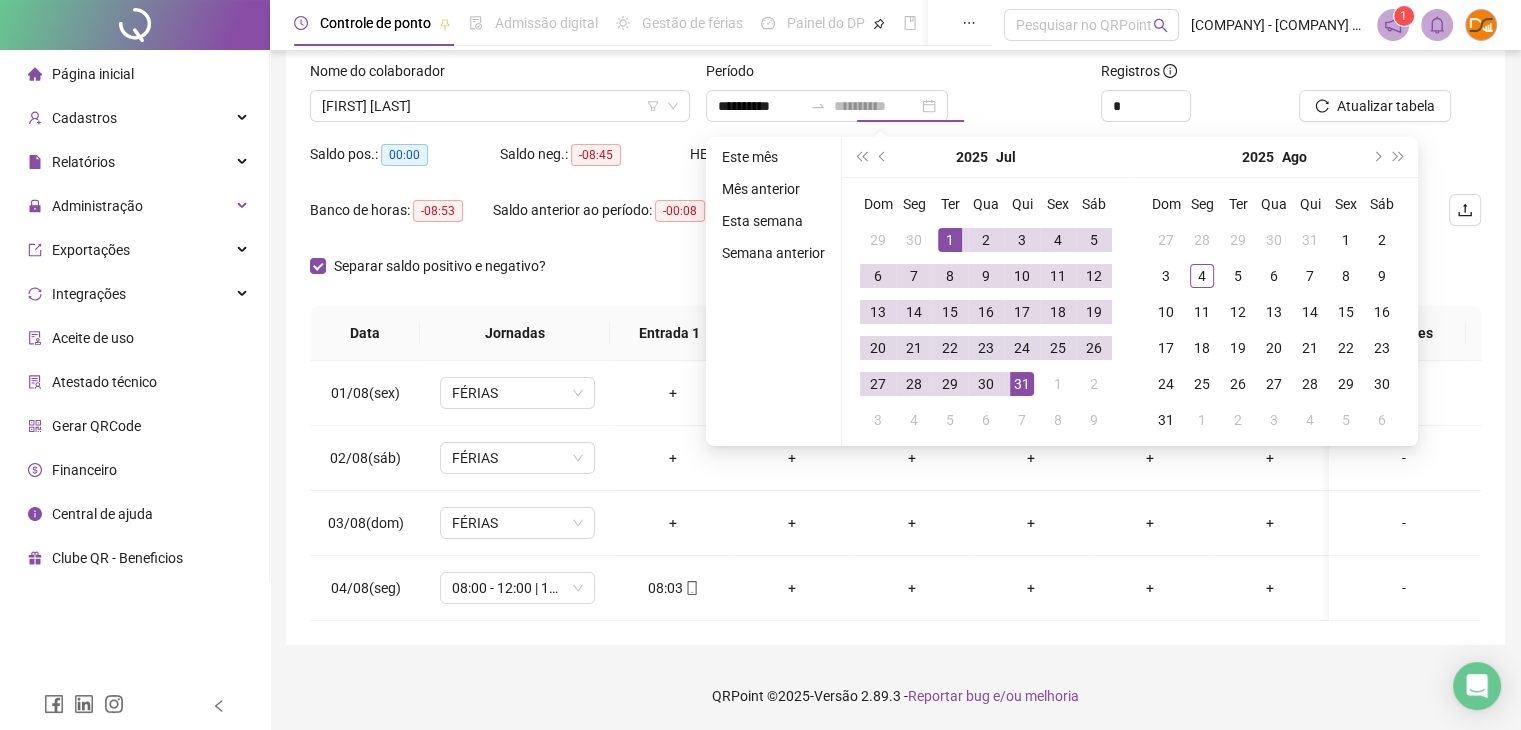 click on "31" at bounding box center [1022, 384] 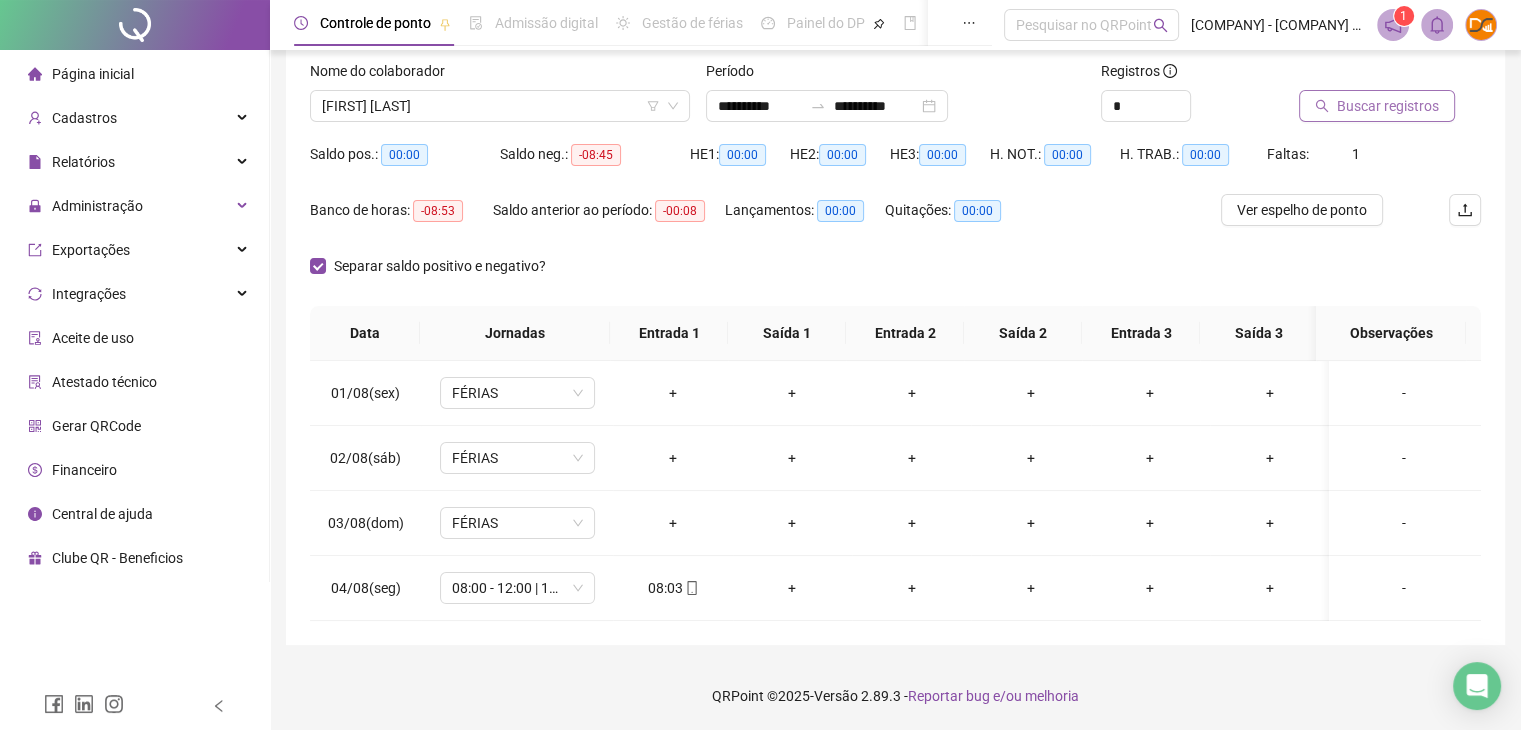 click on "Buscar registros" at bounding box center [1388, 106] 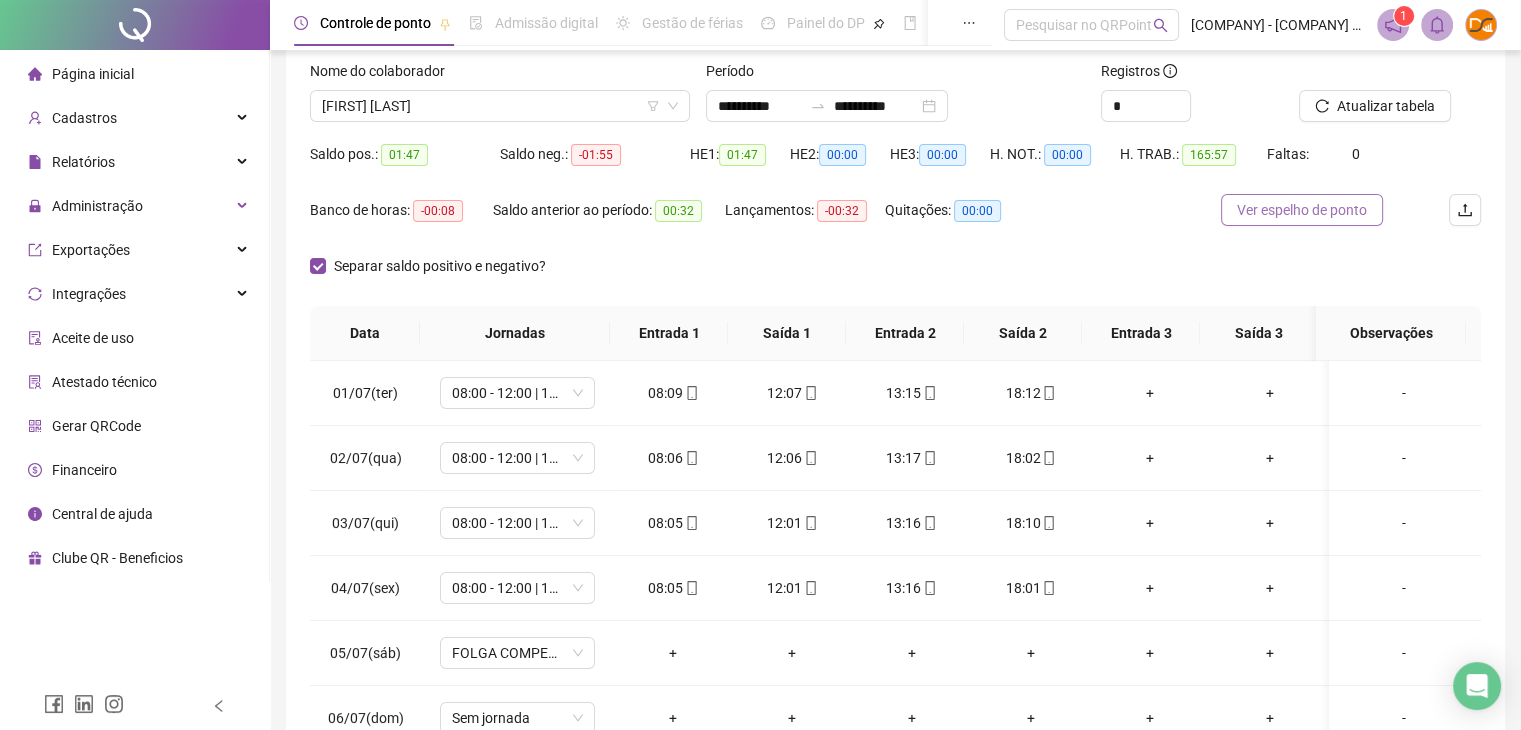 click on "Ver espelho de ponto" at bounding box center (1302, 210) 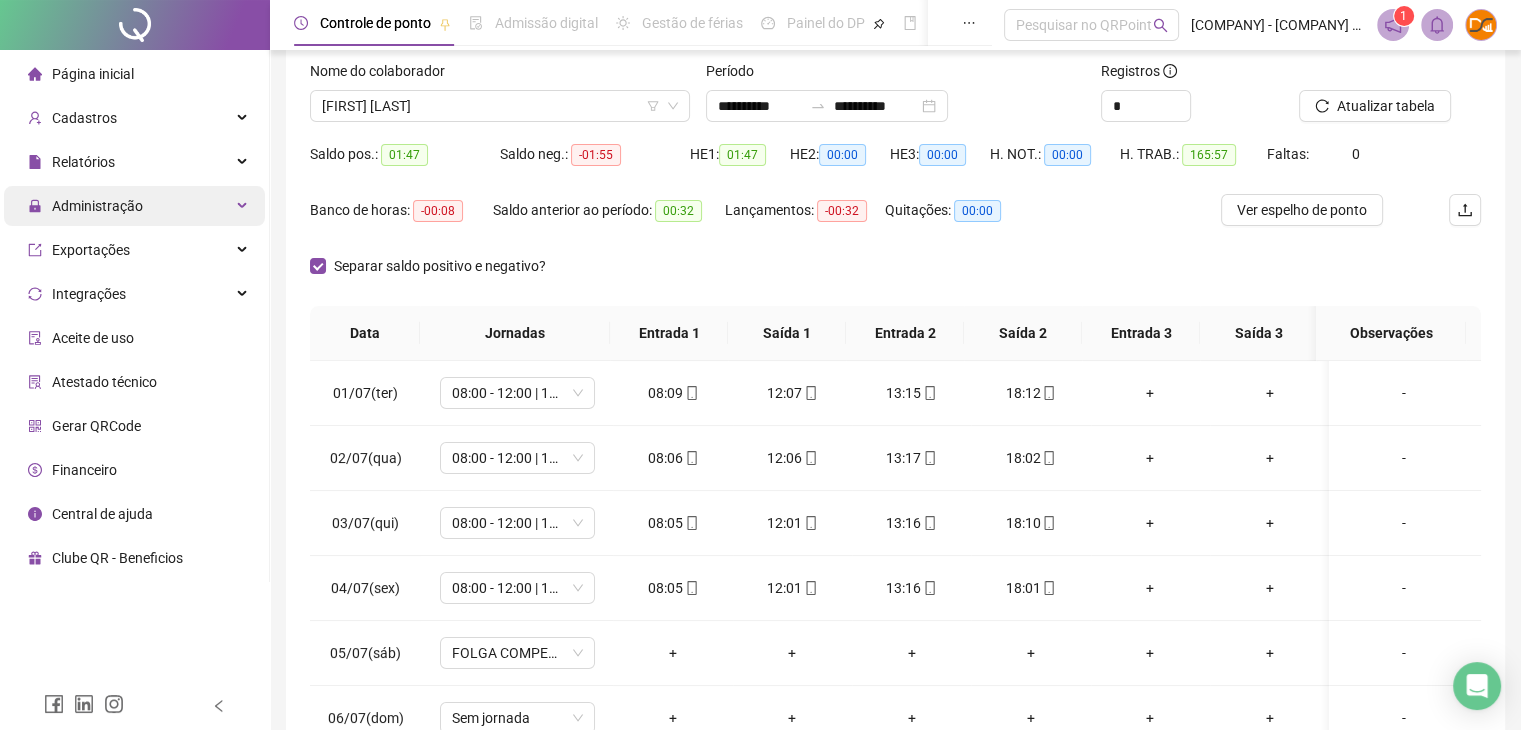 click on "Administração" at bounding box center (134, 206) 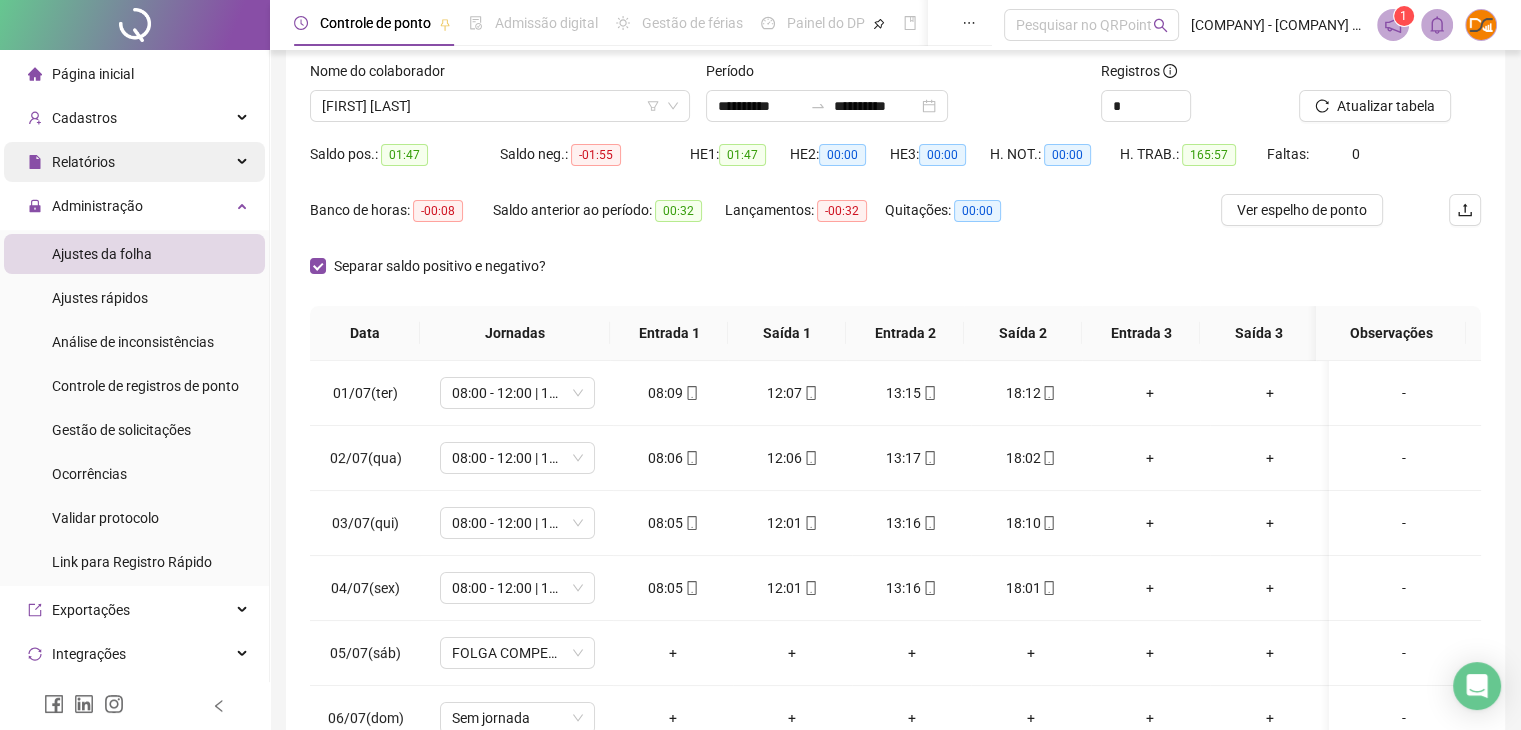 click on "Relatórios" at bounding box center (134, 162) 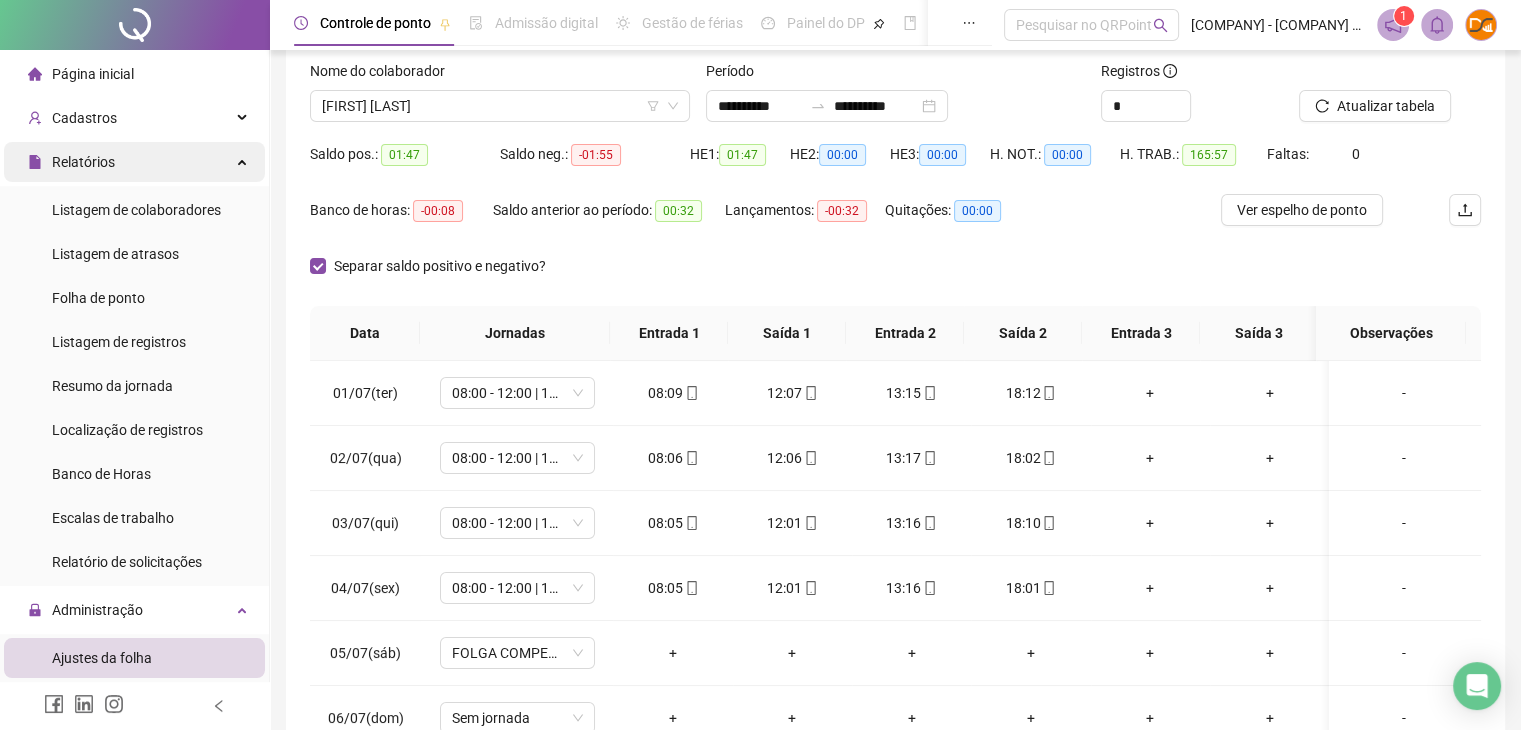 click on "Relatórios" at bounding box center (83, 162) 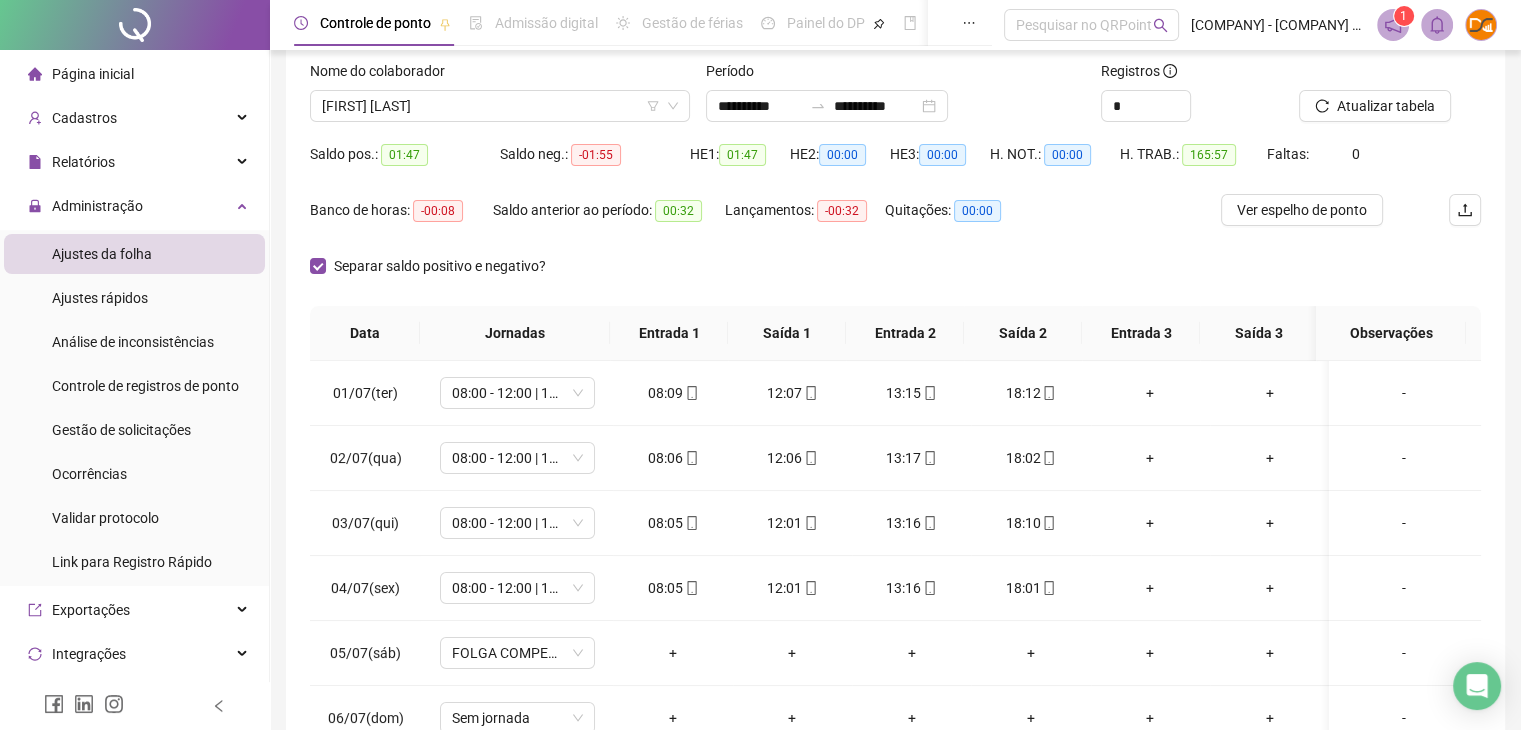 click on "Ajustes da folha" at bounding box center (102, 254) 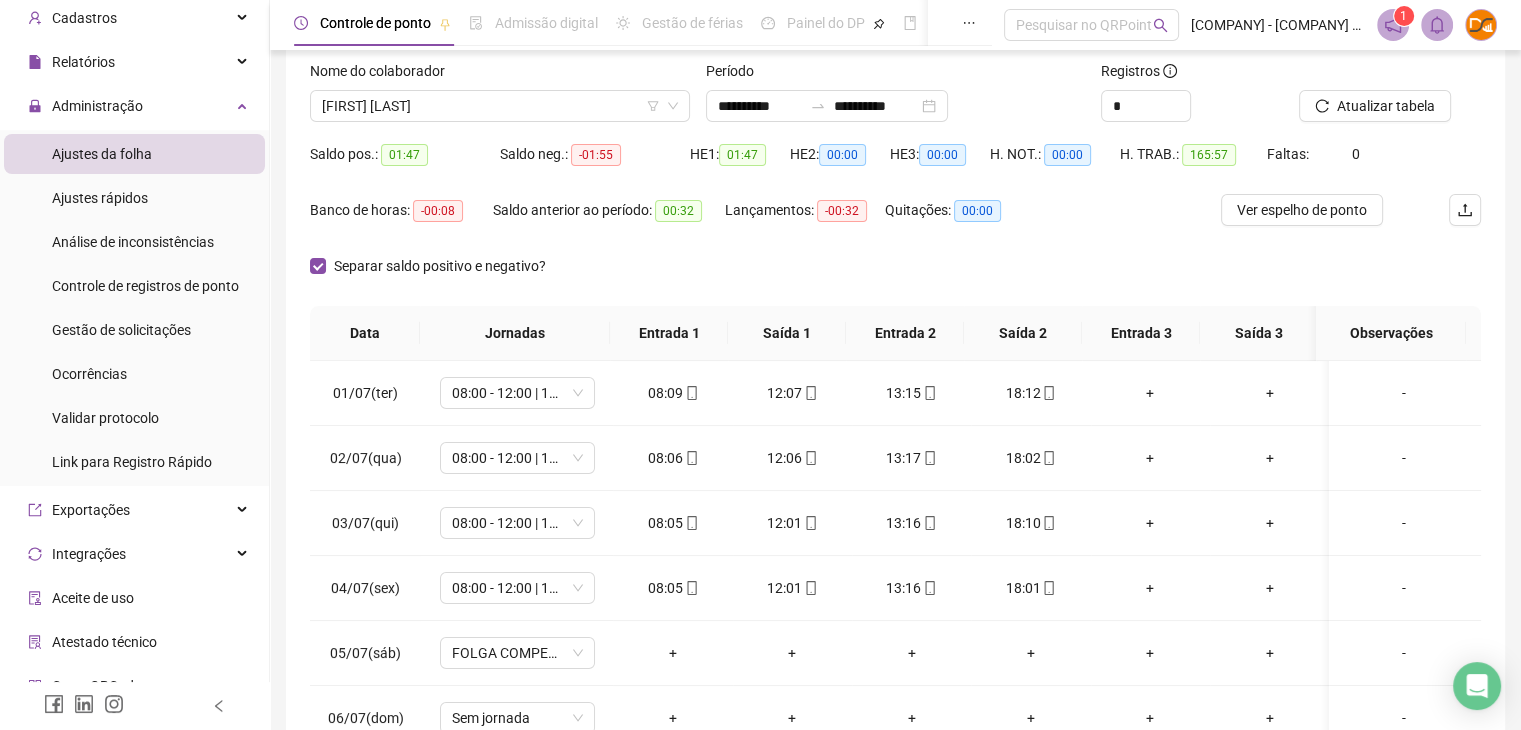 scroll, scrollTop: 0, scrollLeft: 0, axis: both 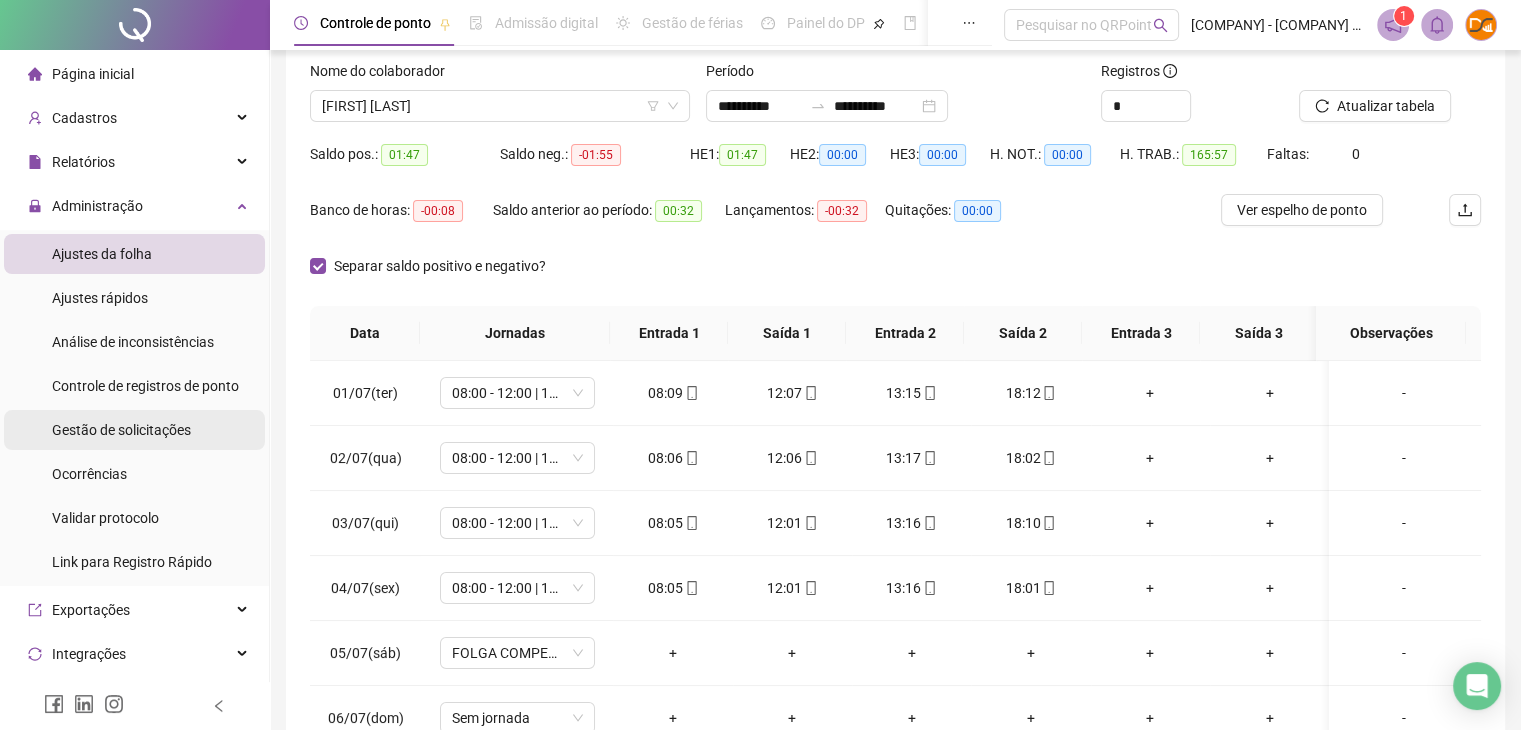 click on "Gestão de solicitações" at bounding box center (134, 430) 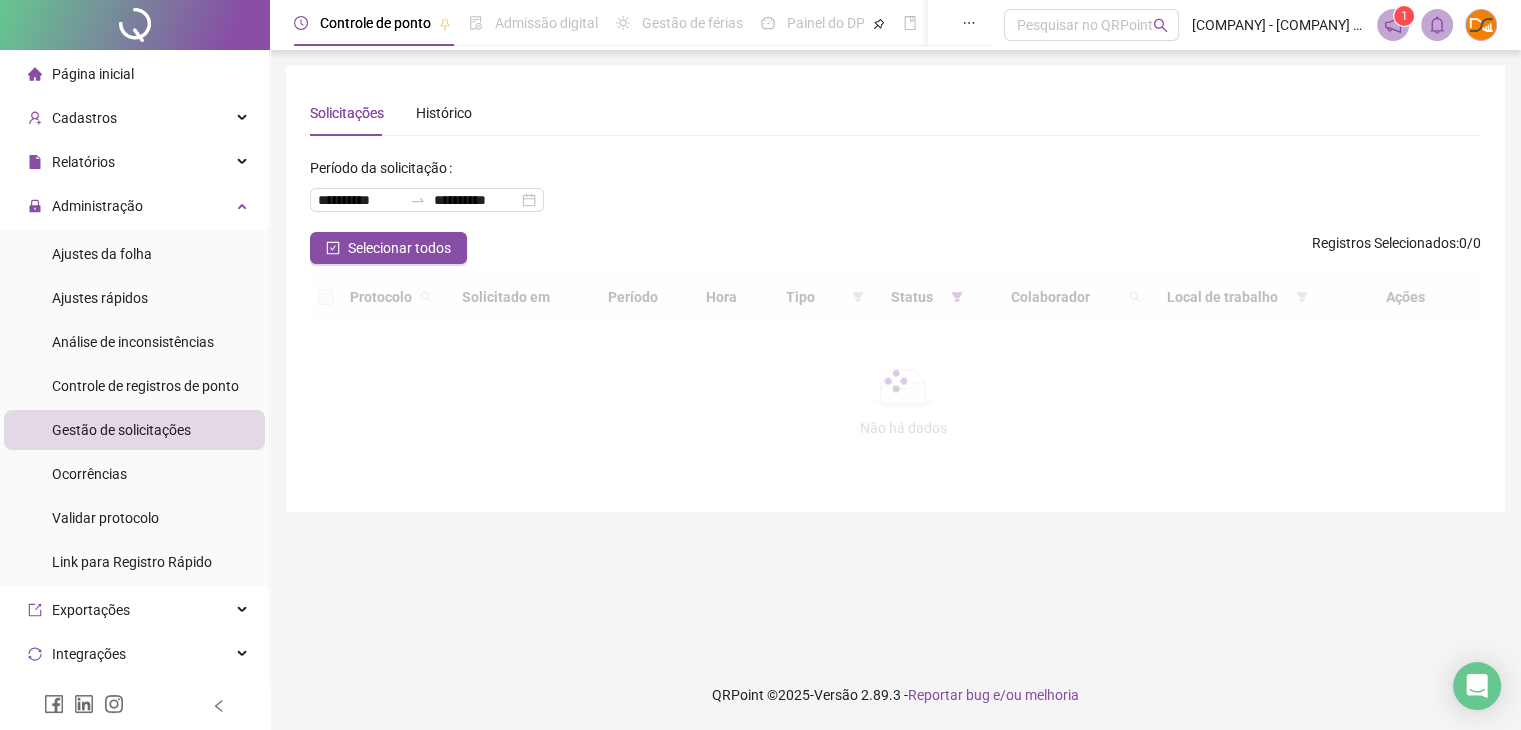 scroll, scrollTop: 0, scrollLeft: 0, axis: both 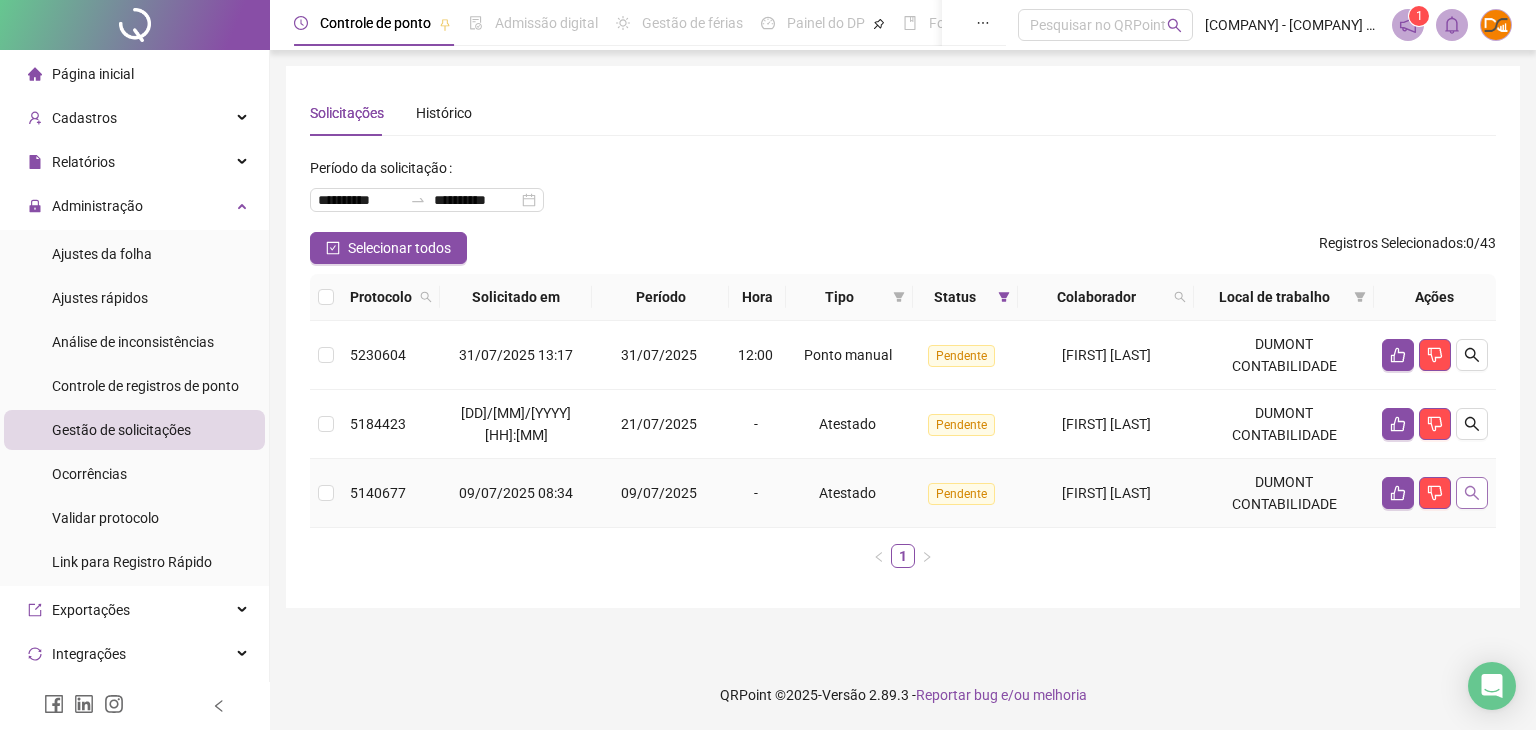click 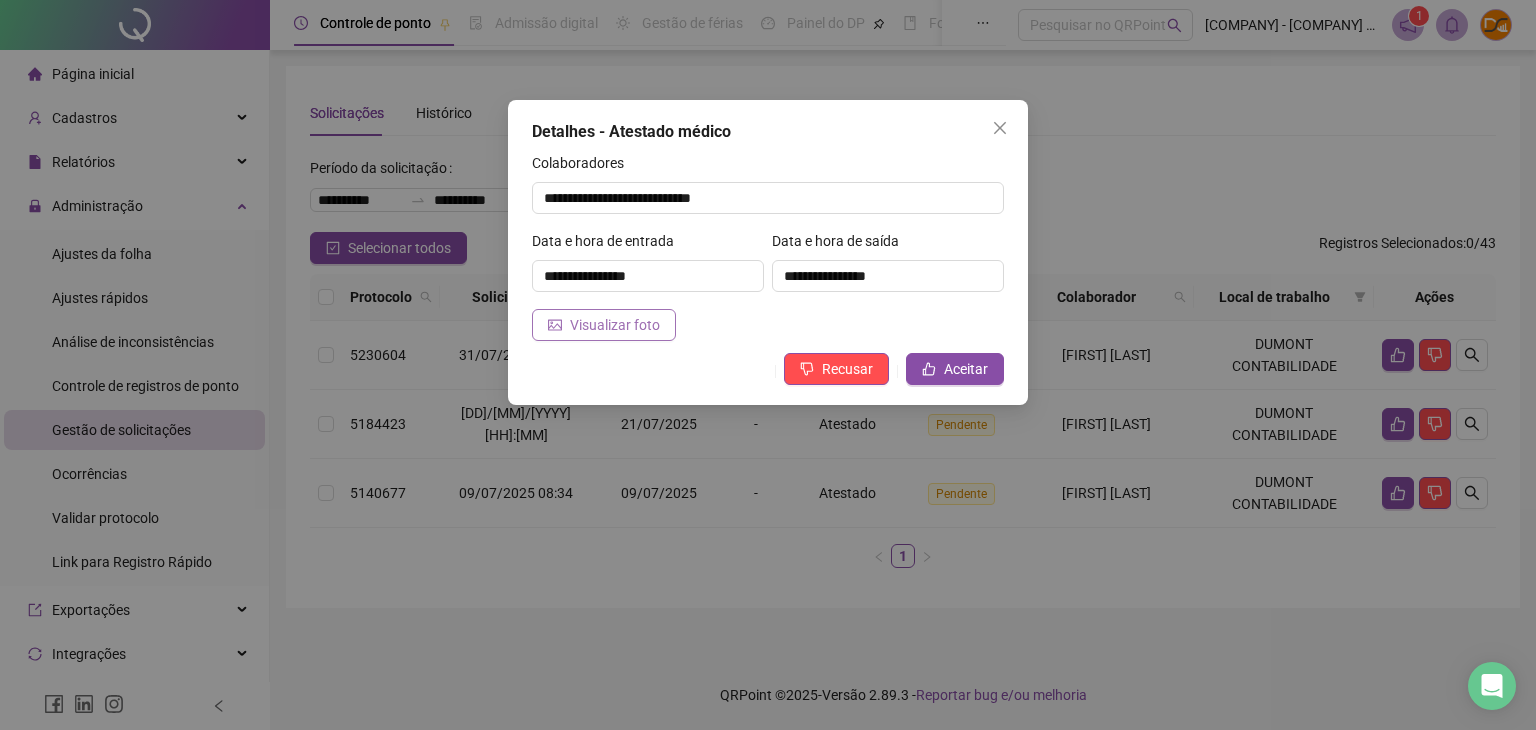 click on "Visualizar foto" at bounding box center [604, 325] 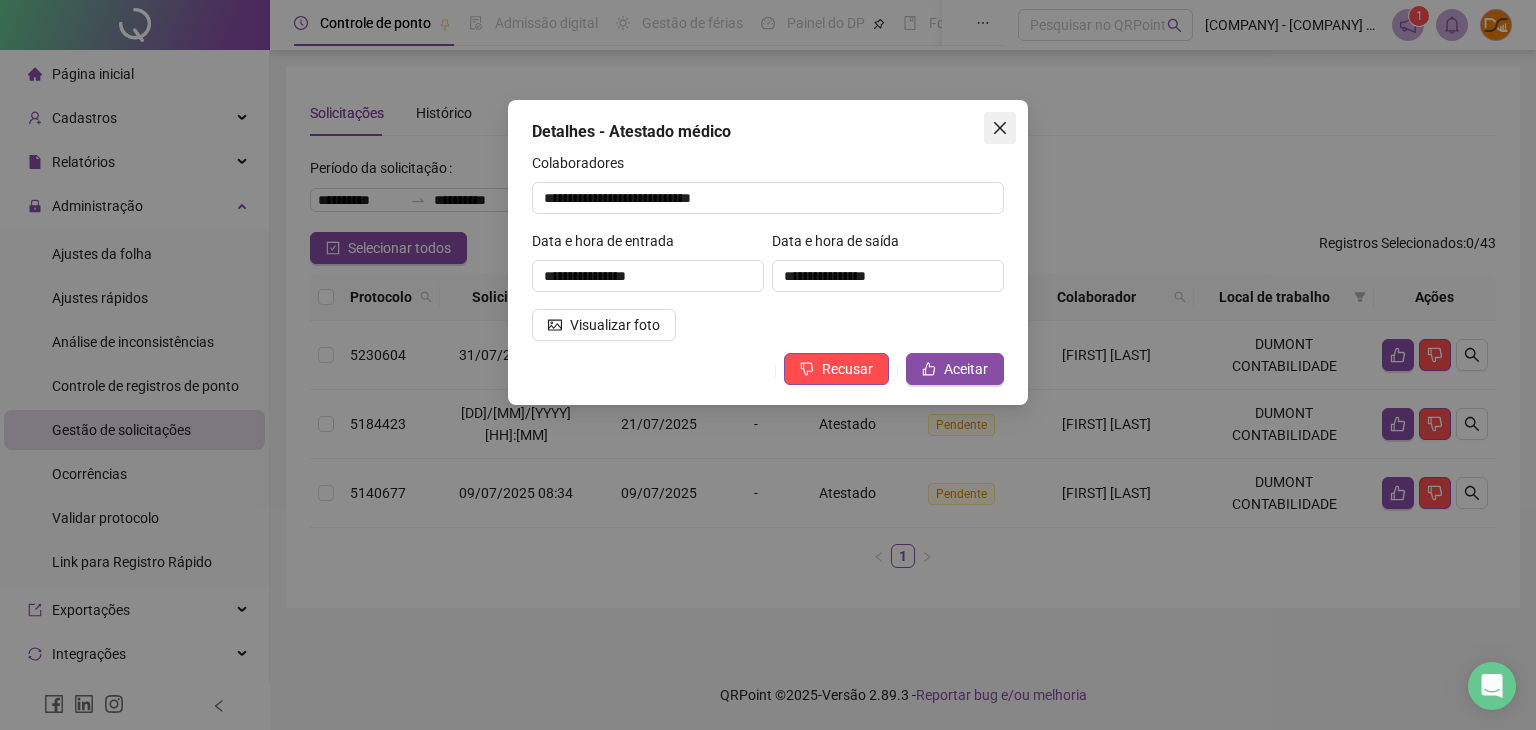 click at bounding box center [1000, 128] 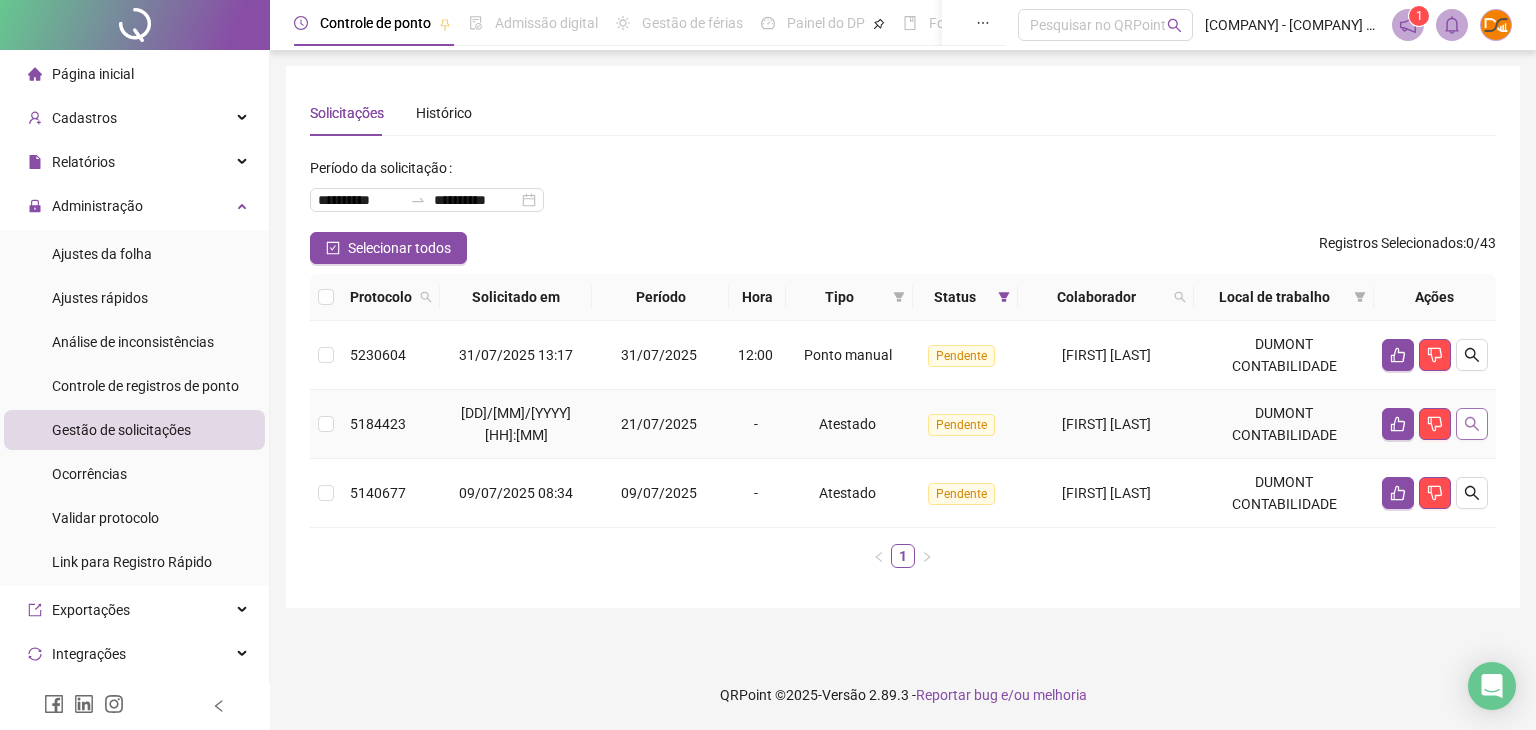 click 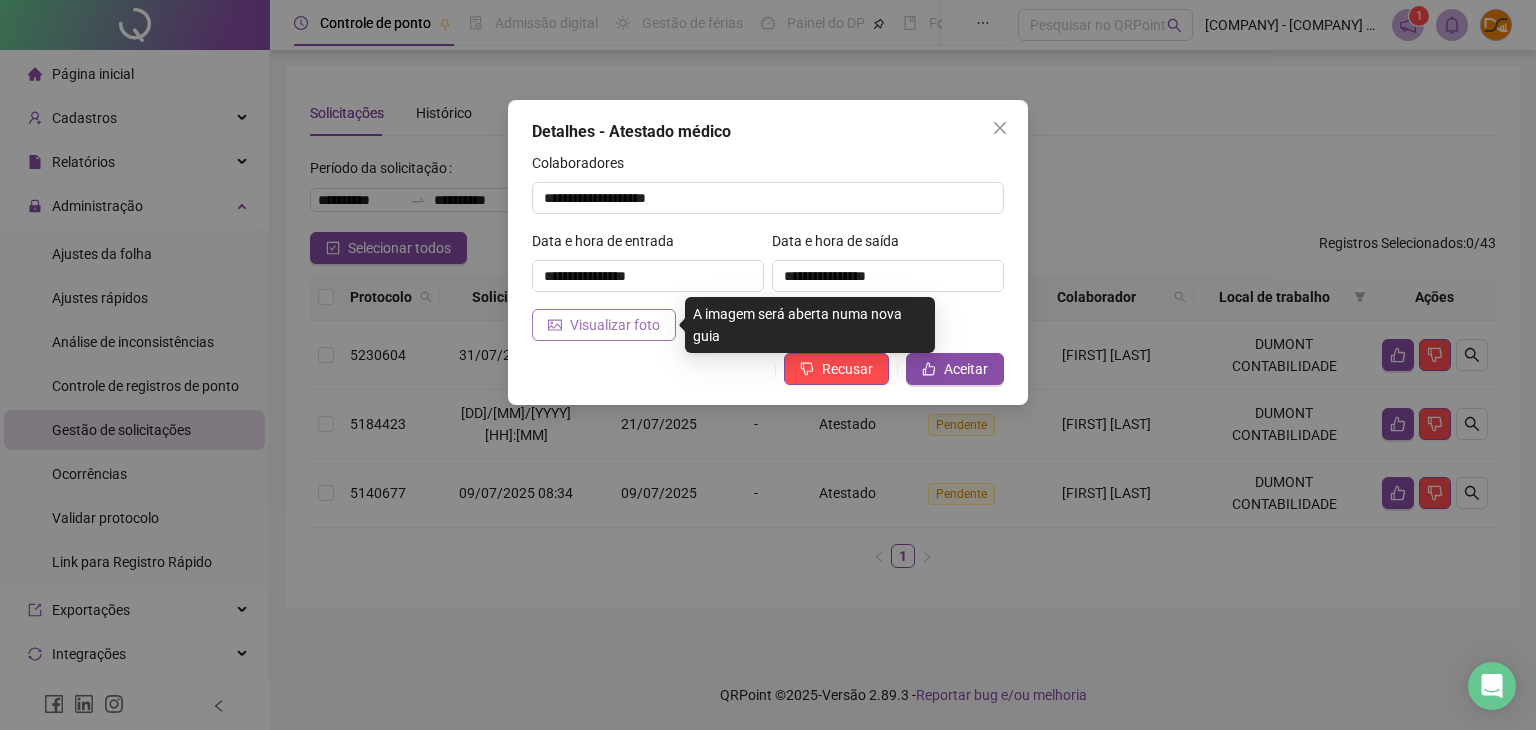 click on "Visualizar foto" at bounding box center [604, 325] 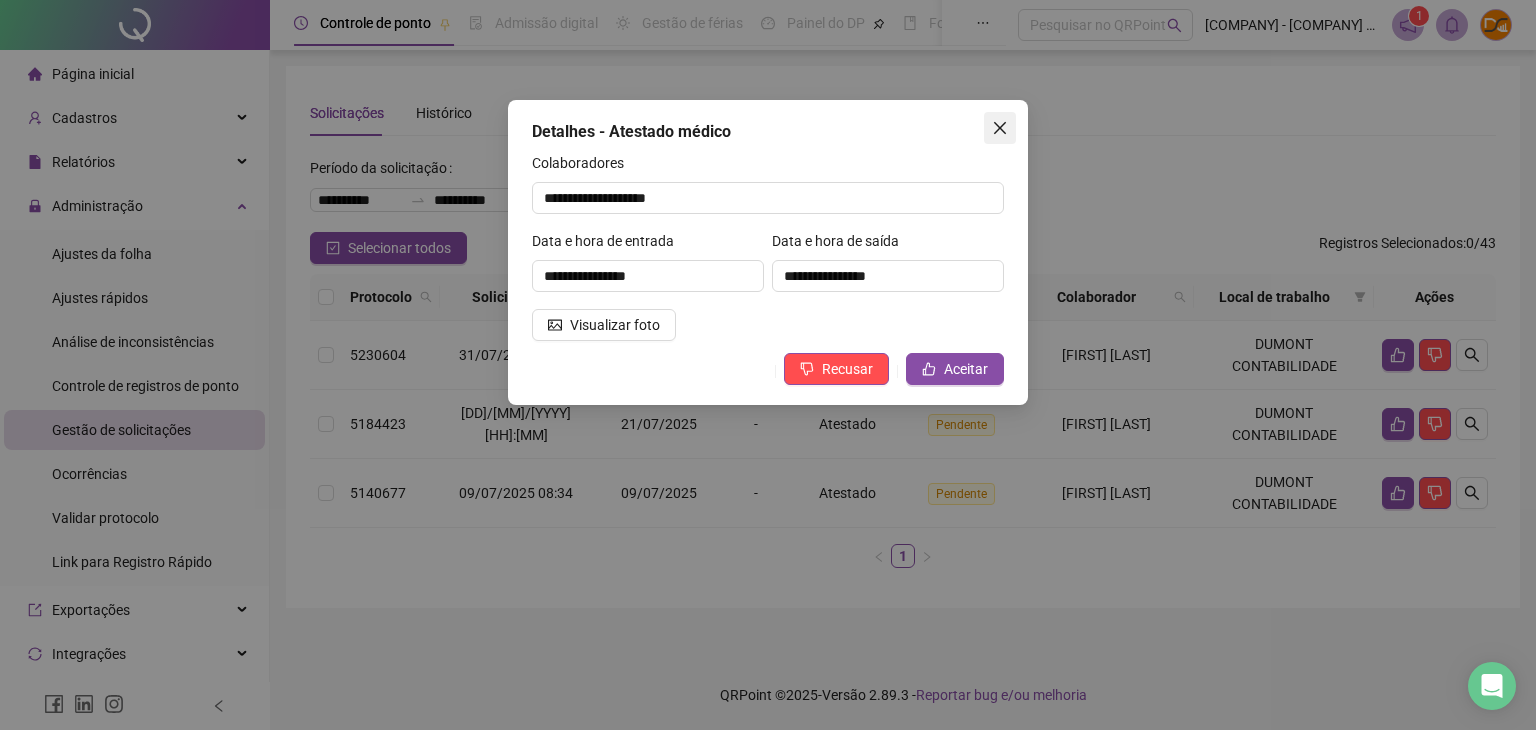click 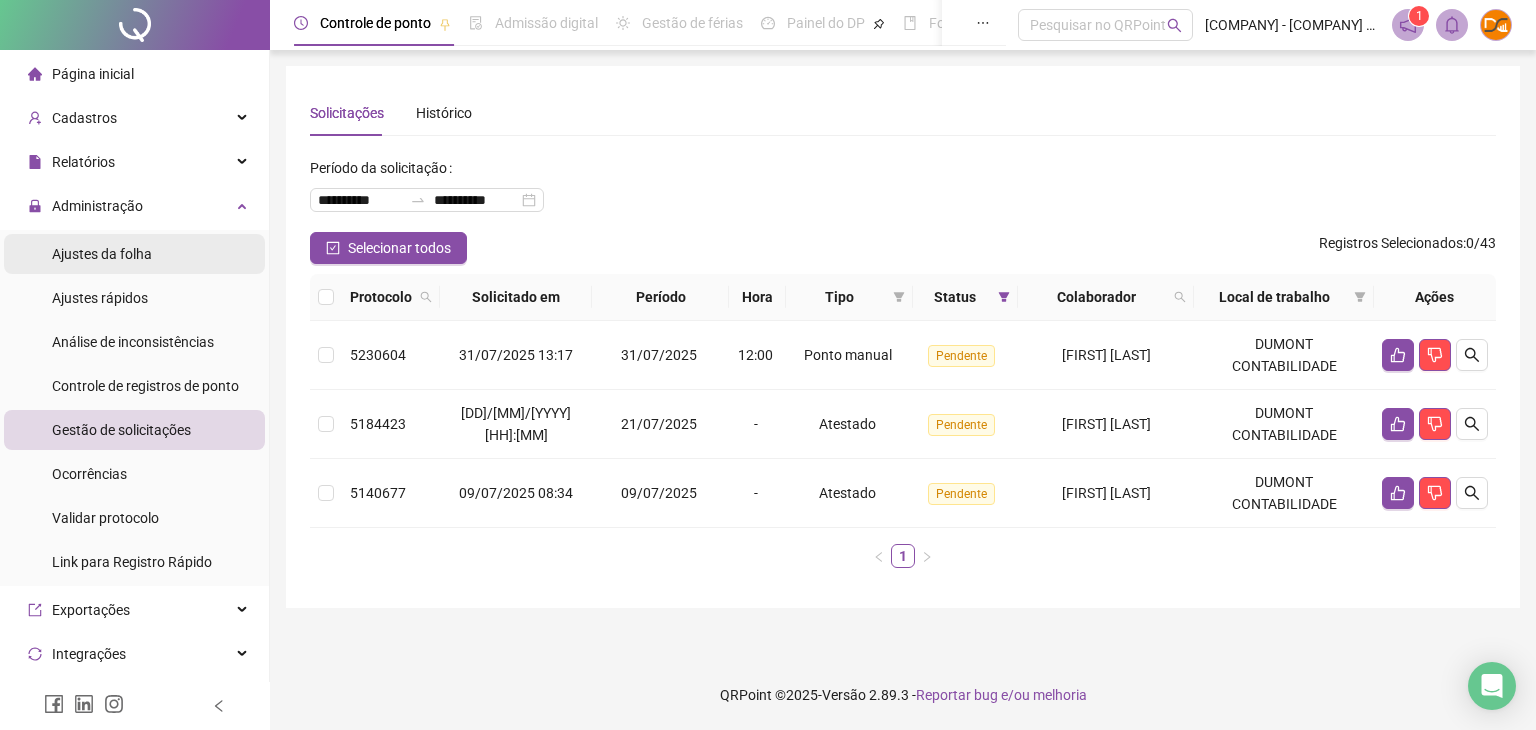 click on "Ajustes da folha" at bounding box center [134, 254] 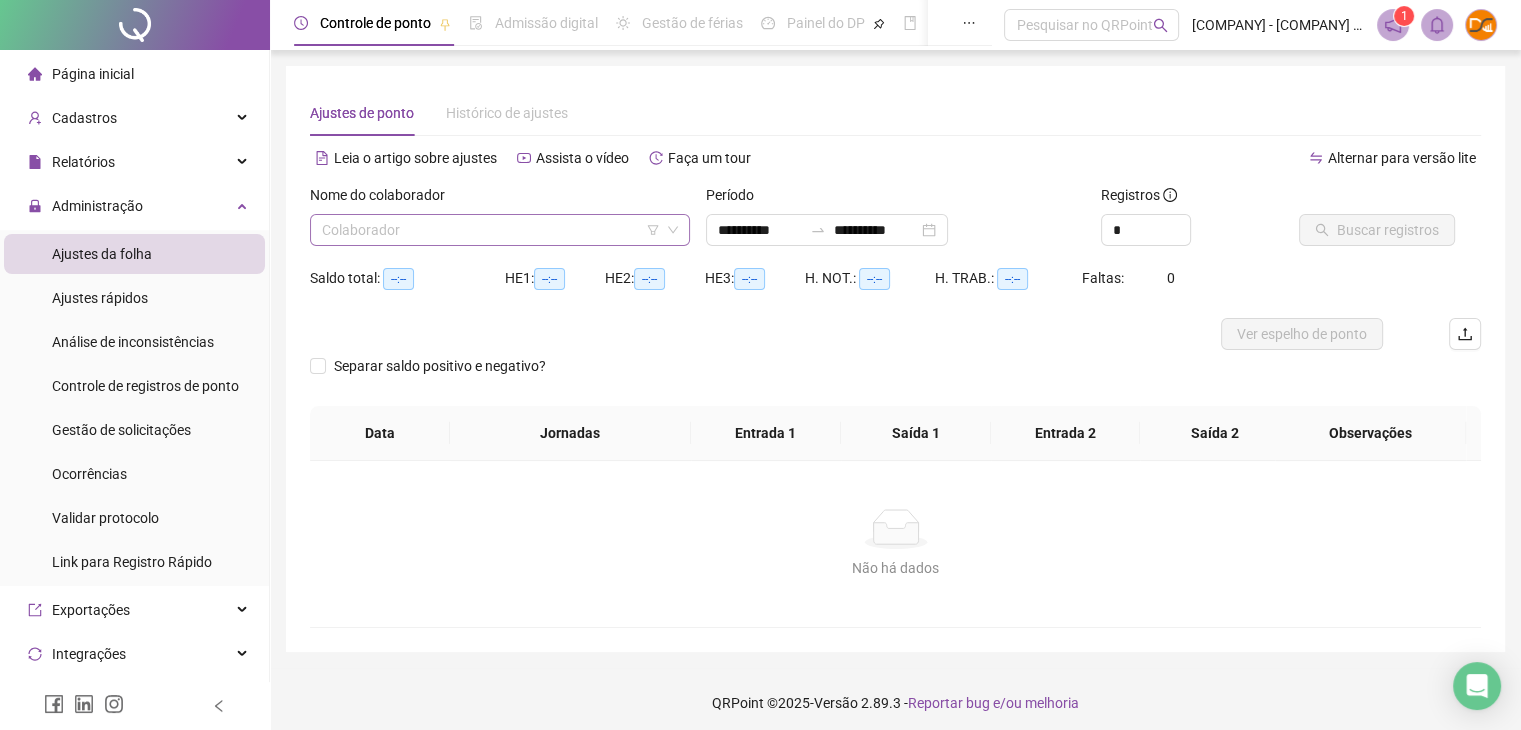 click at bounding box center [491, 230] 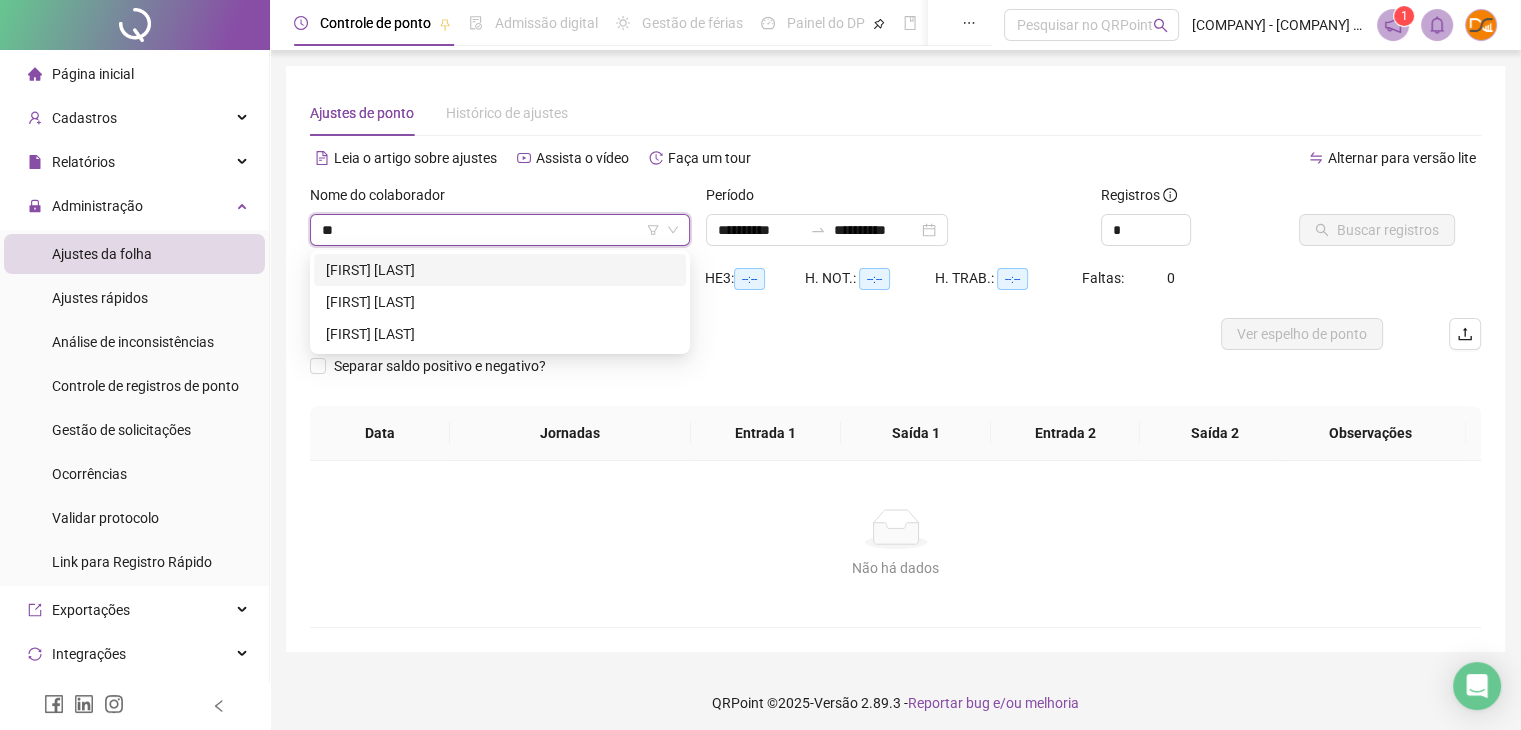 type on "***" 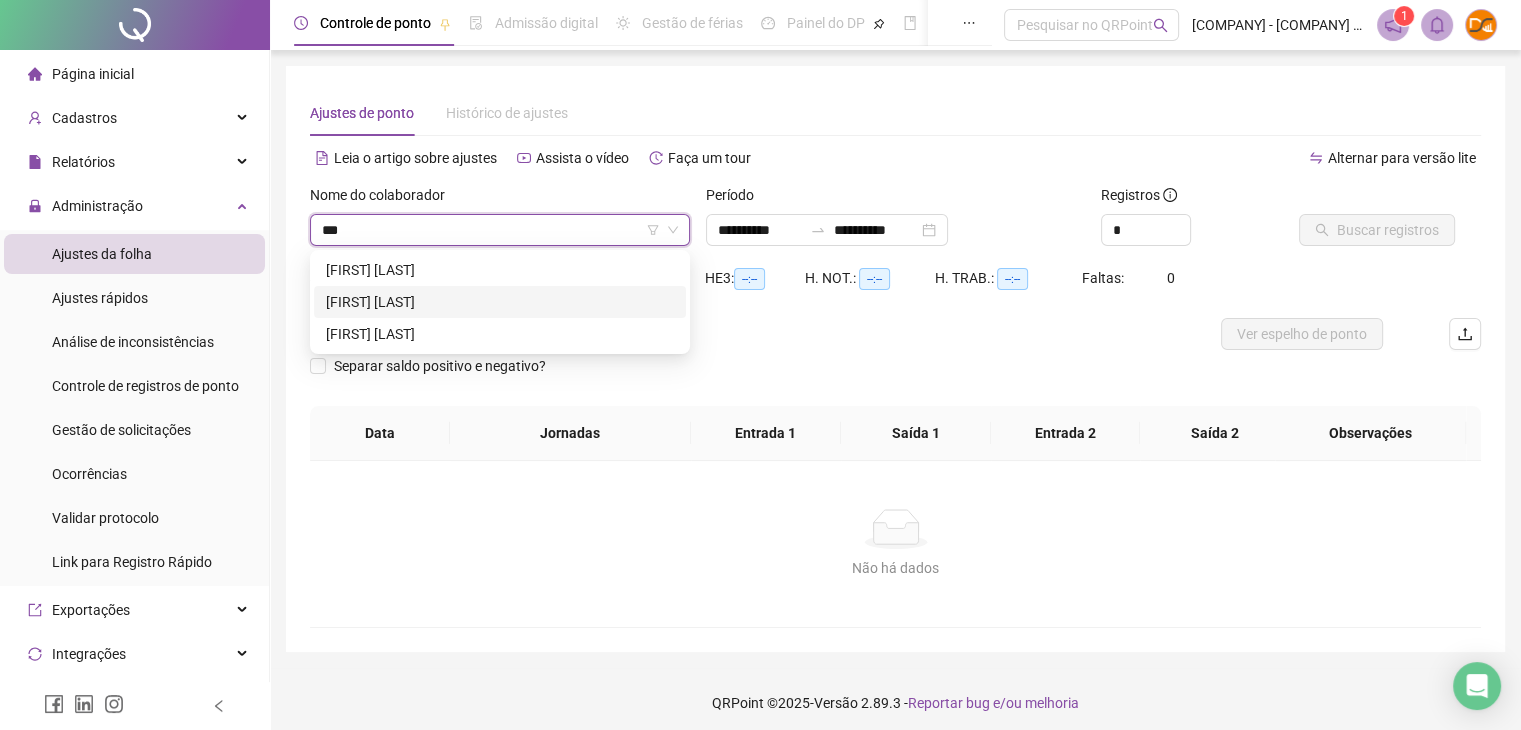 click on "[FIRST] [LAST] [LAST] [LAST]" at bounding box center [500, 302] 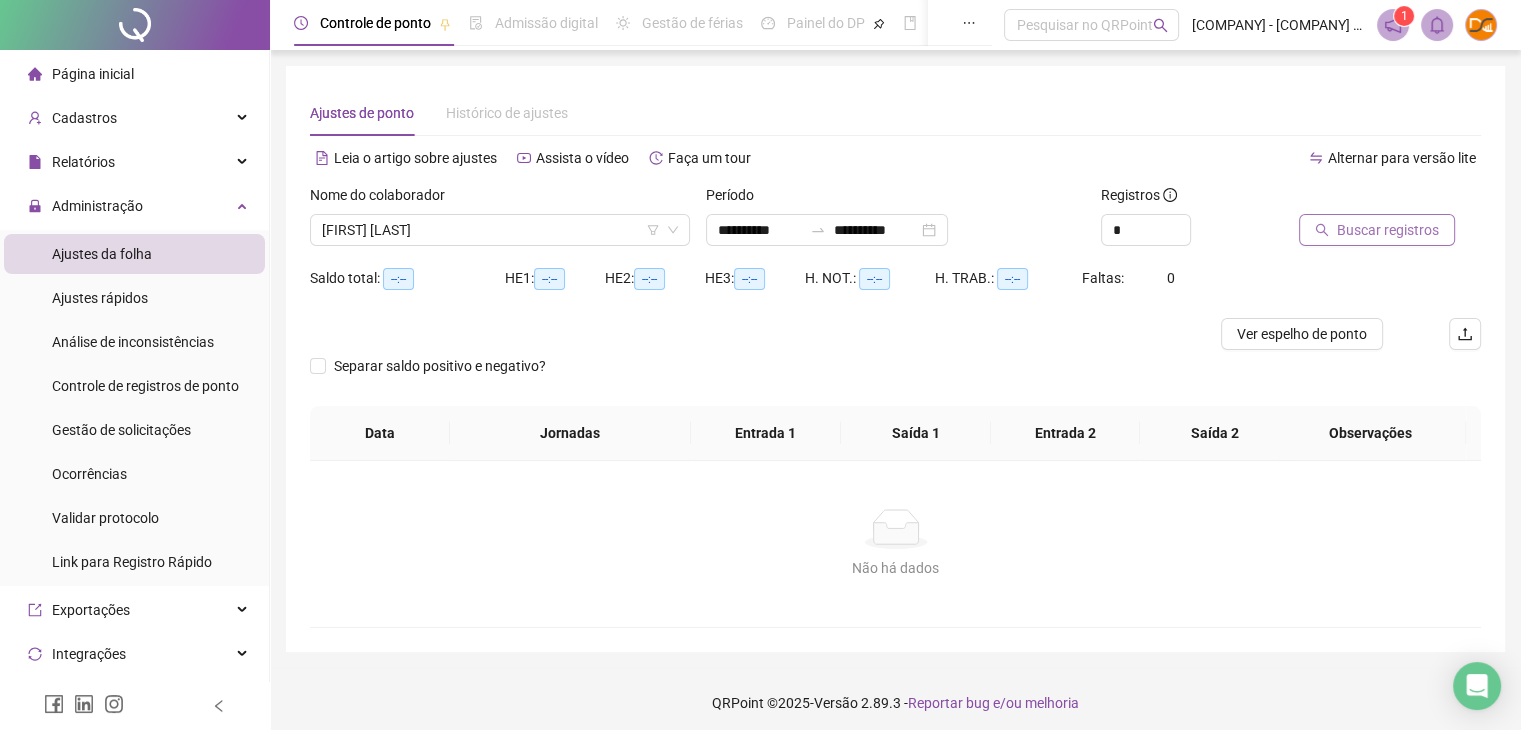 click on "Buscar registros" at bounding box center [1377, 230] 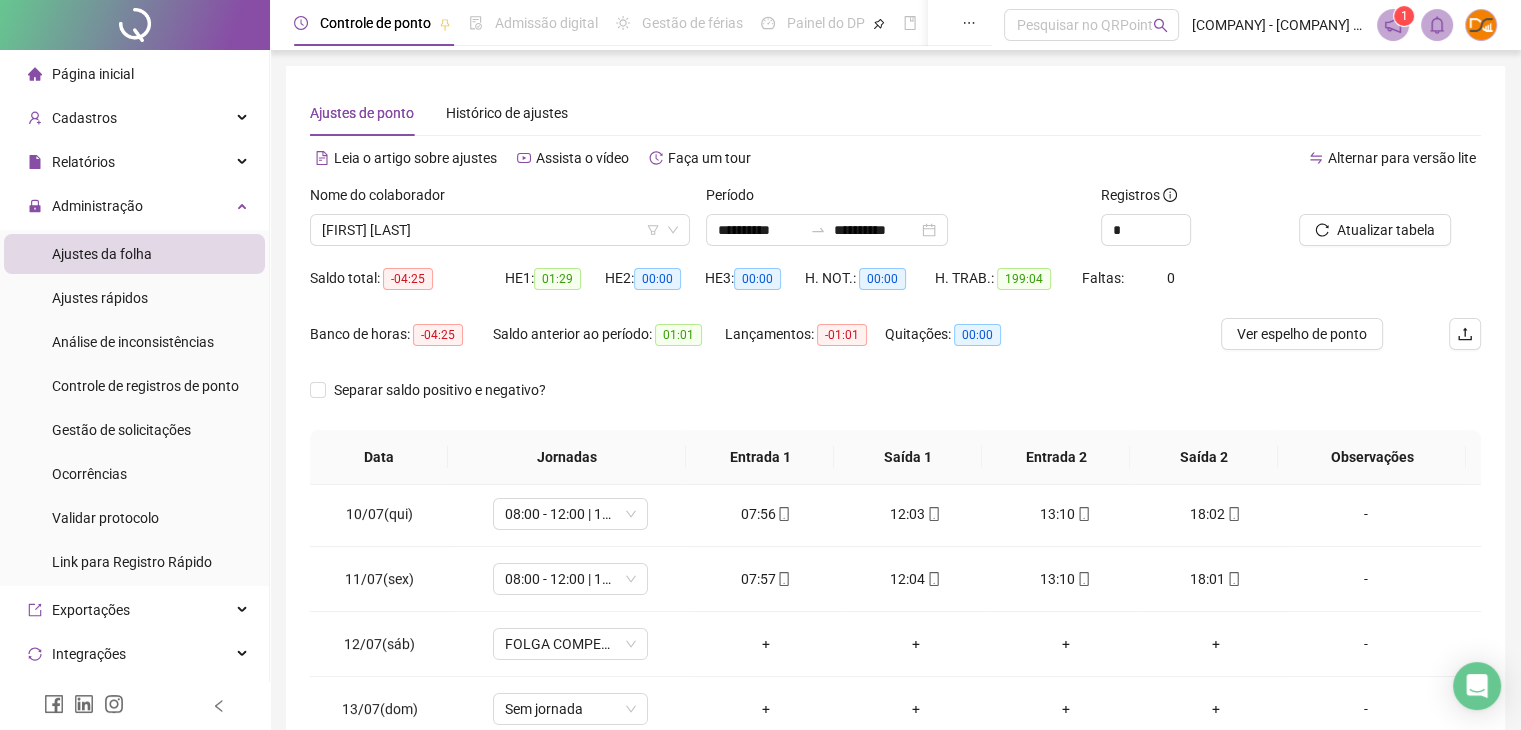 scroll, scrollTop: 700, scrollLeft: 0, axis: vertical 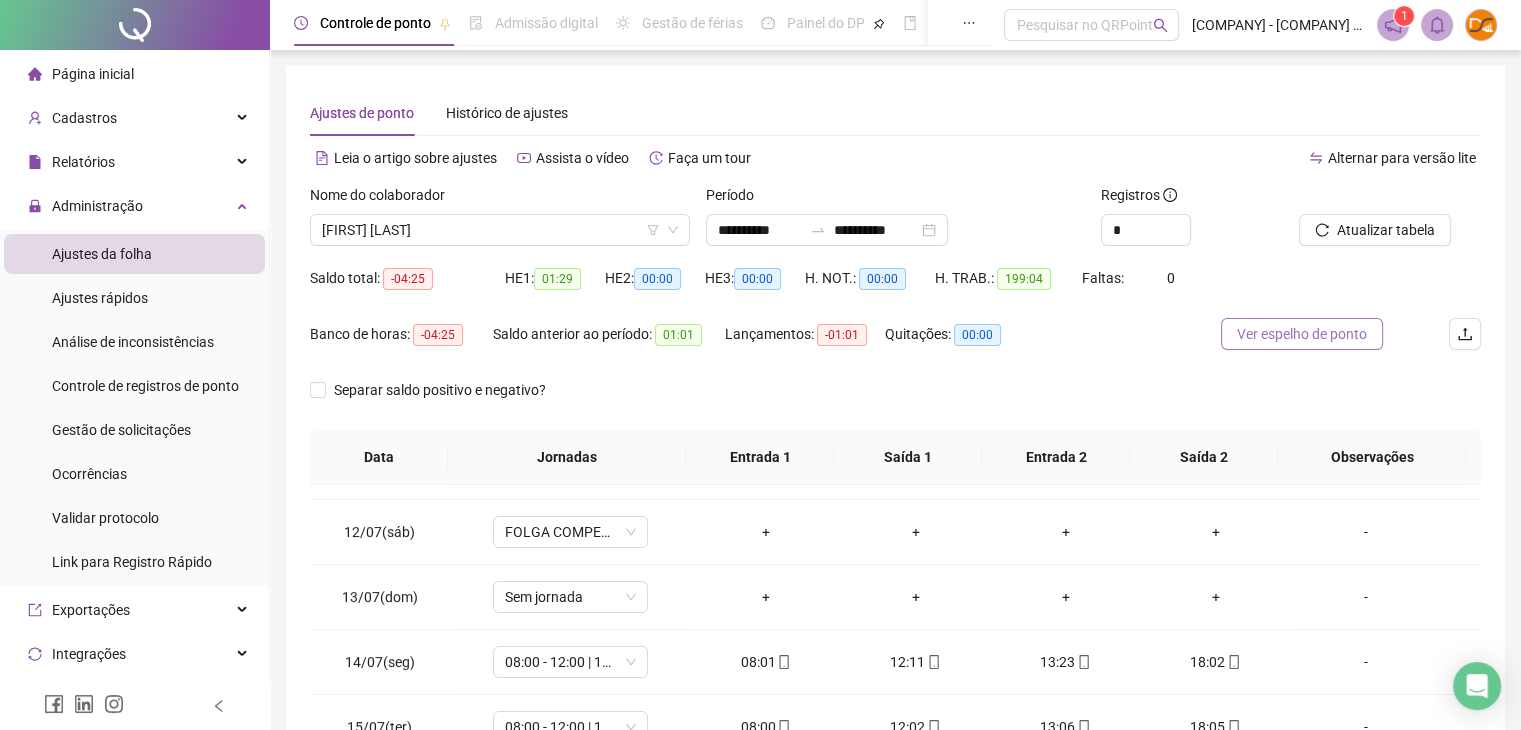 click on "Ver espelho de ponto" at bounding box center [1302, 334] 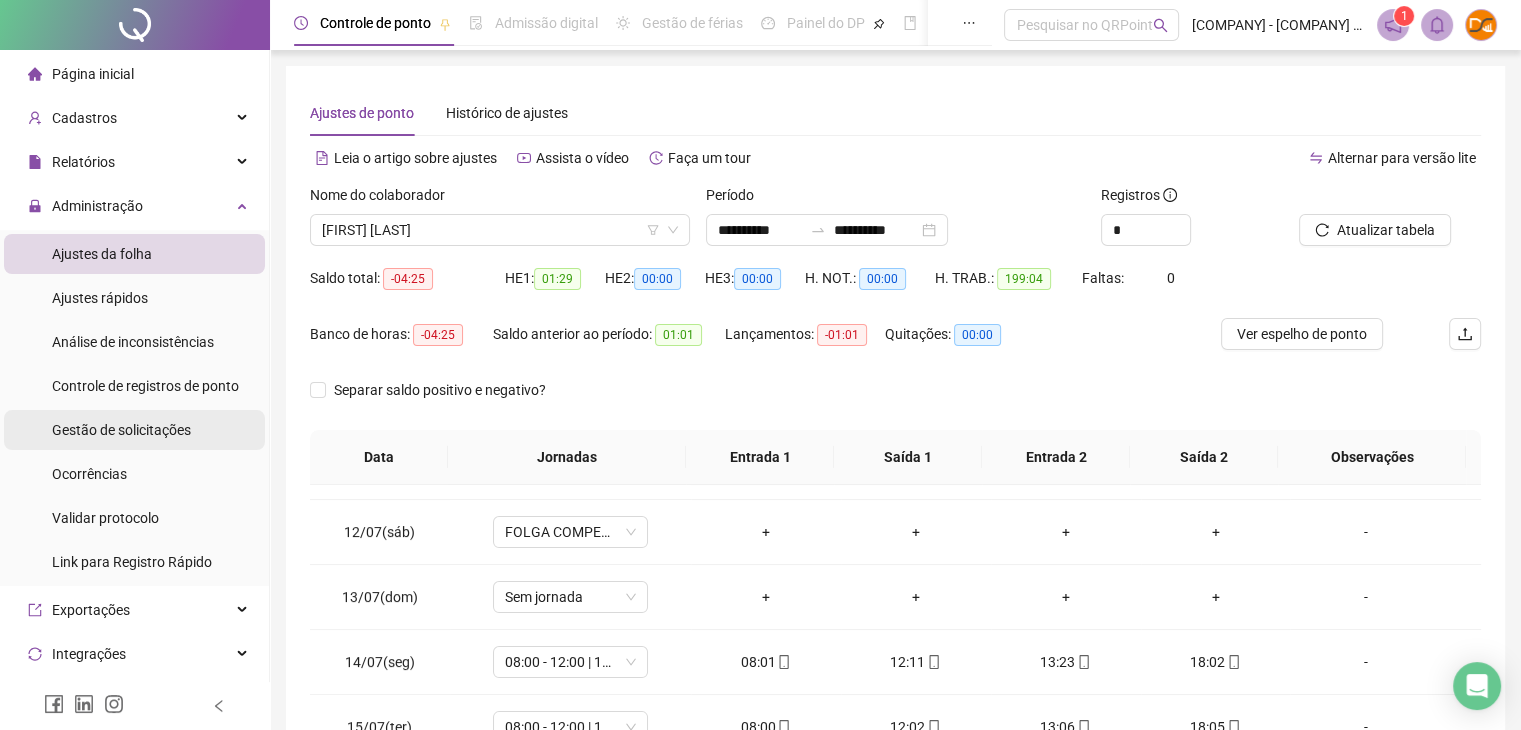 click on "Gestão de solicitações" at bounding box center [121, 430] 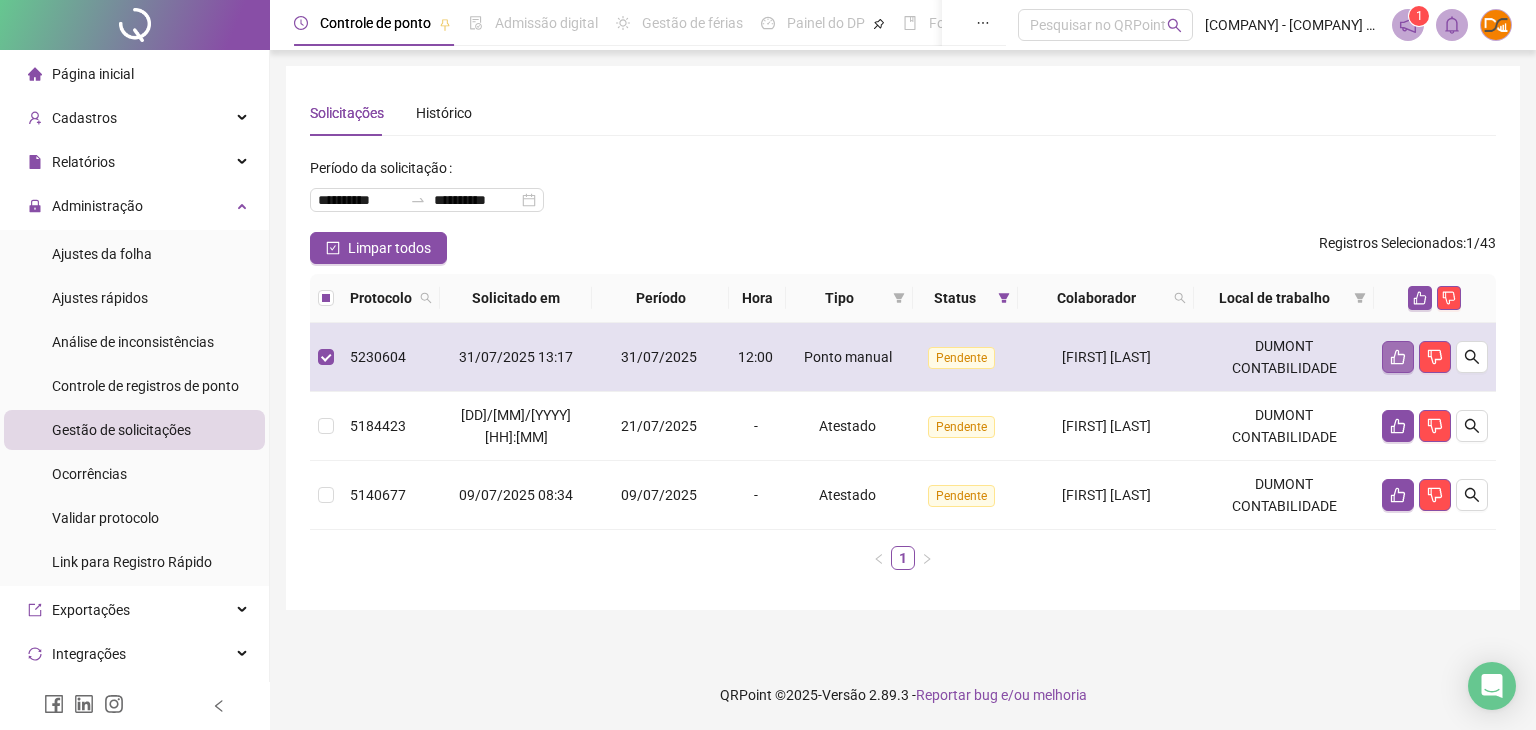 click 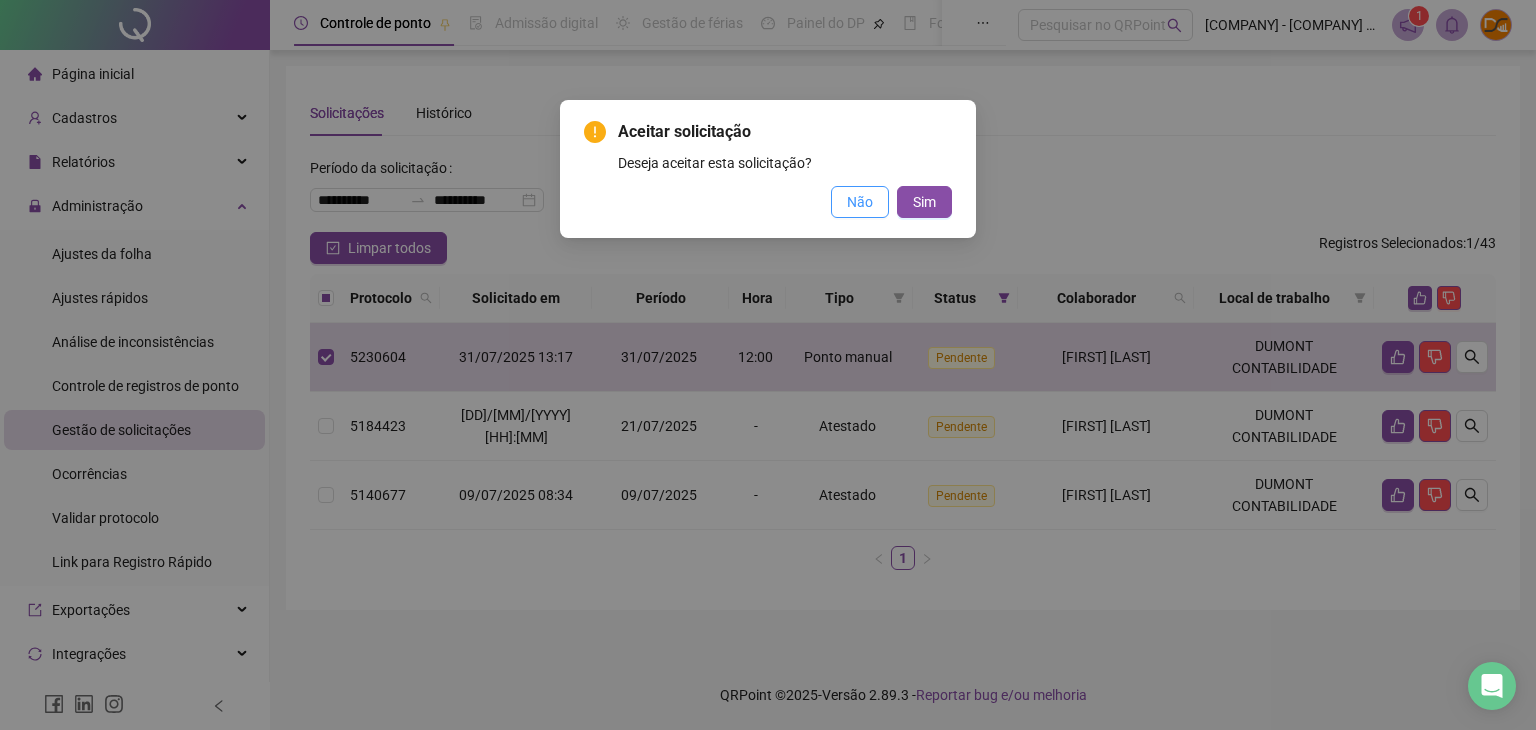 click on "Não" at bounding box center (860, 202) 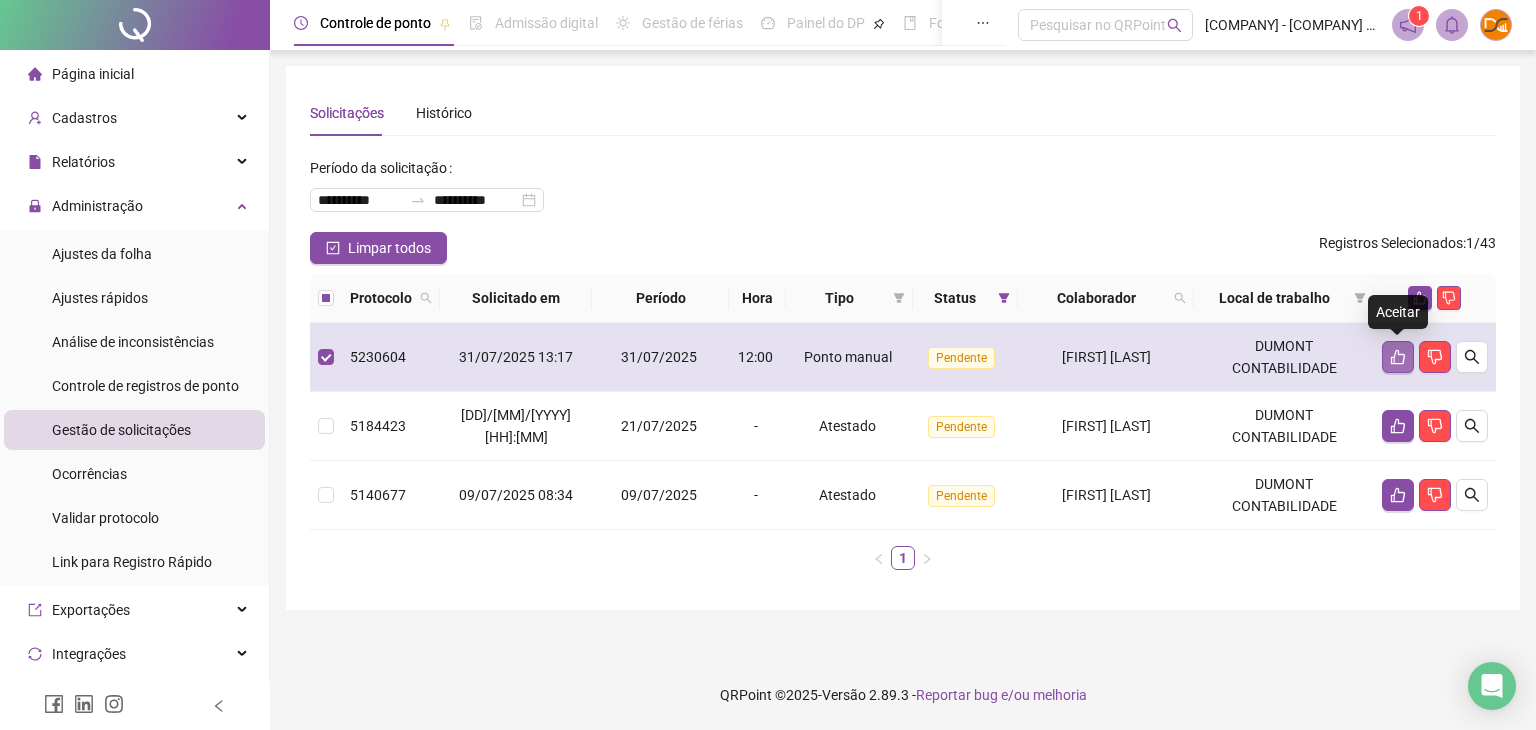 click at bounding box center (1398, 357) 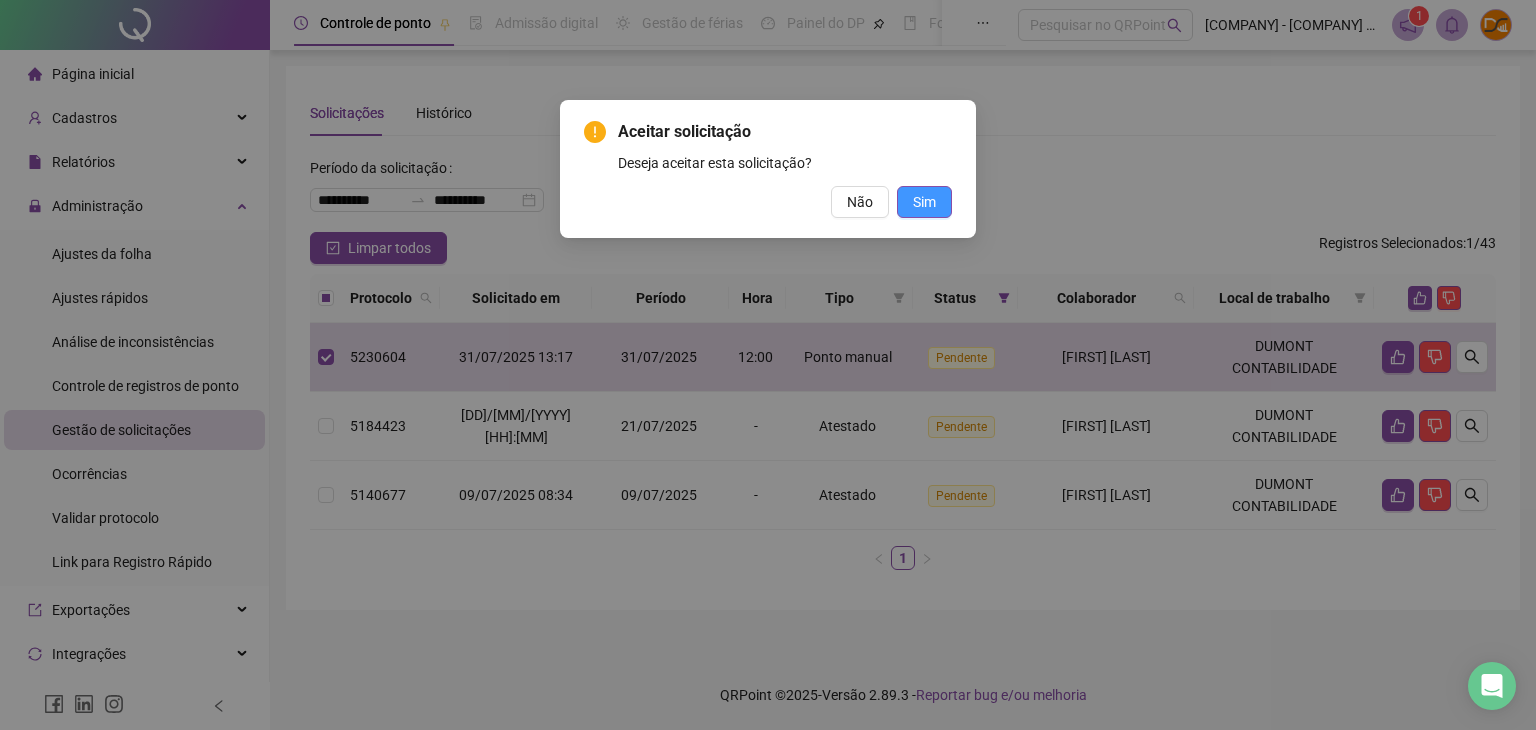 click on "Sim" at bounding box center [924, 202] 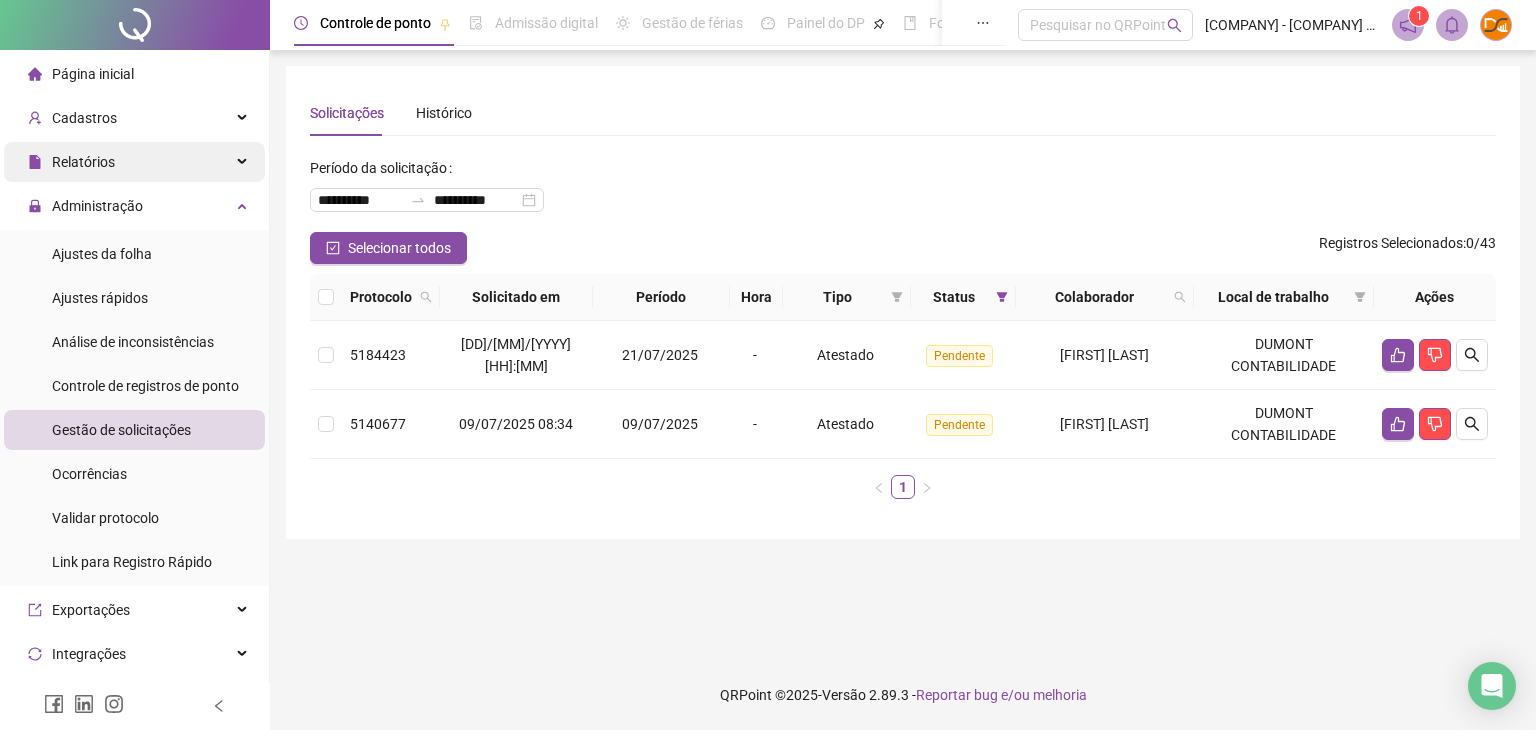 click on "Relatórios" at bounding box center [134, 162] 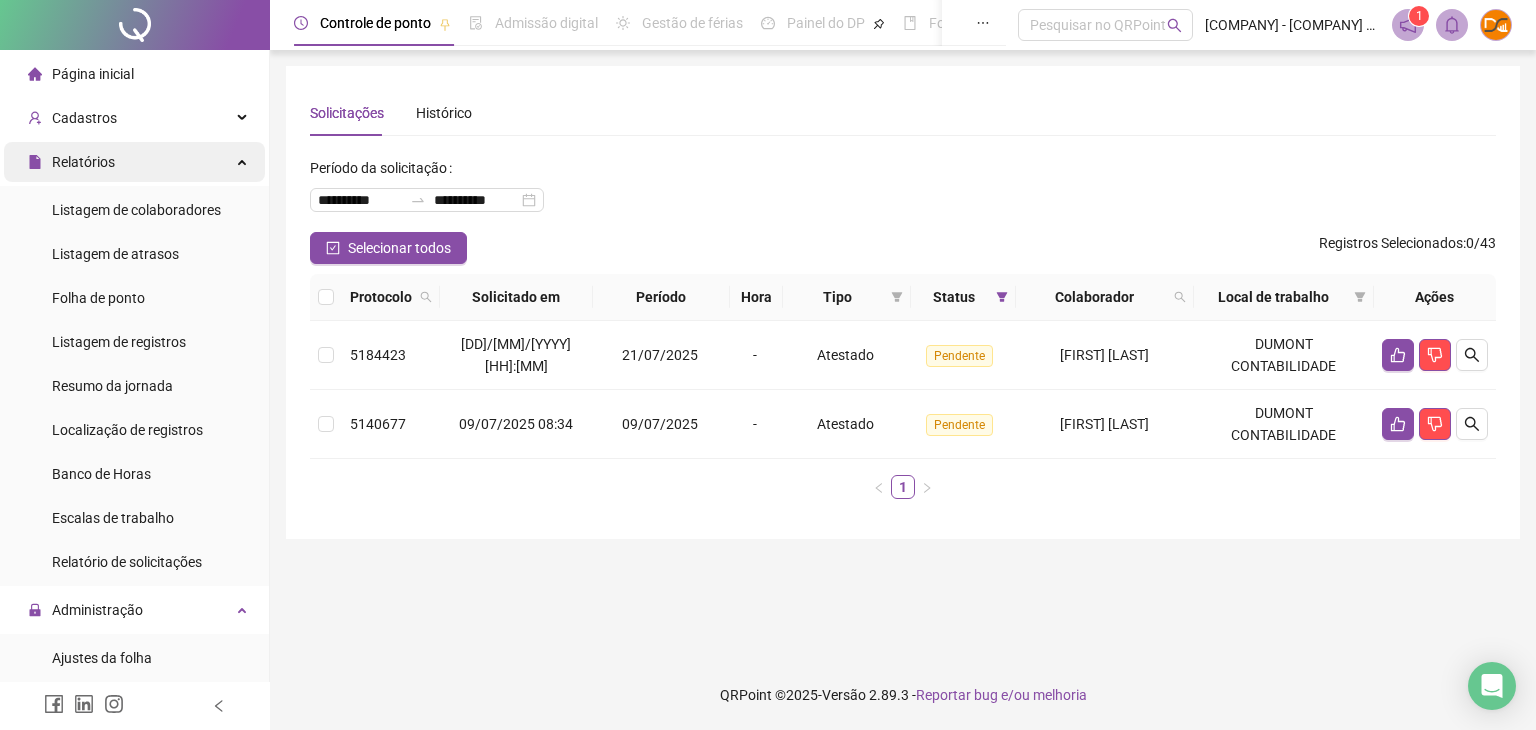 click on "Relatórios" at bounding box center [83, 162] 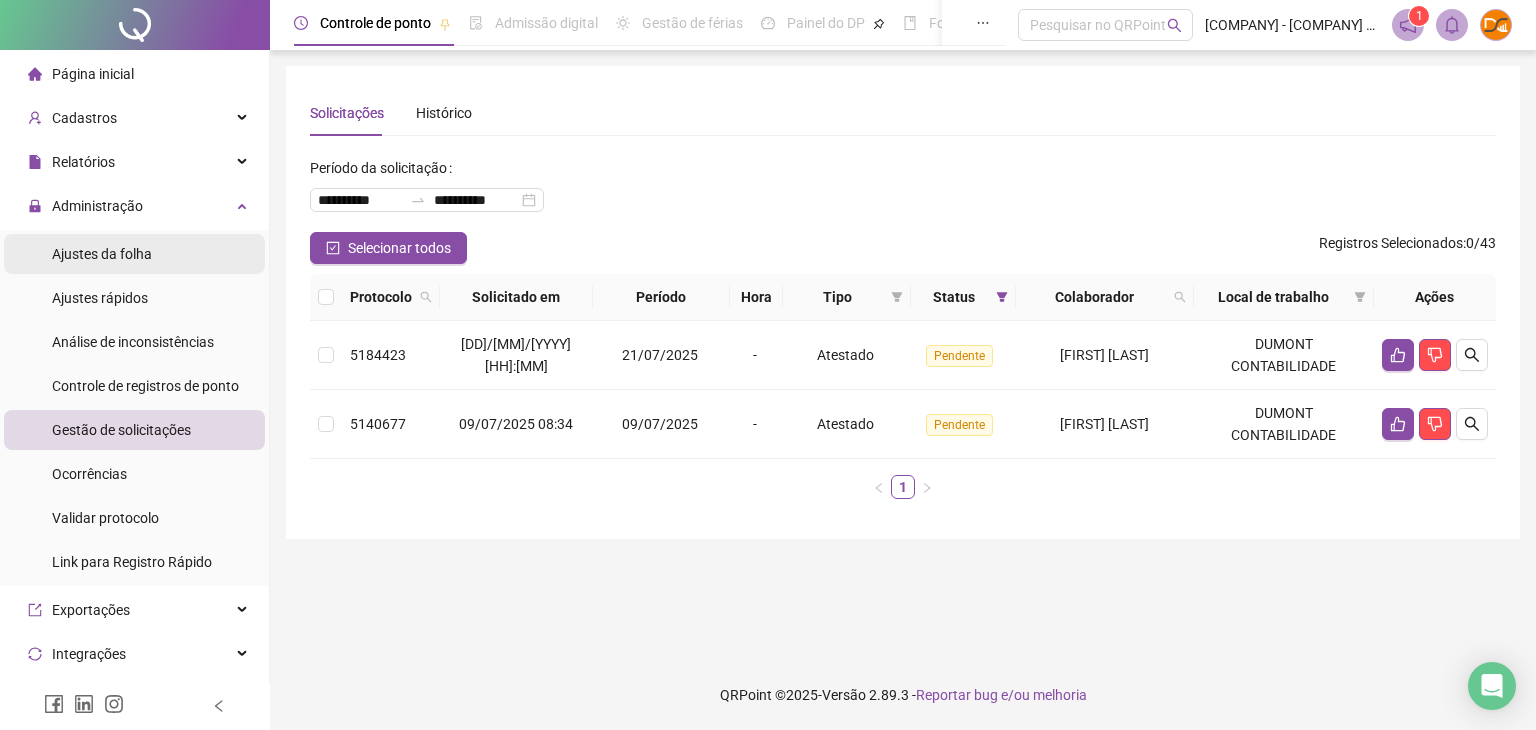 click on "Ajustes da folha" at bounding box center [134, 254] 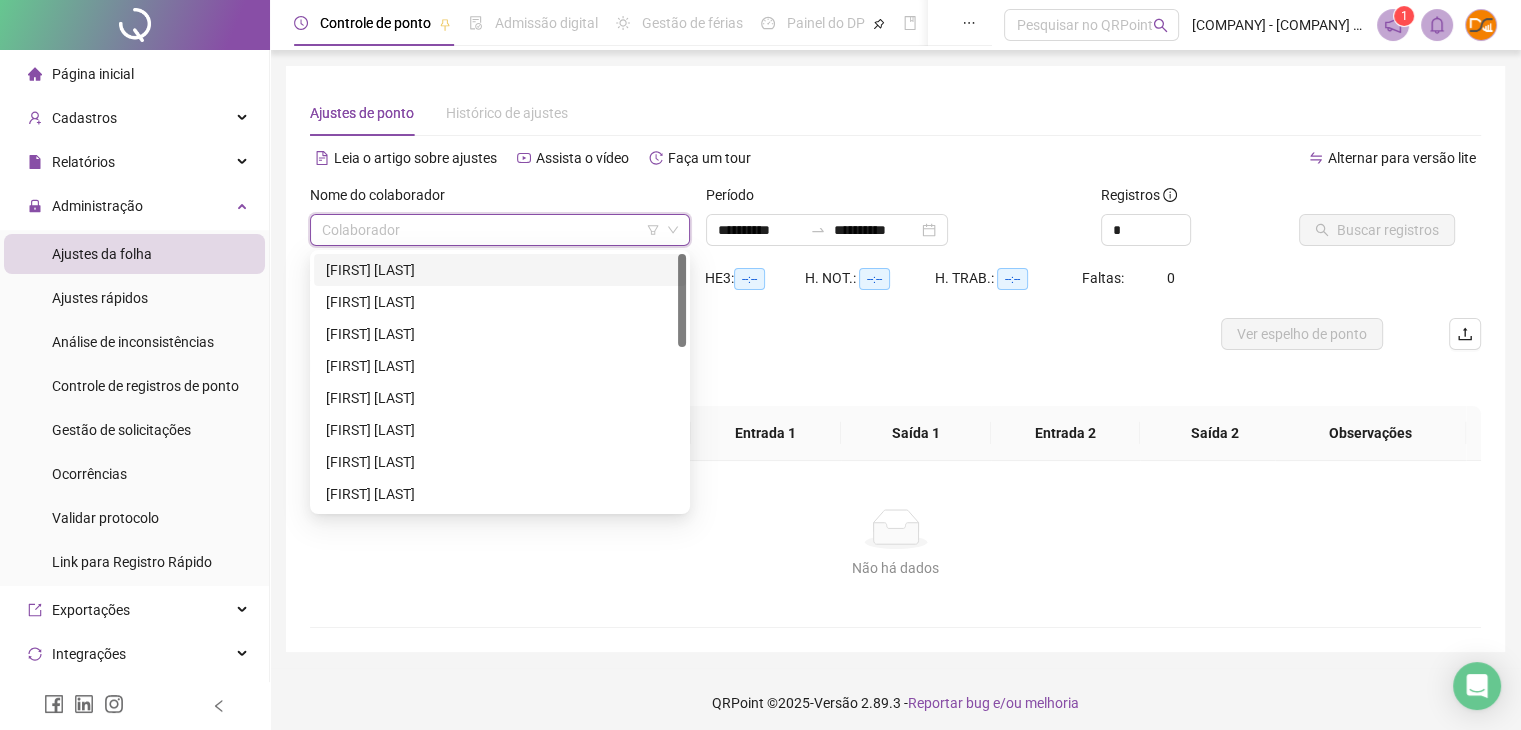 click at bounding box center (491, 230) 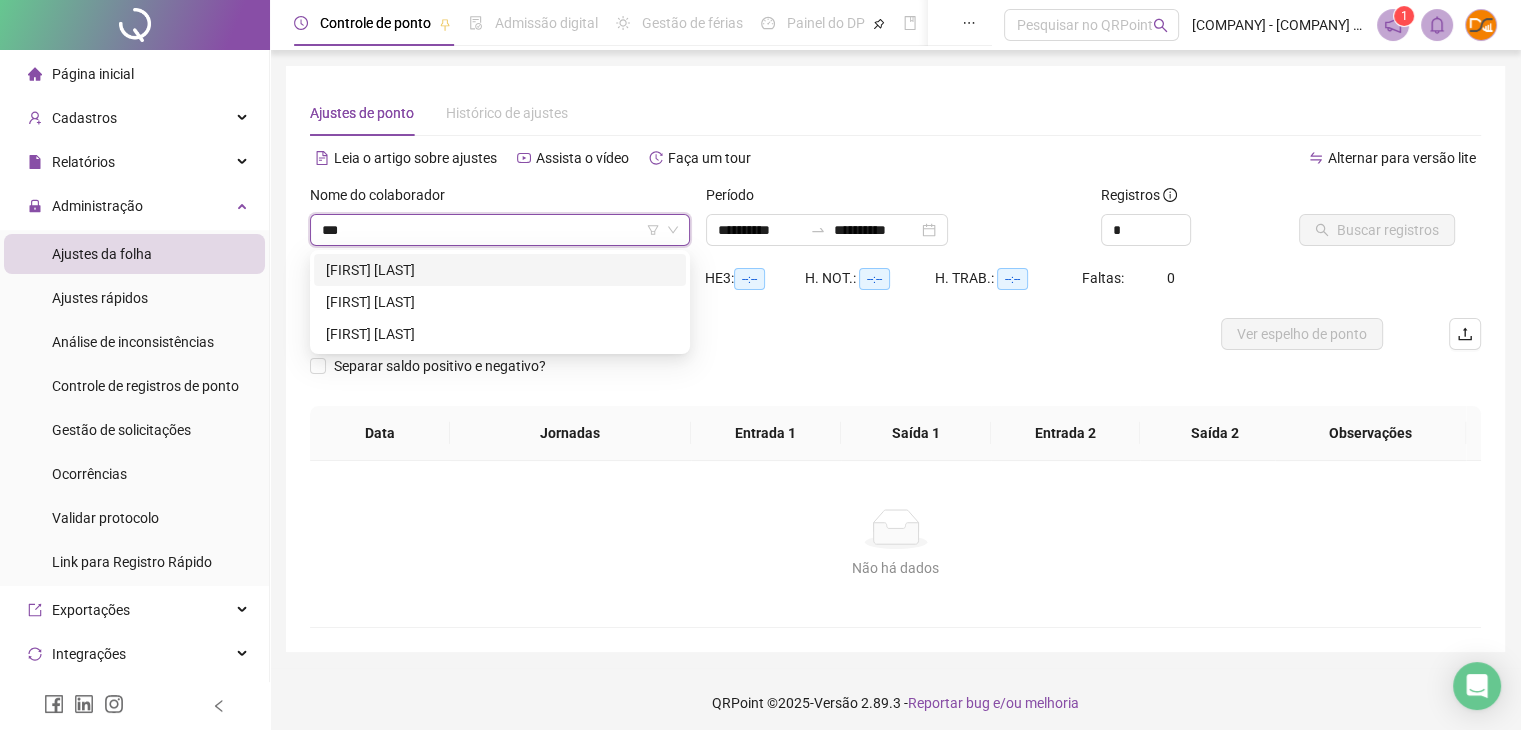 type on "****" 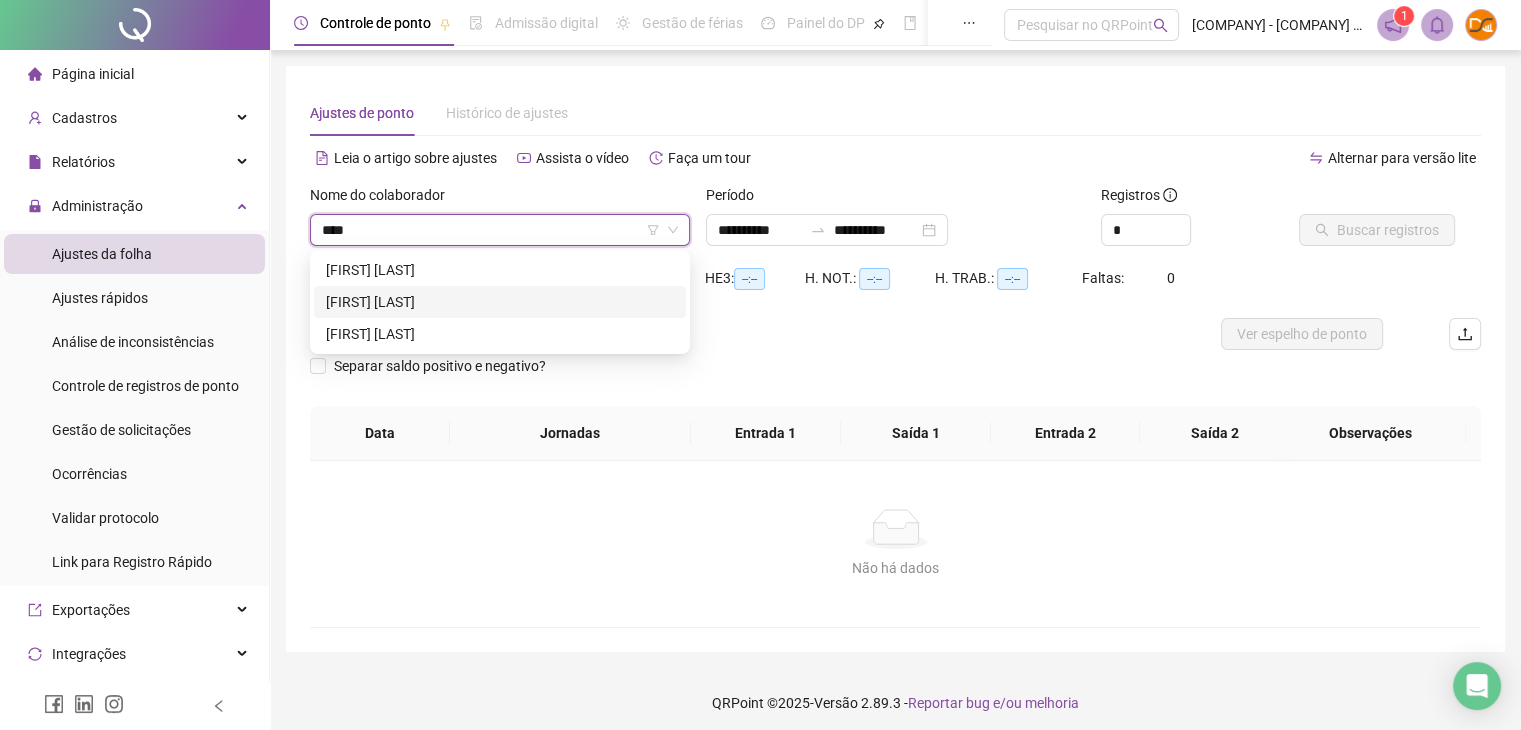 click on "[FIRST] [LAST] [LAST] [LAST]" at bounding box center (500, 302) 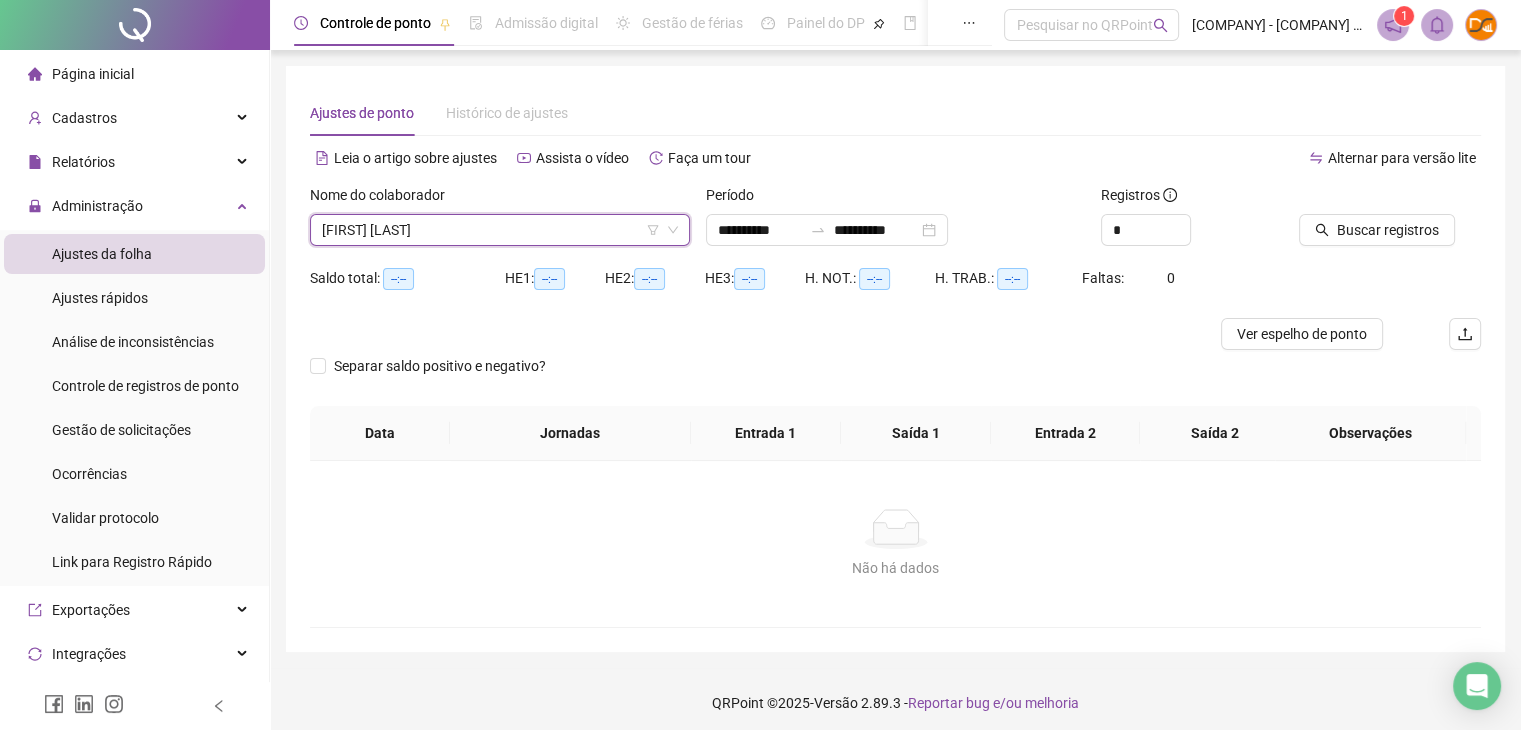 click on "Buscar registros" at bounding box center (1390, 223) 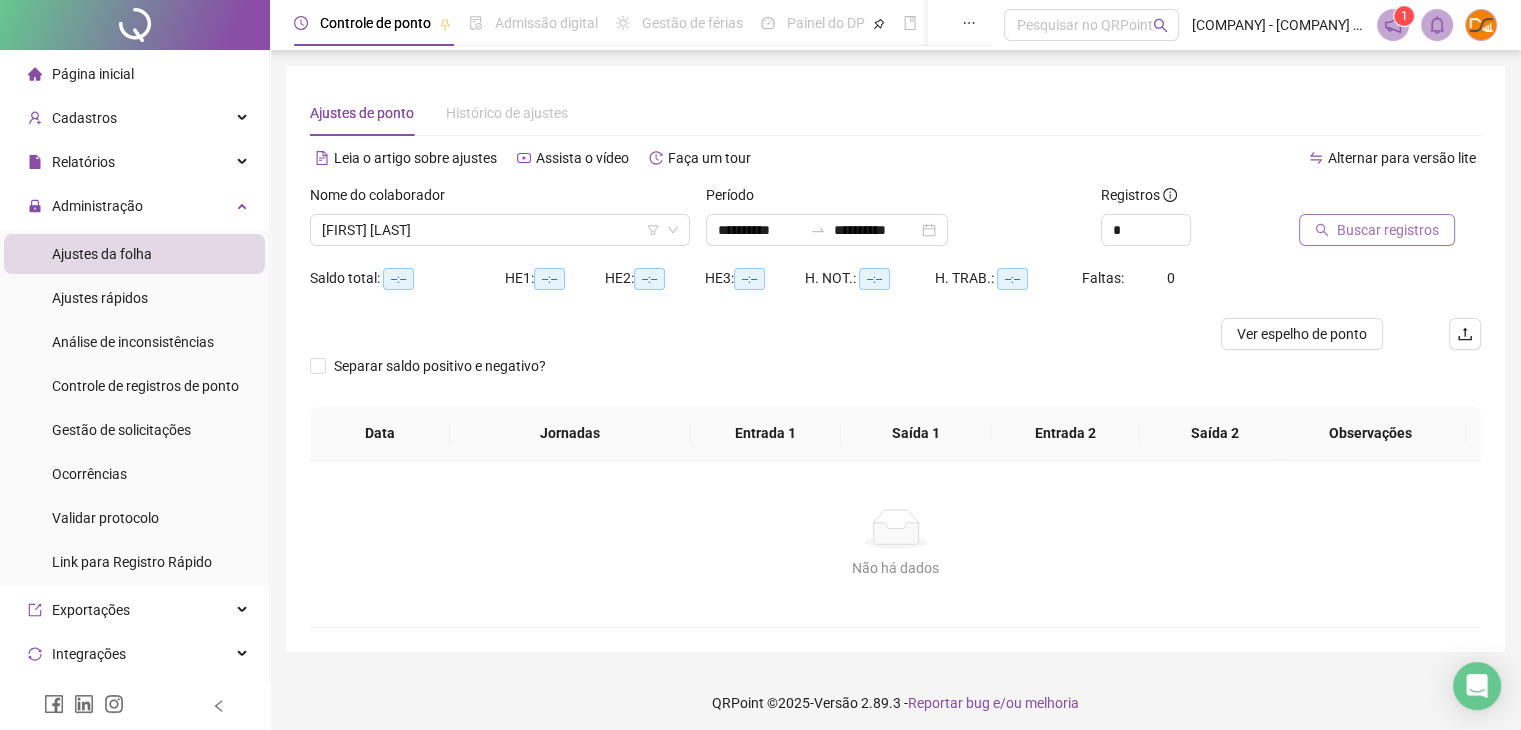 click on "Buscar registros" at bounding box center [1388, 230] 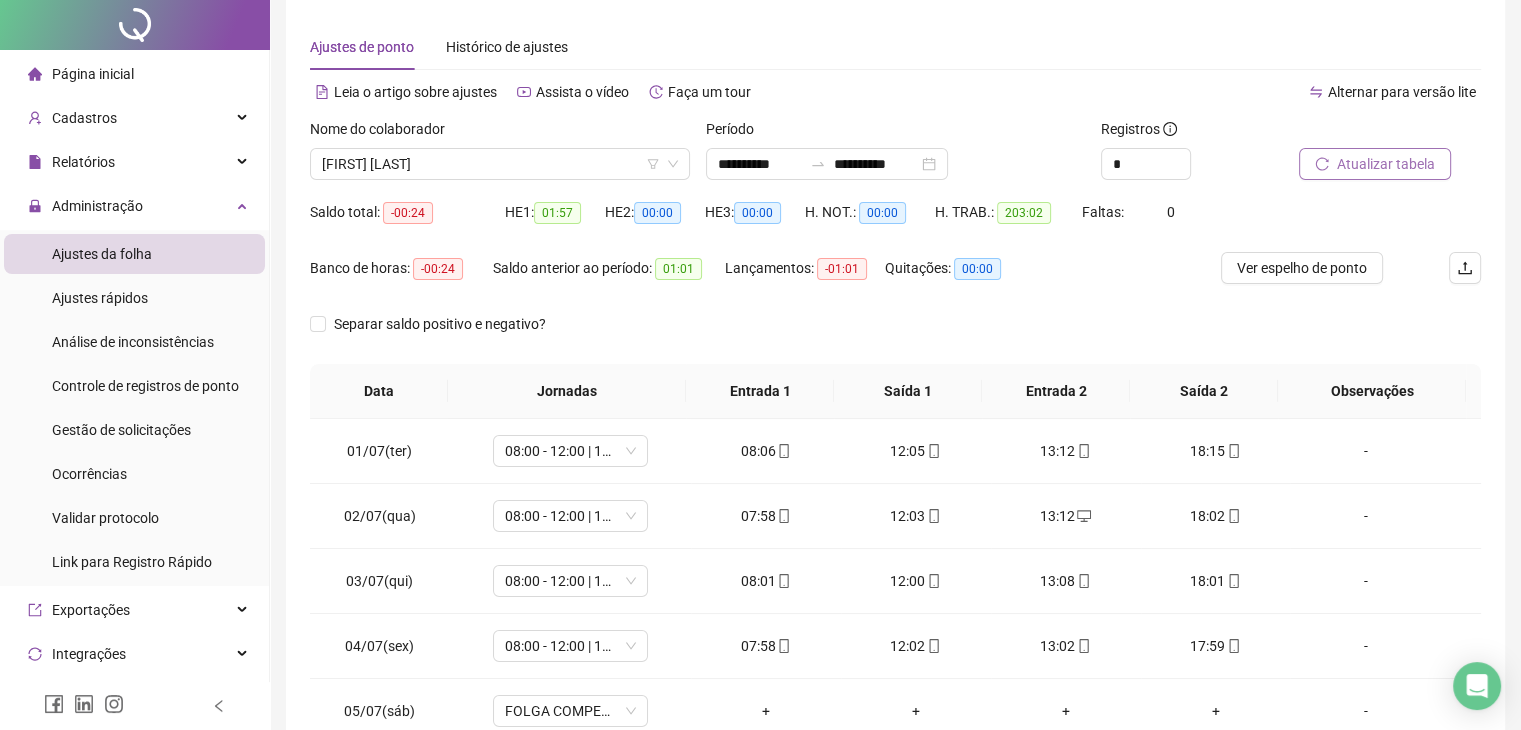 scroll, scrollTop: 100, scrollLeft: 0, axis: vertical 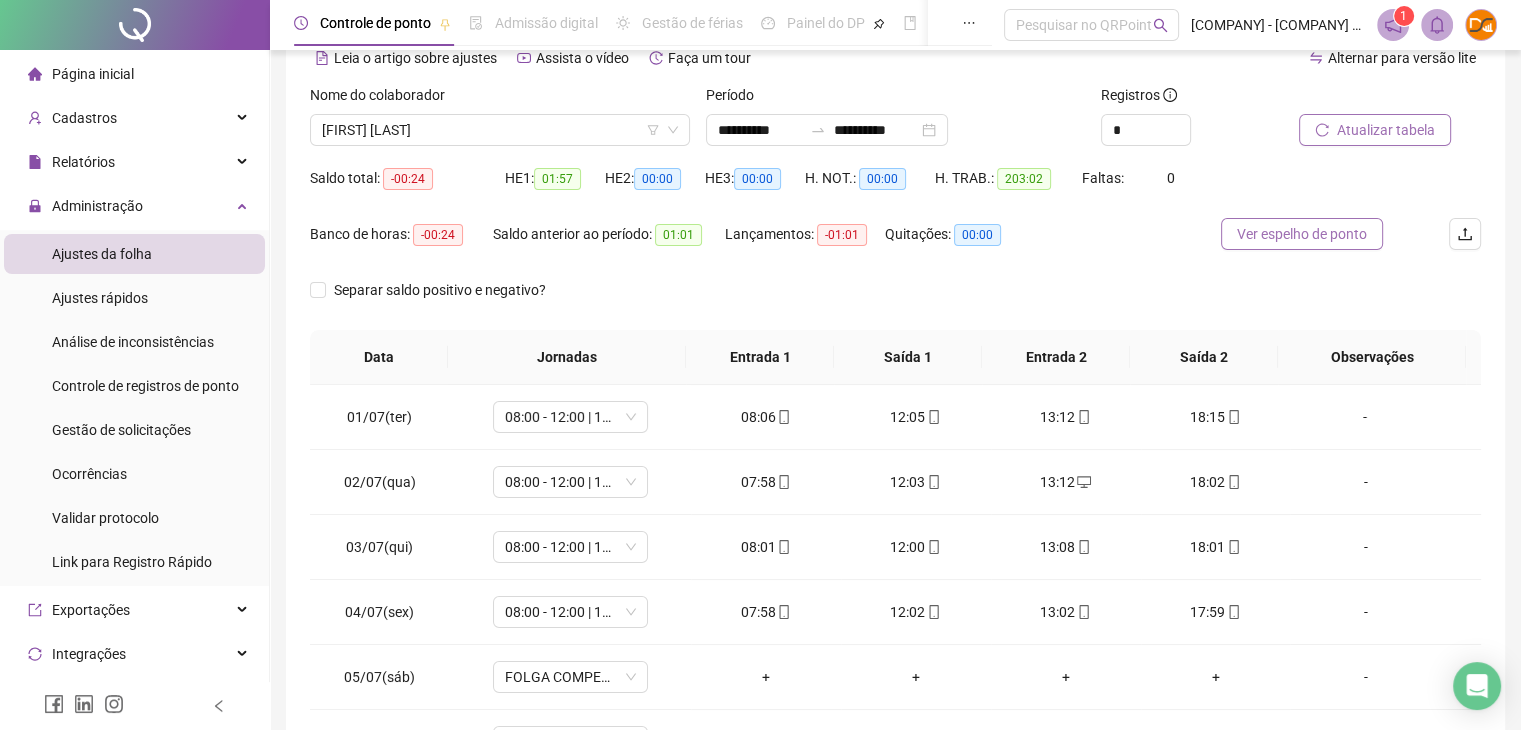 click on "Ver espelho de ponto" at bounding box center [1302, 234] 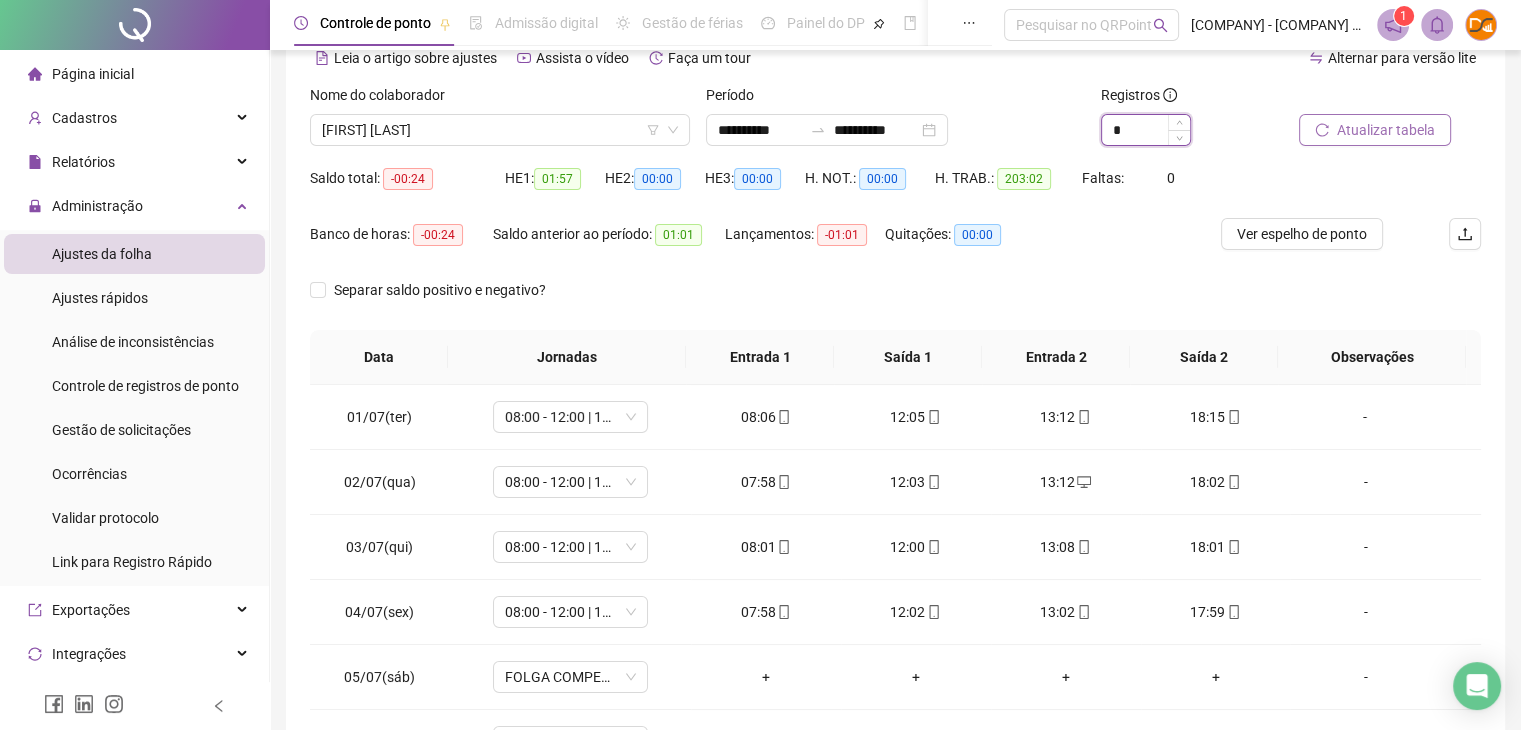 click on "*" at bounding box center [1146, 130] 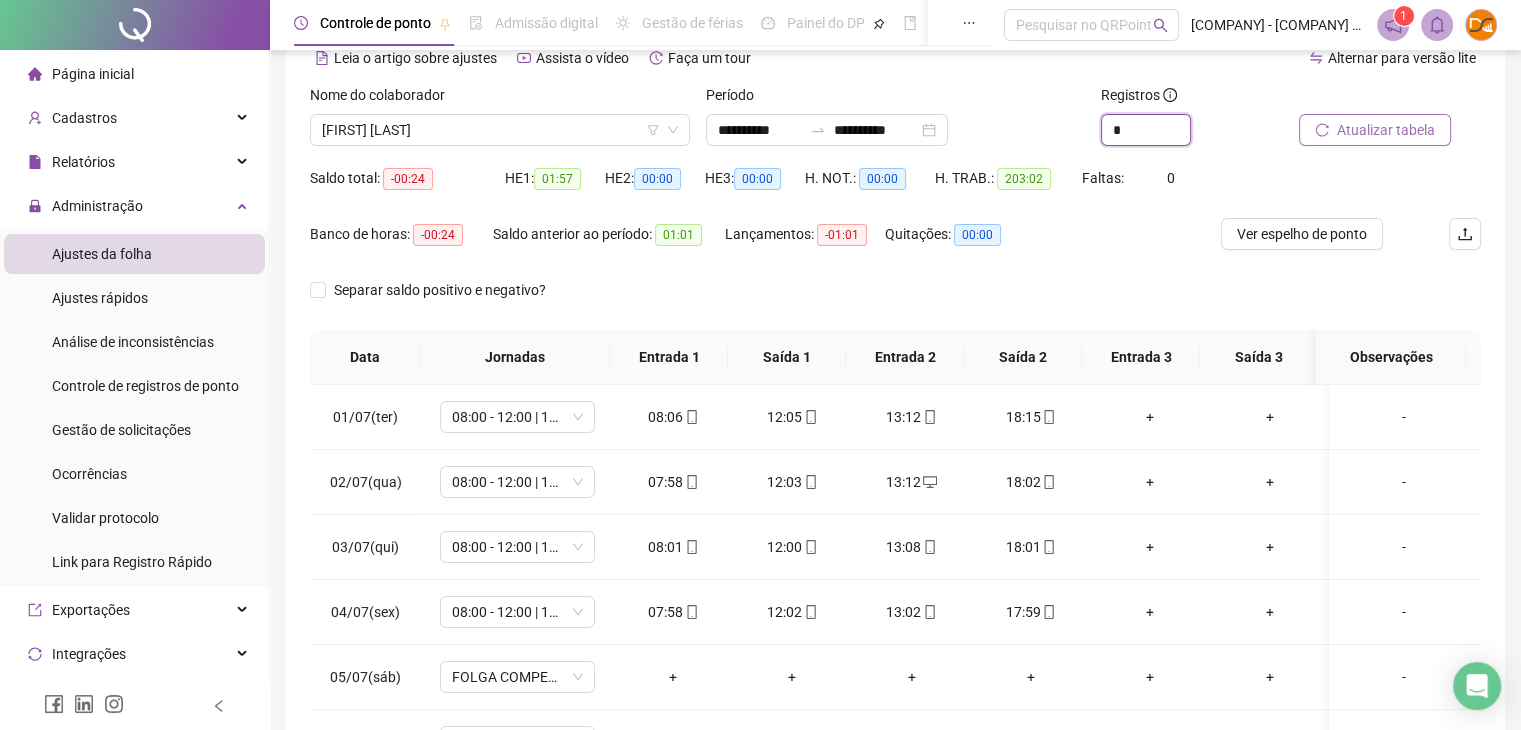 type on "*" 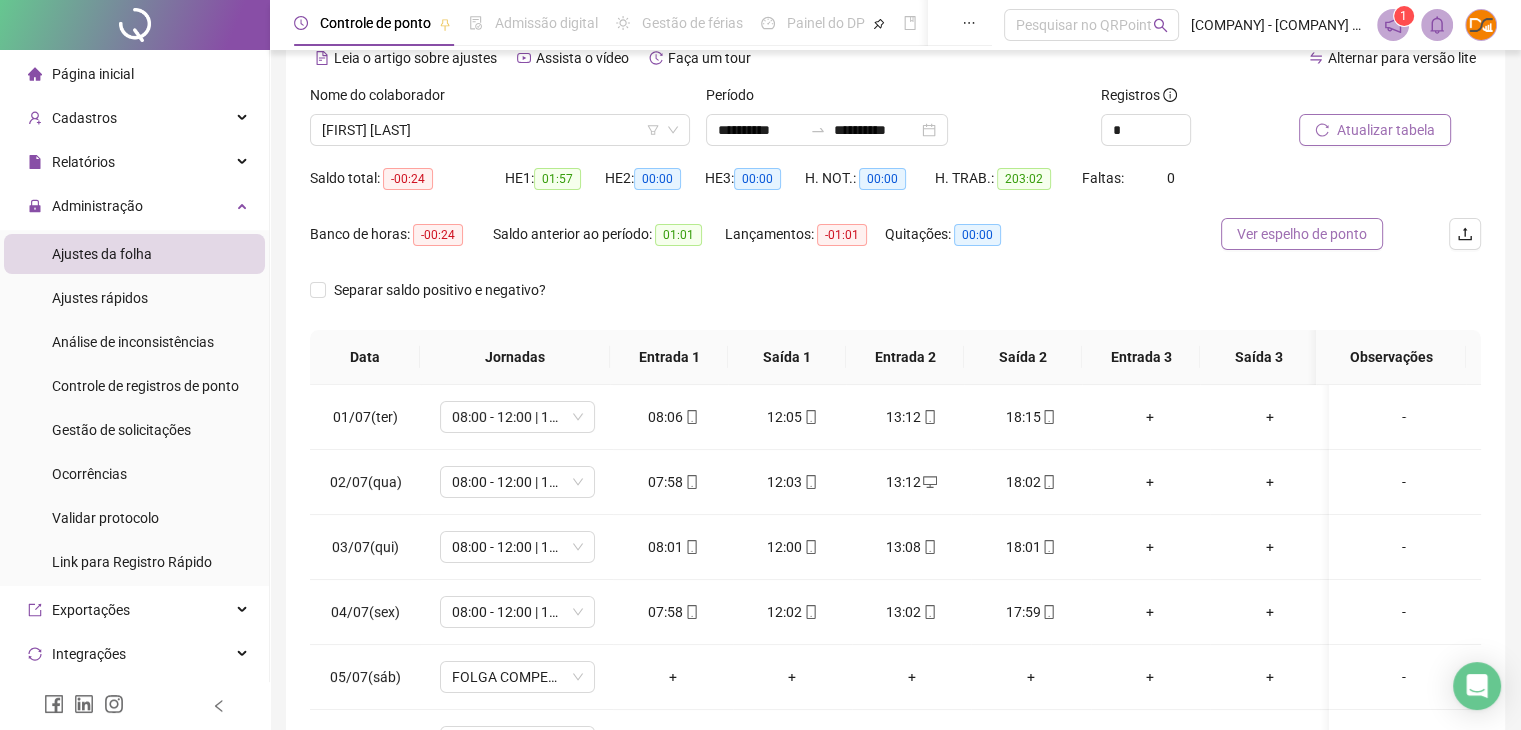 click on "Ver espelho de ponto" at bounding box center (1302, 234) 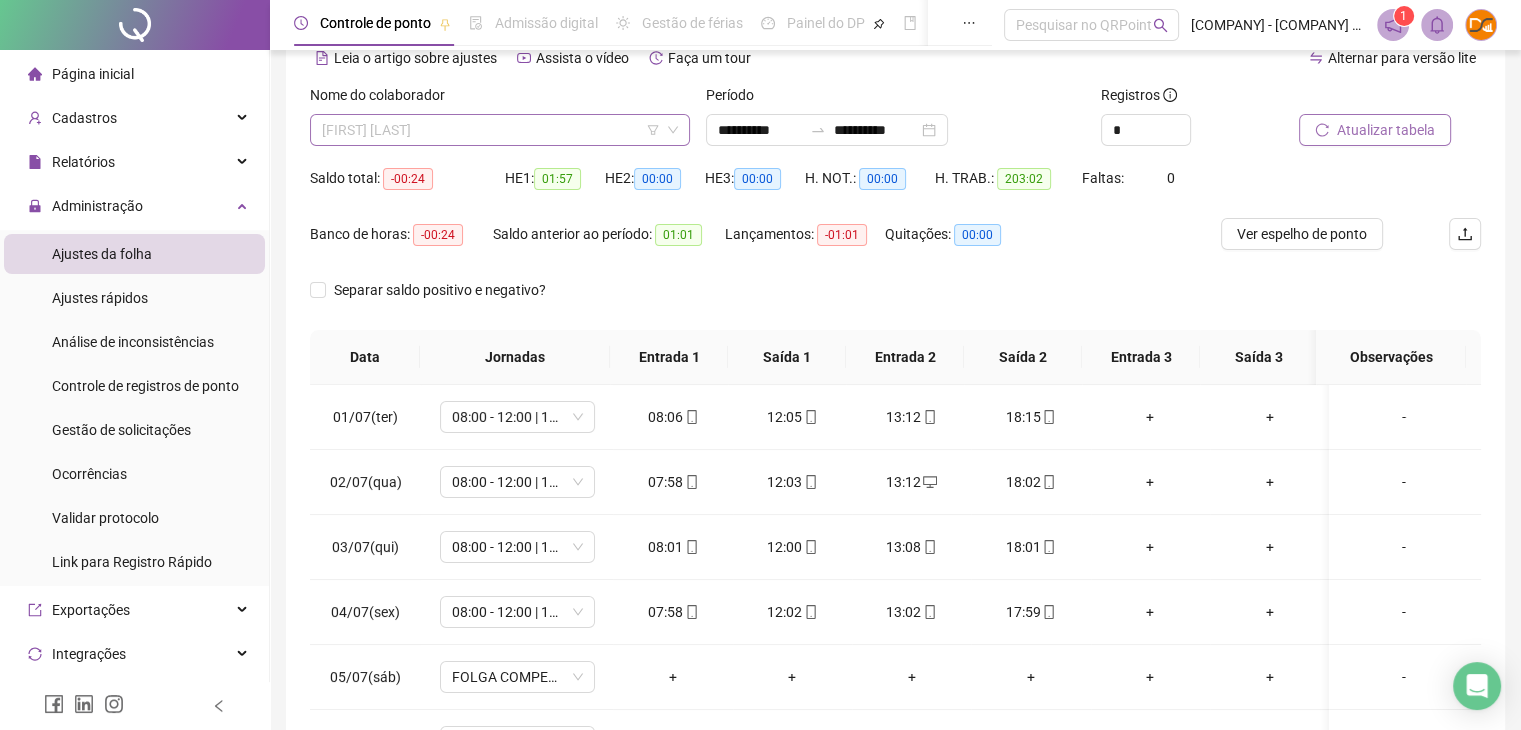 click on "[FIRST] [LAST] [LAST] [LAST]" at bounding box center [500, 130] 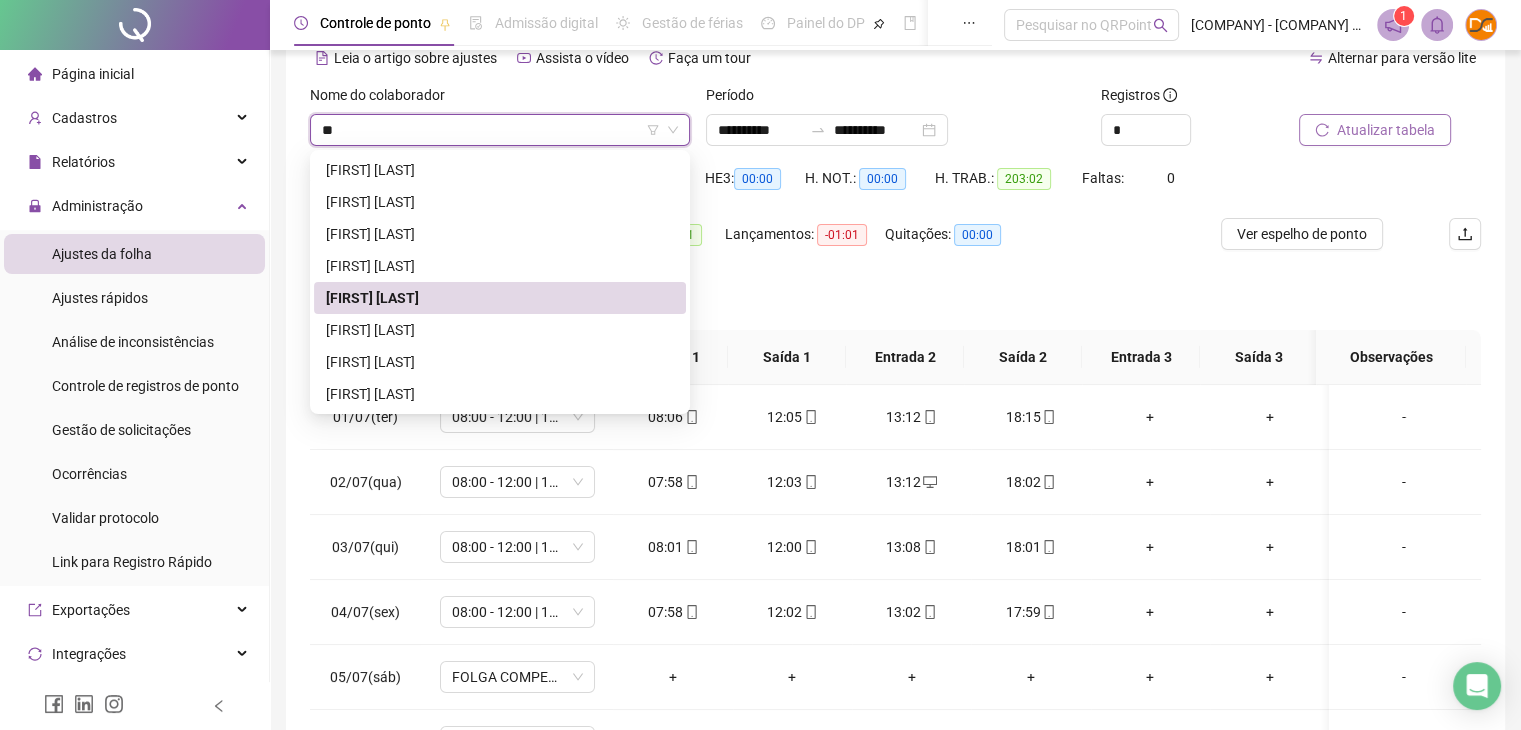 type on "***" 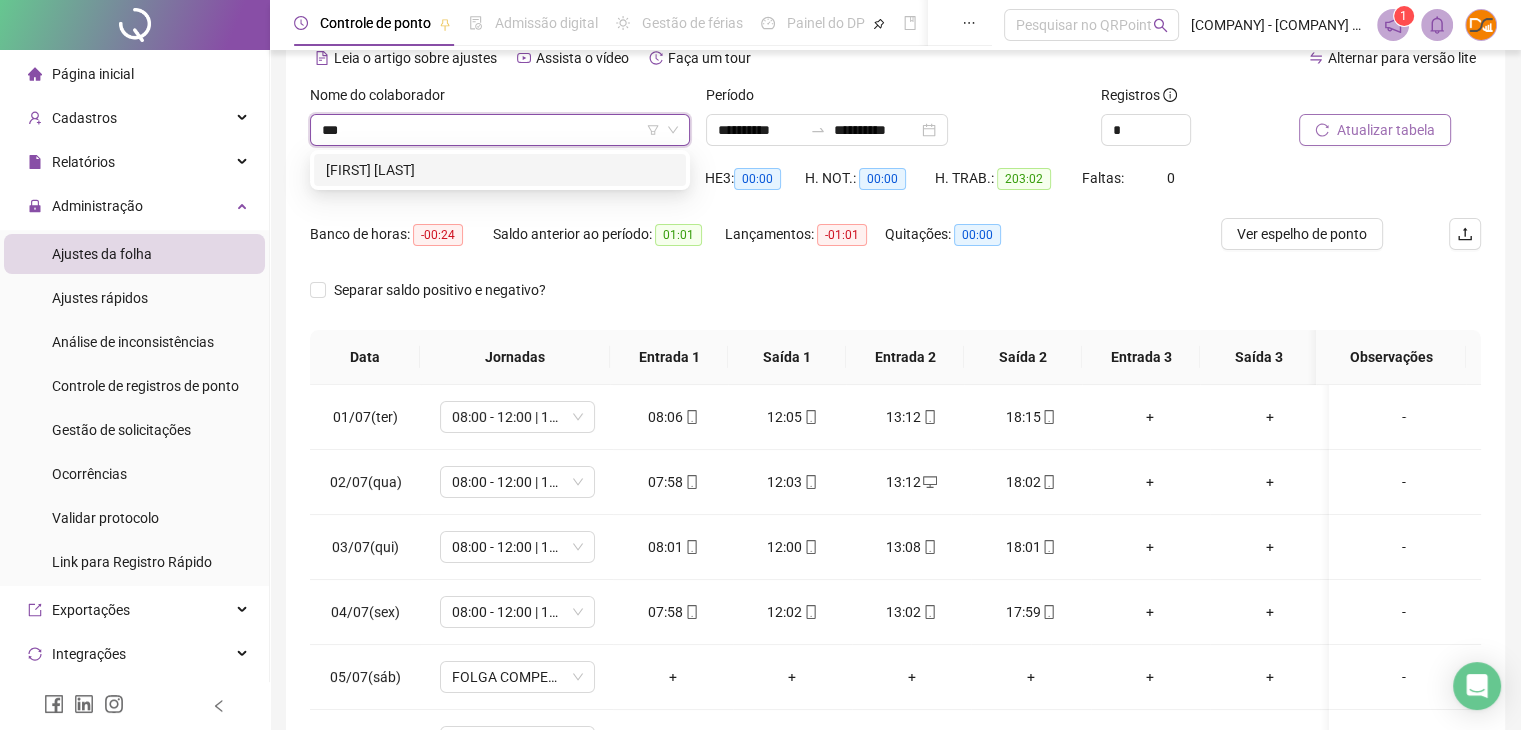 click on "[FIRST] [LAST] [LAST]" at bounding box center [500, 170] 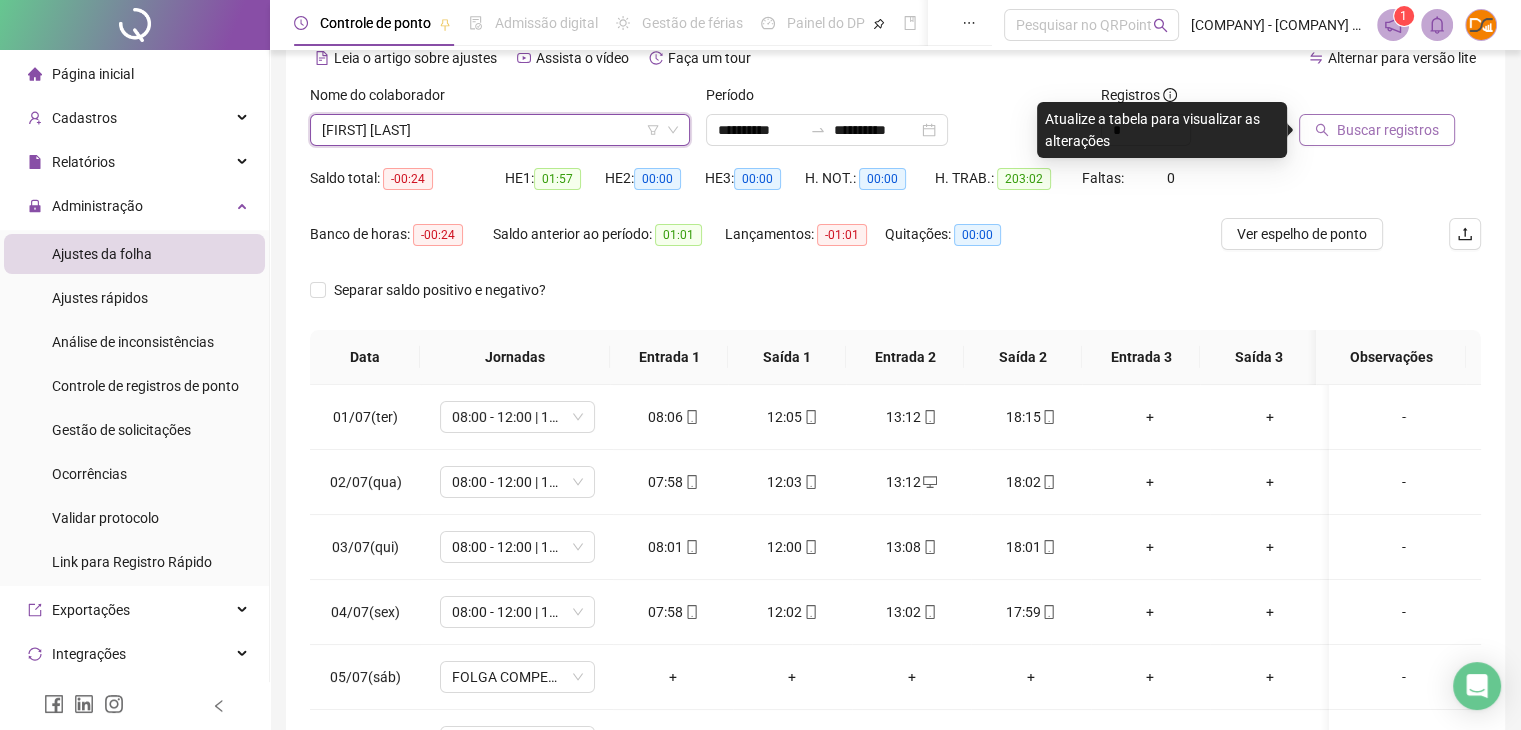 click on "Buscar registros" at bounding box center (1377, 130) 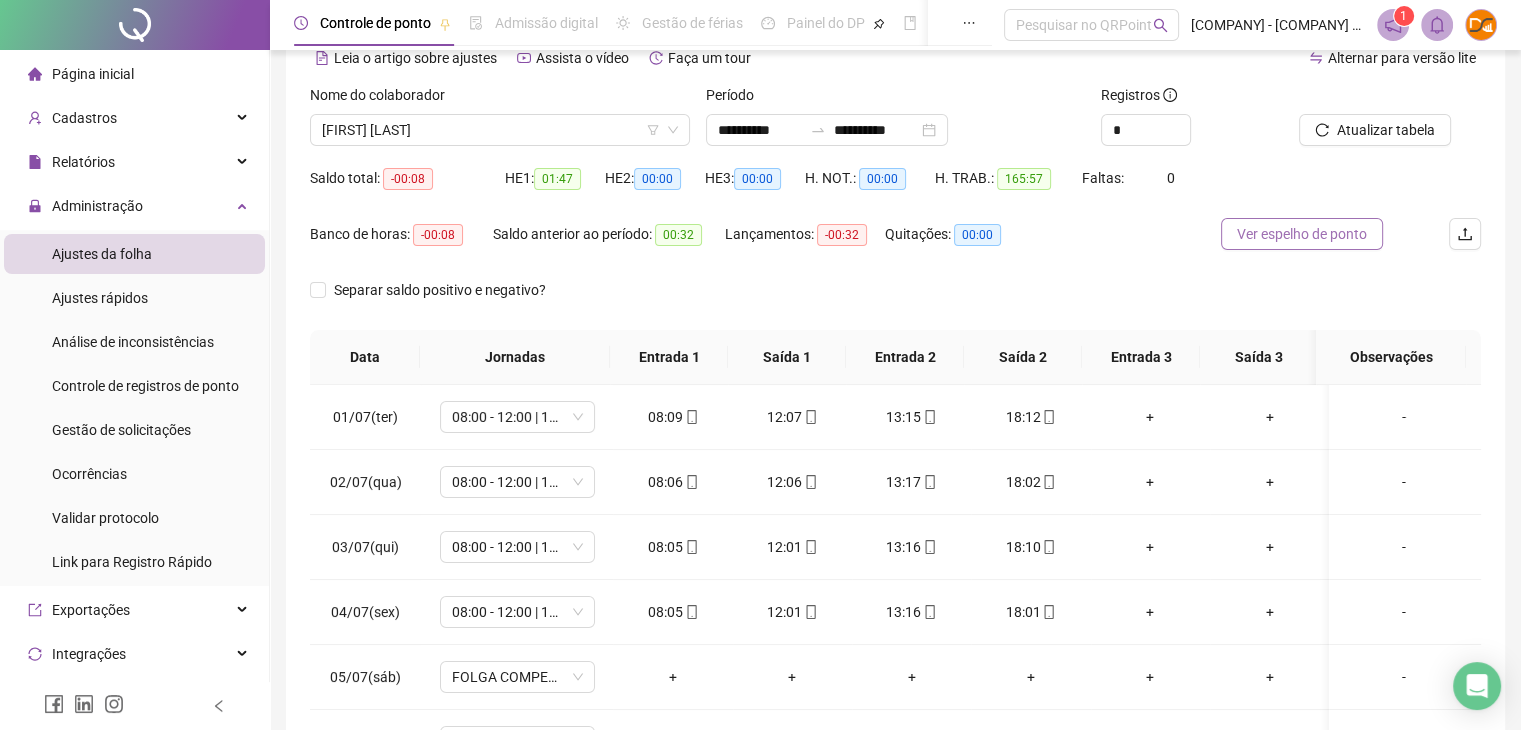 click on "Ver espelho de ponto" at bounding box center (1302, 234) 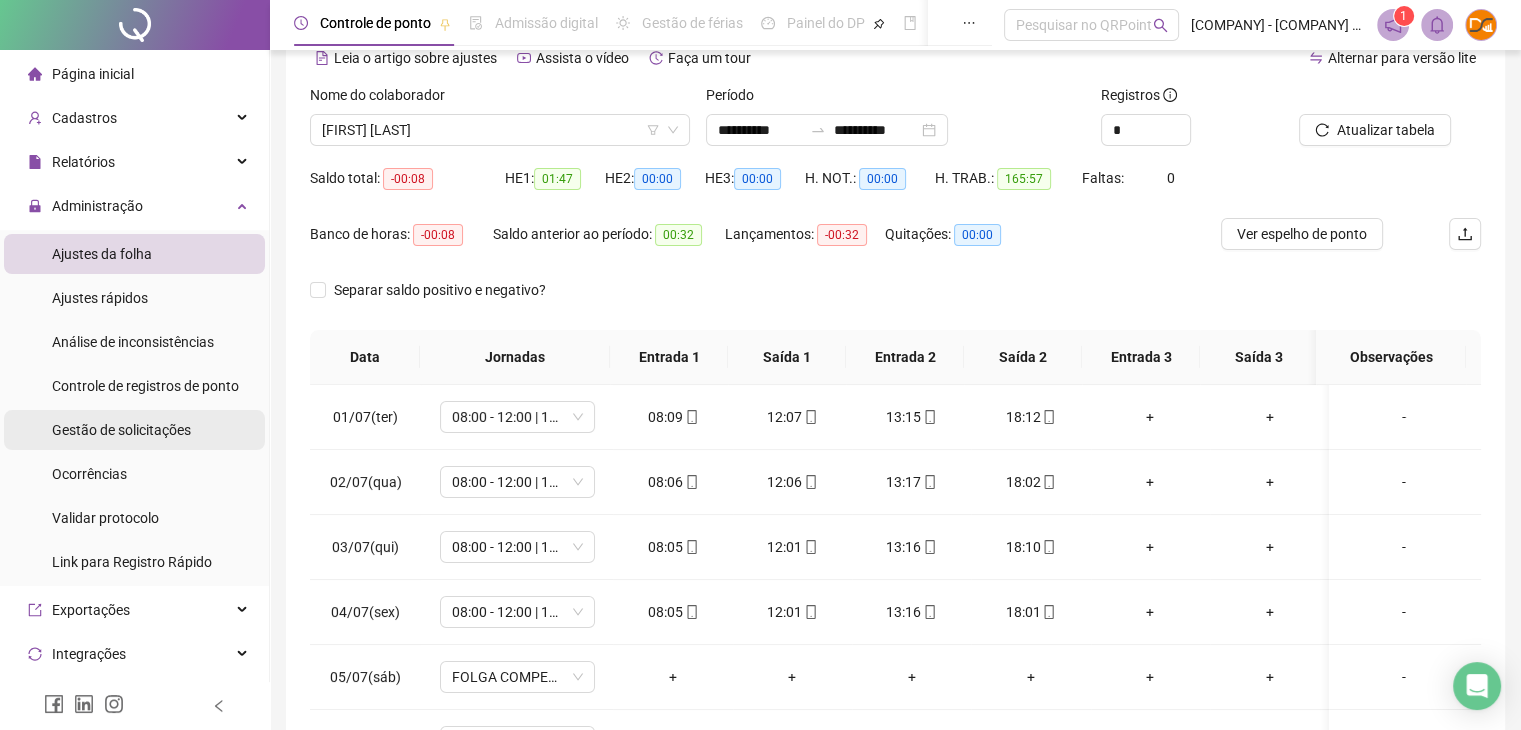 click on "Gestão de solicitações" at bounding box center [121, 430] 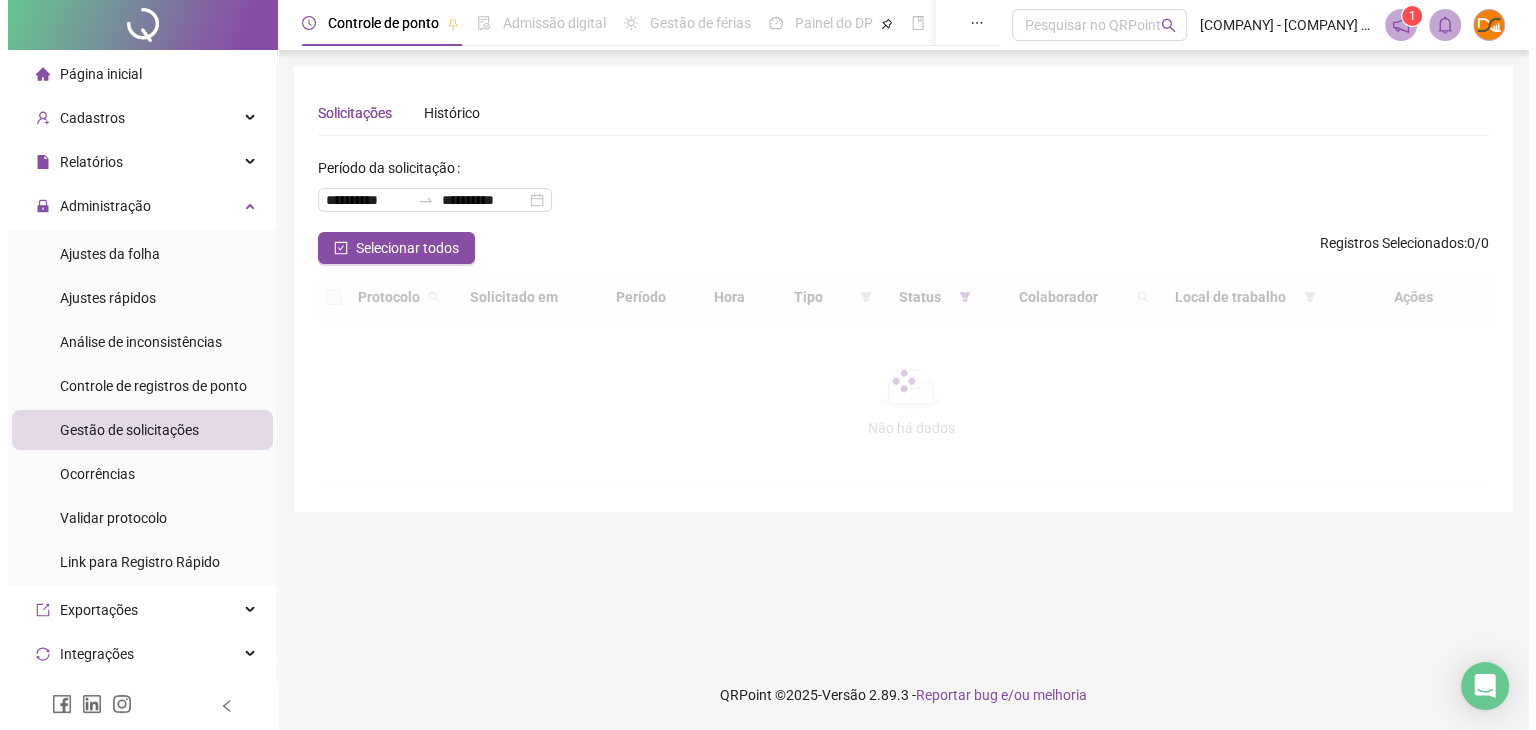 scroll, scrollTop: 0, scrollLeft: 0, axis: both 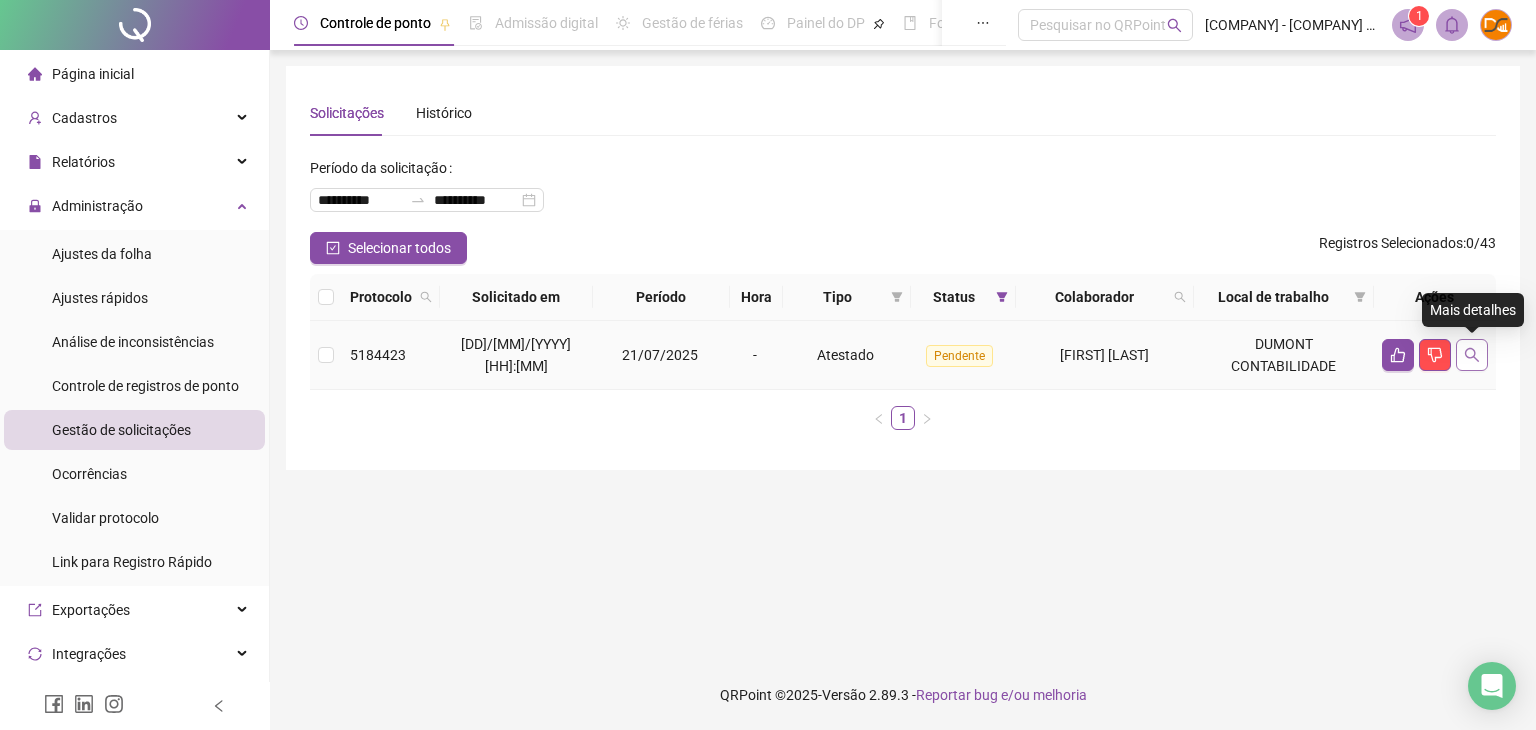 click 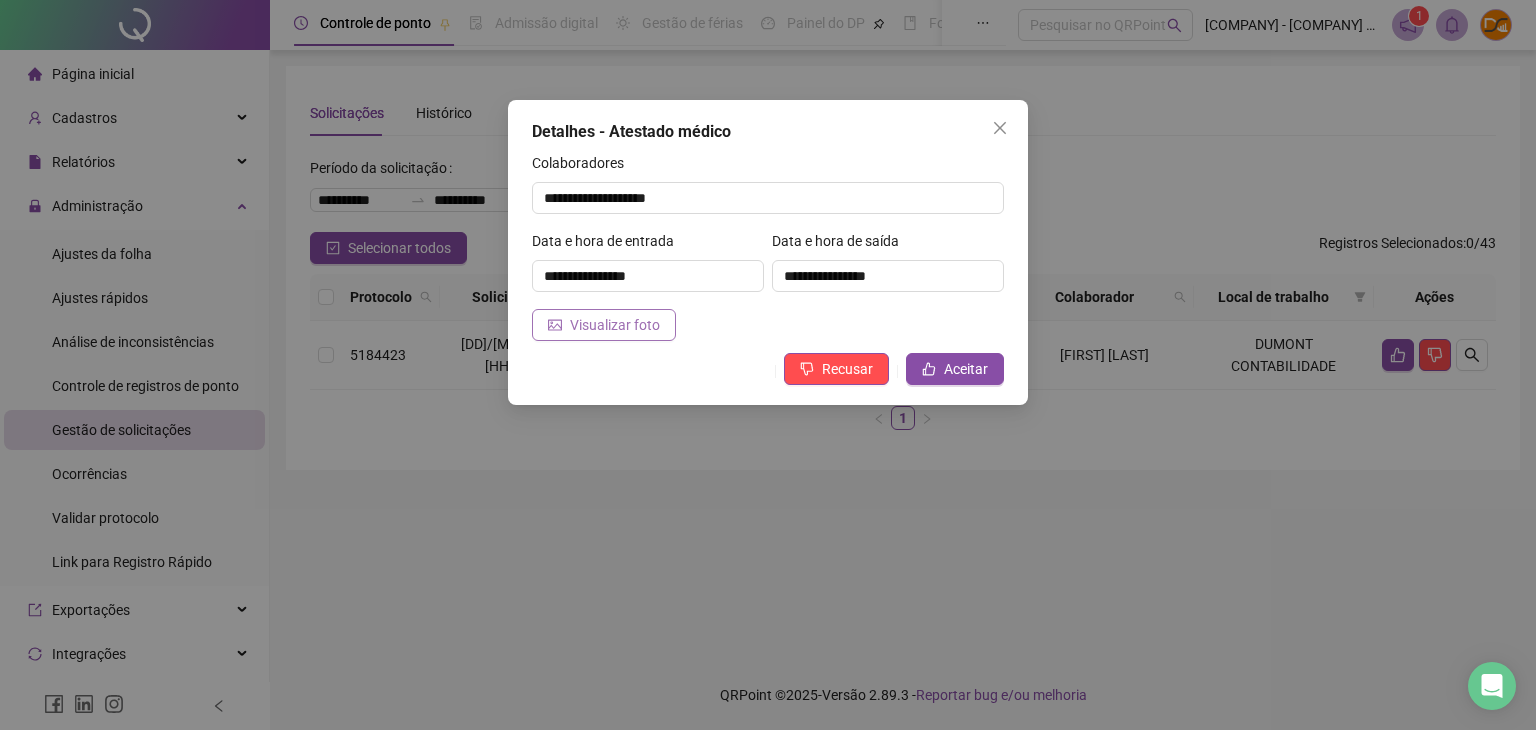 click on "Visualizar foto" at bounding box center (615, 325) 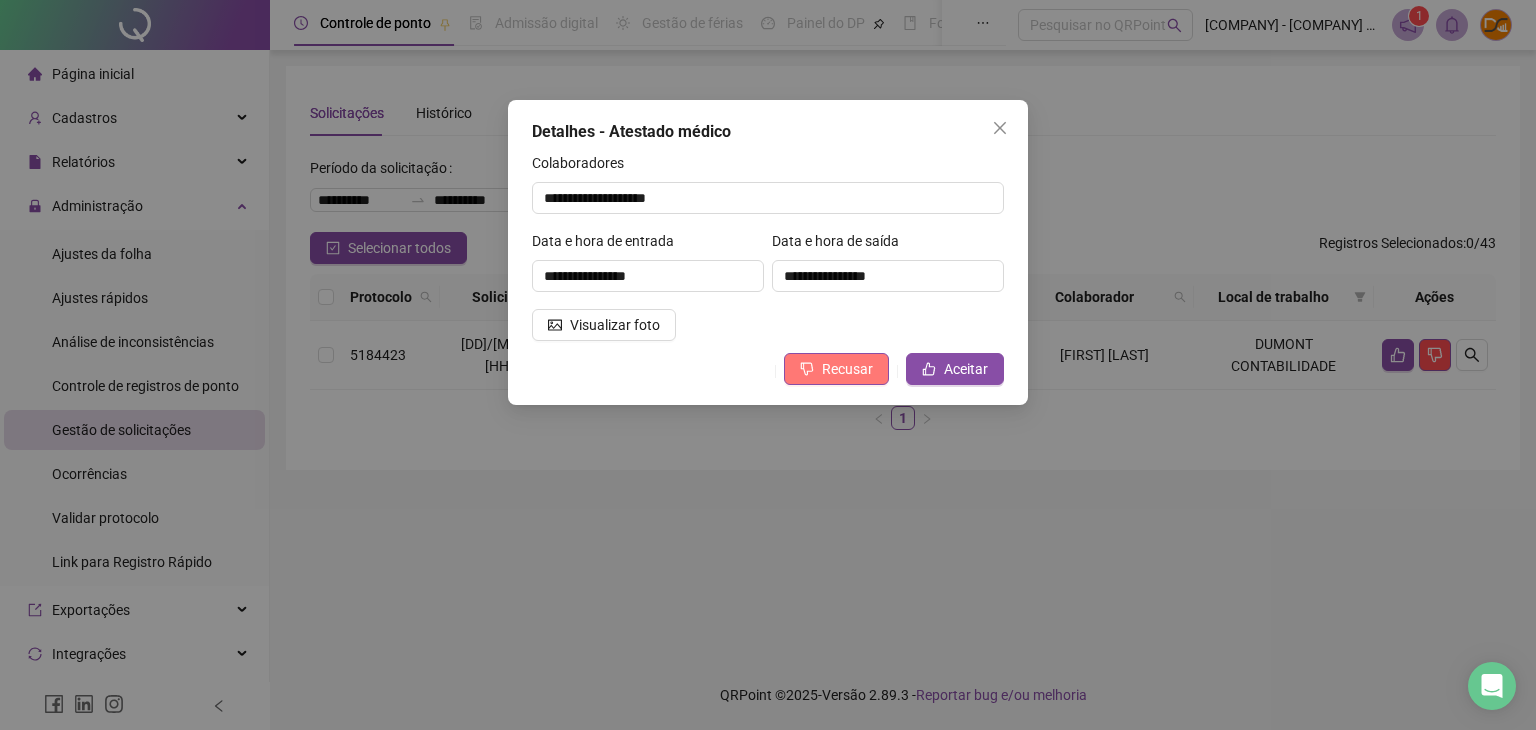 click on "Recusar" at bounding box center (847, 369) 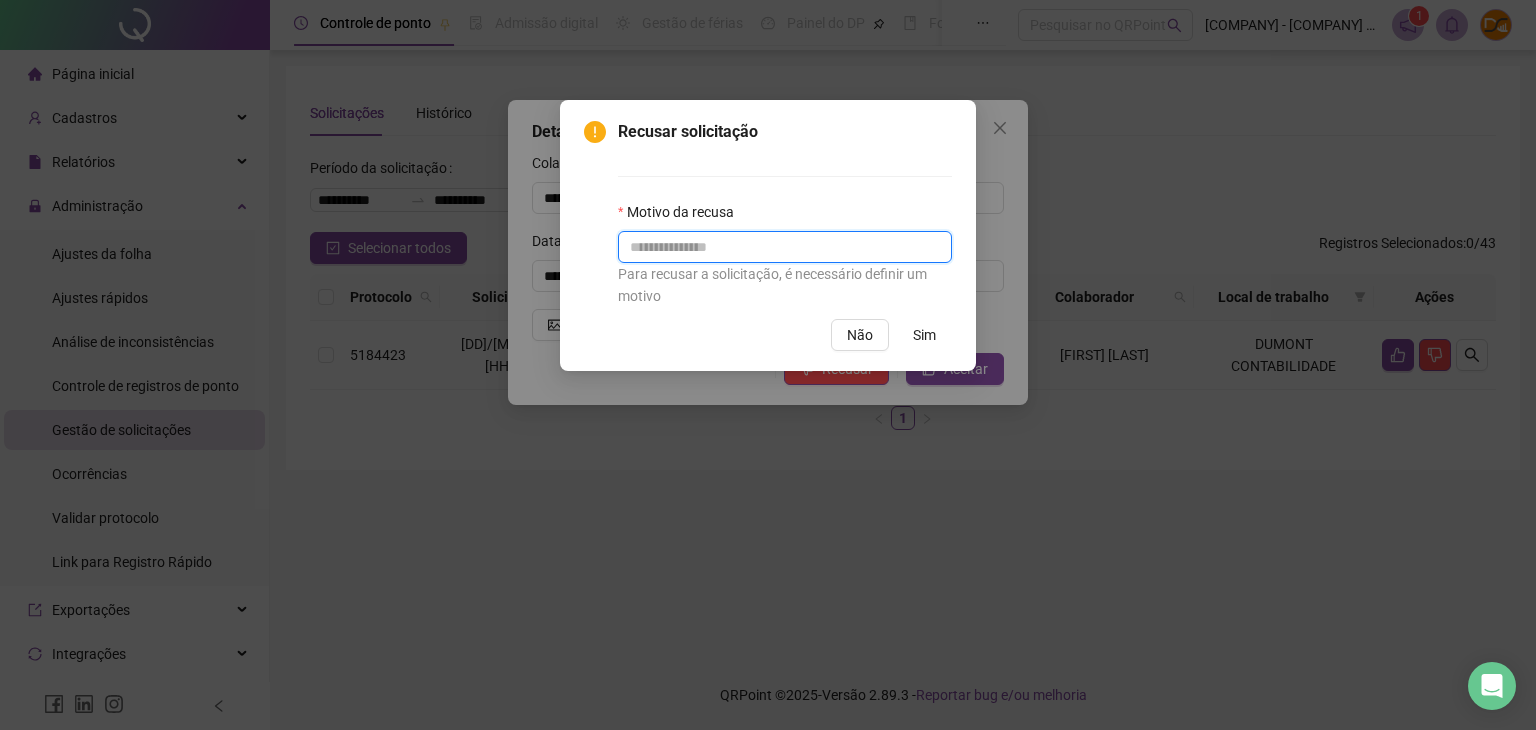 click at bounding box center (785, 247) 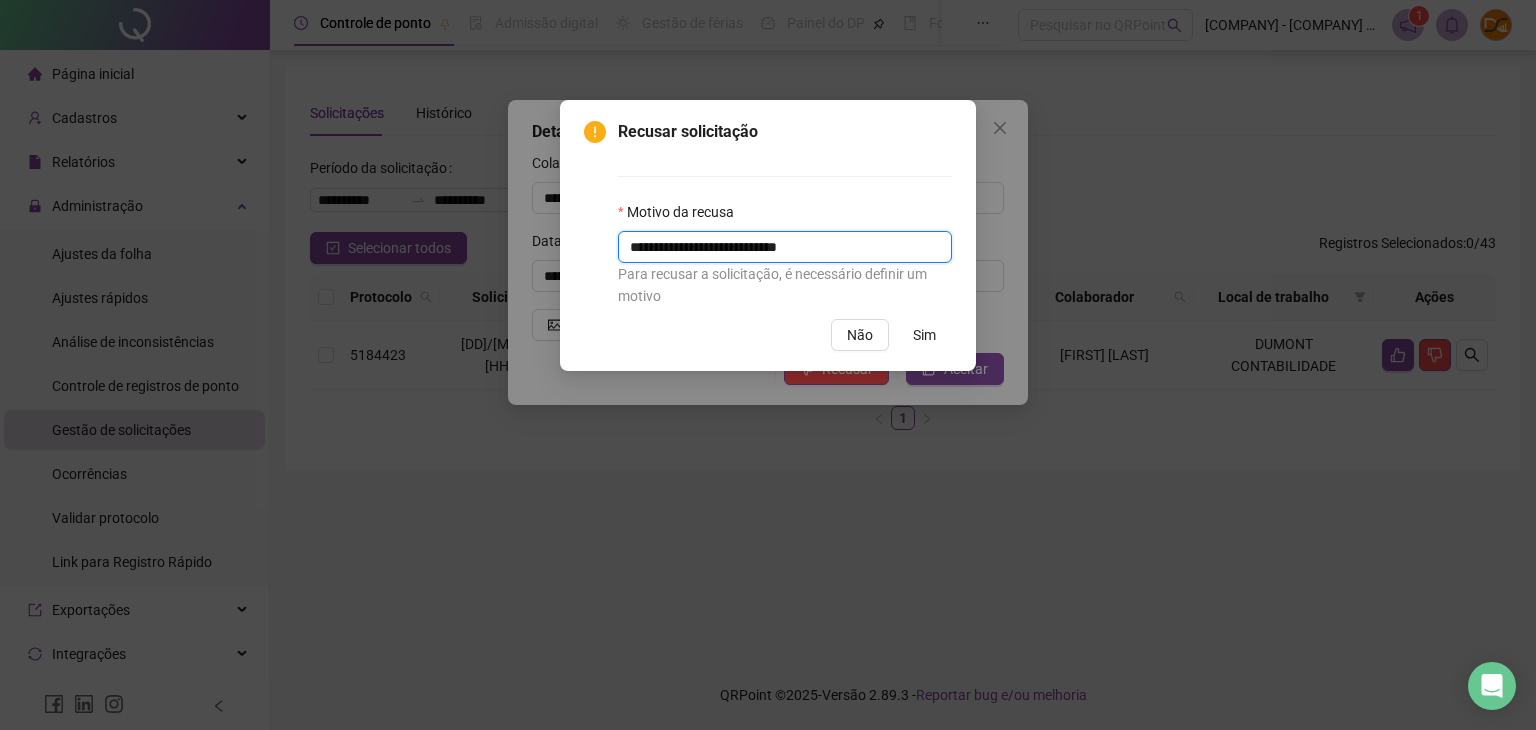 type on "**********" 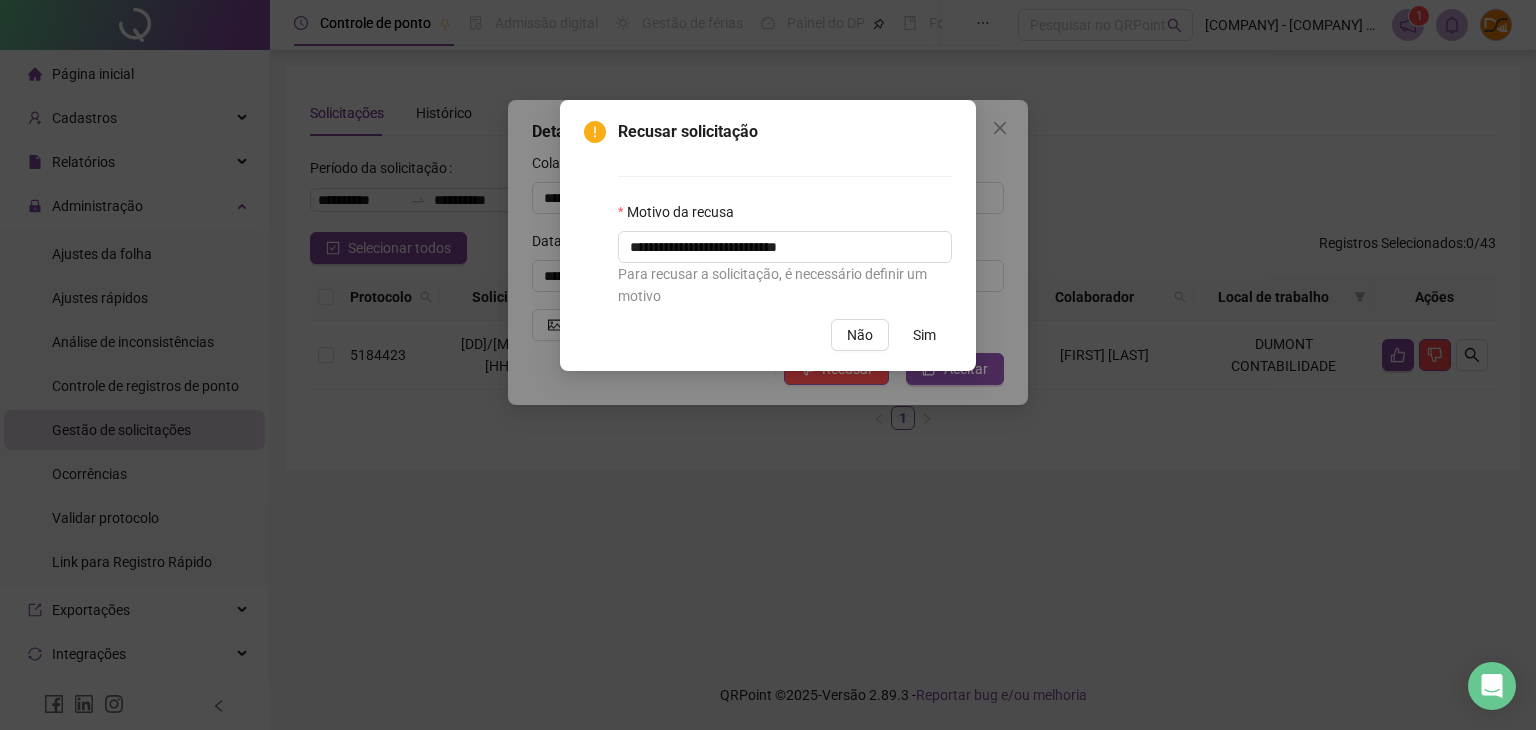 click on "**********" at bounding box center (768, 365) 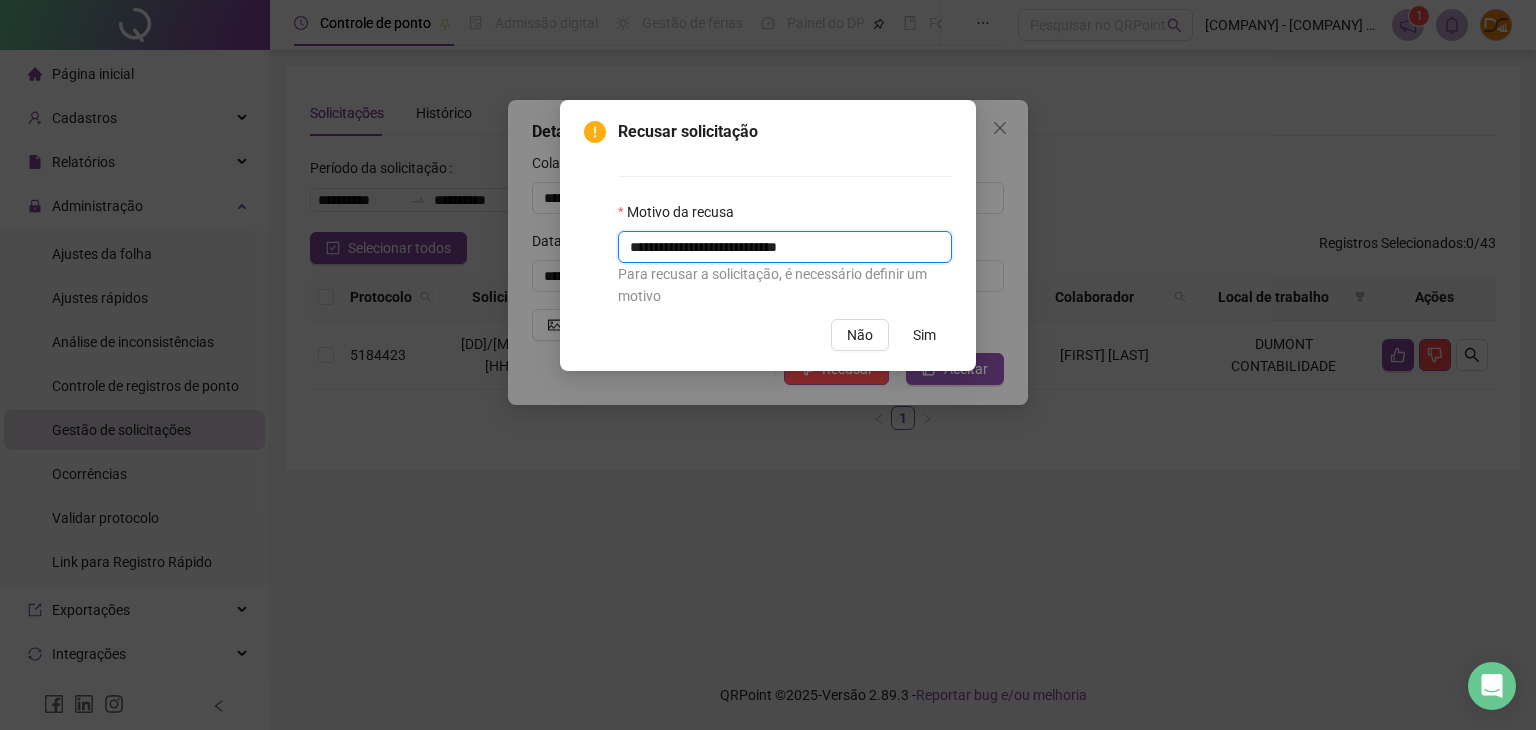 drag, startPoint x: 853, startPoint y: 255, endPoint x: 470, endPoint y: 189, distance: 388.64508 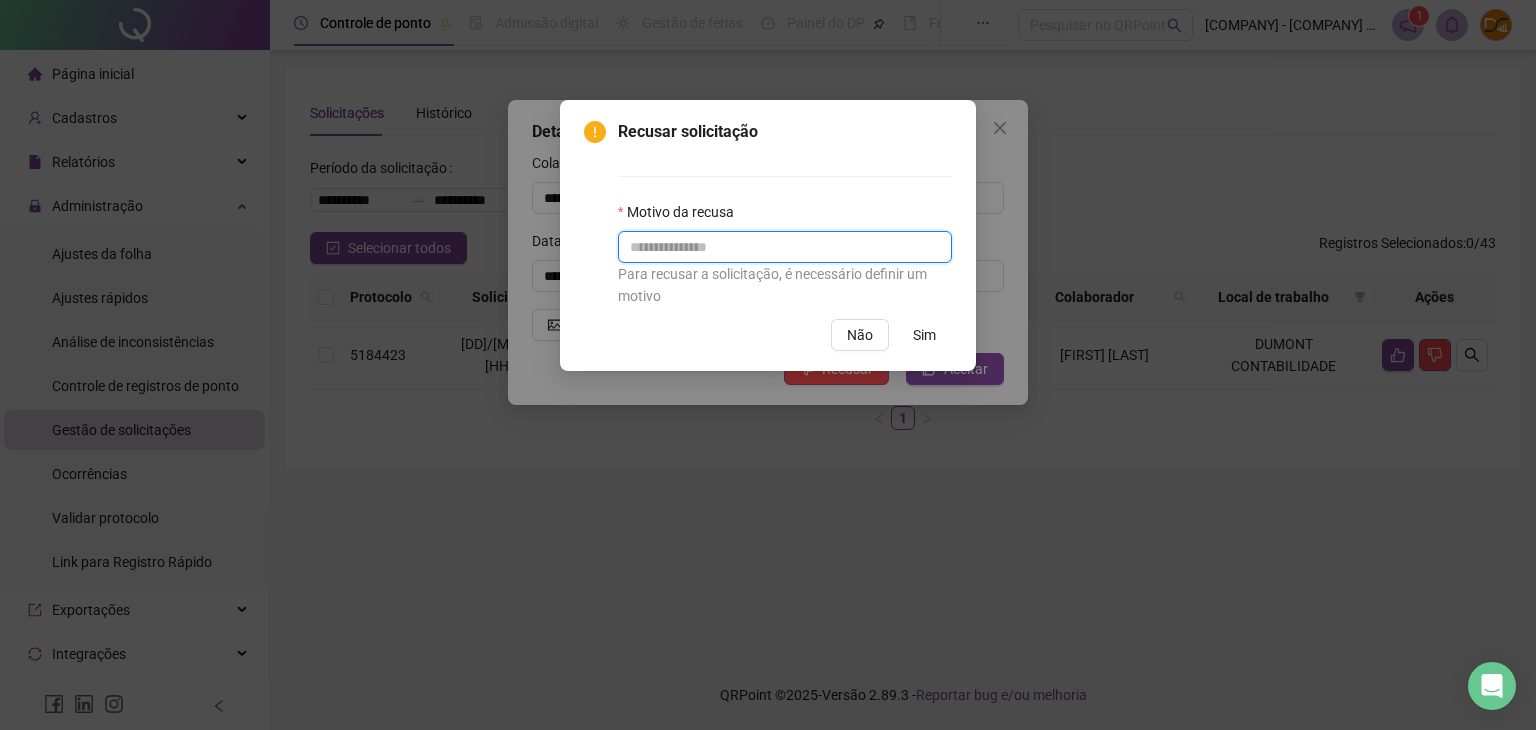 type 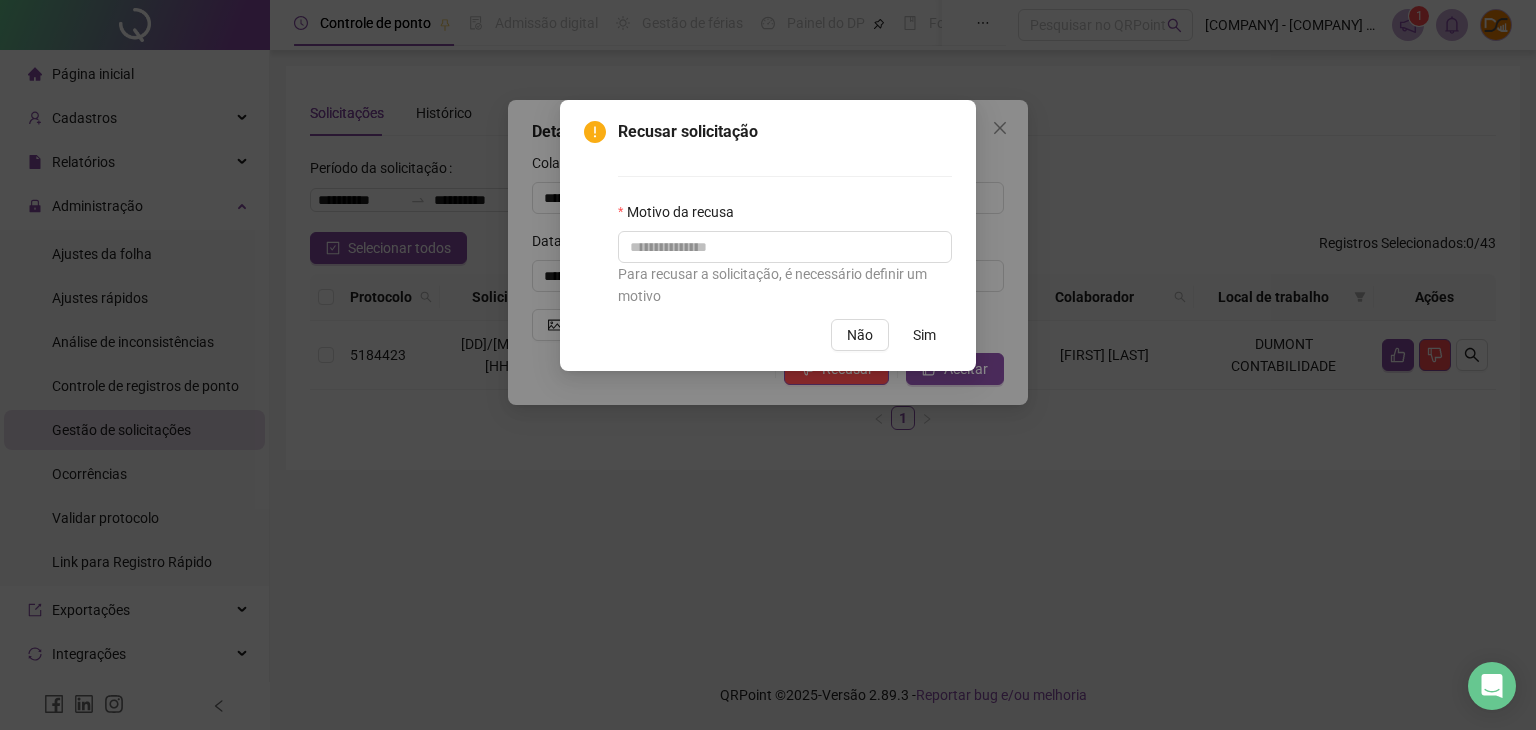 drag, startPoint x: 532, startPoint y: 455, endPoint x: 1084, endPoint y: 117, distance: 647.2619 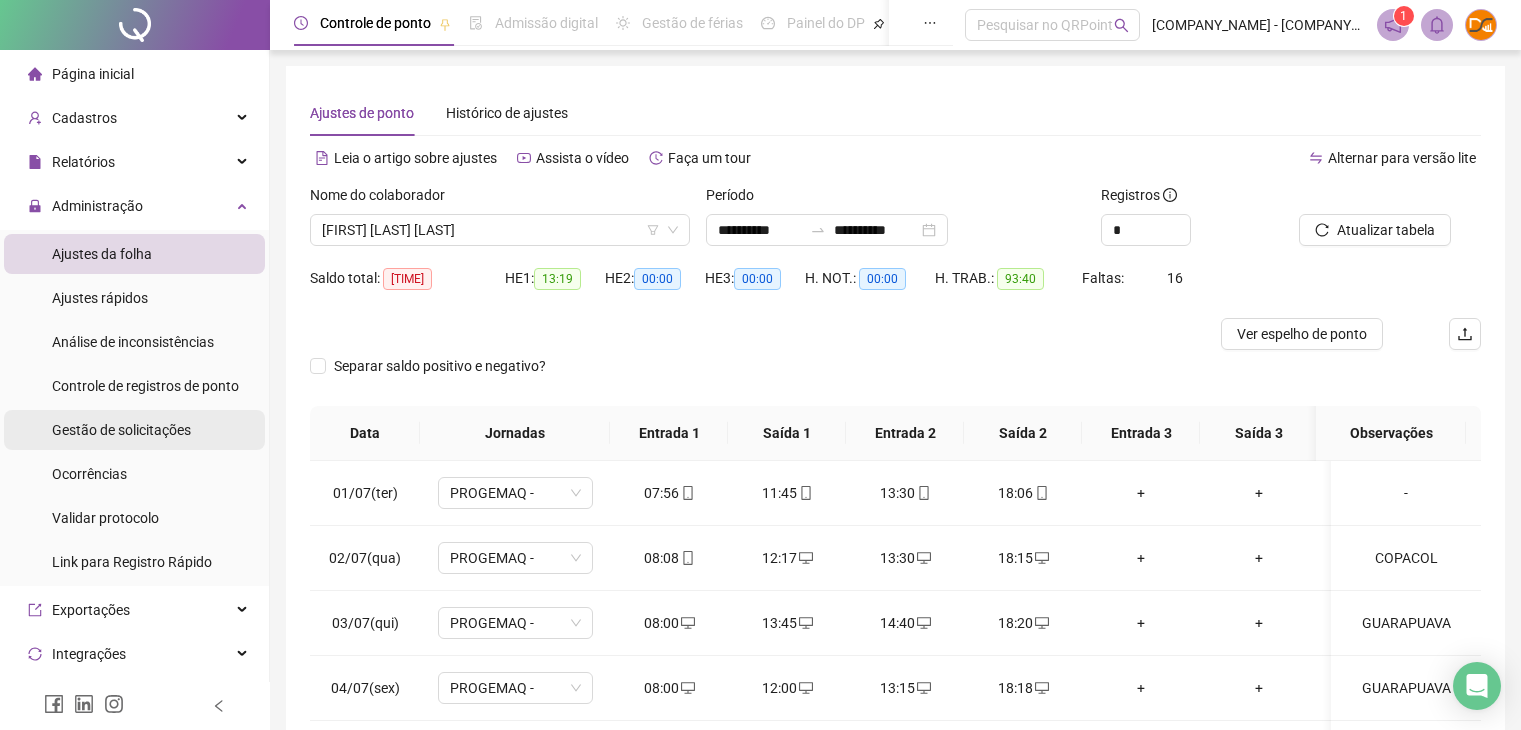 scroll, scrollTop: 0, scrollLeft: 0, axis: both 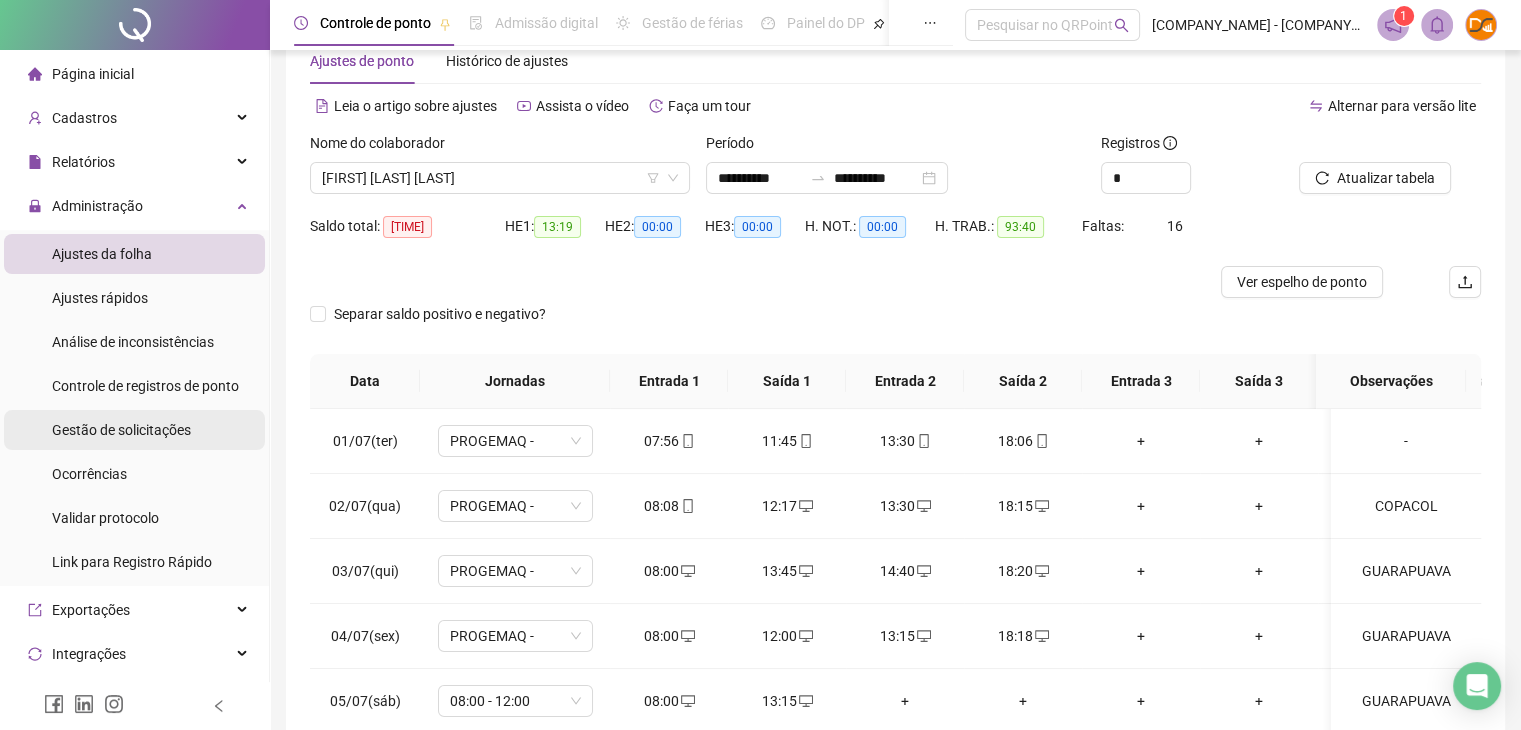 drag, startPoint x: 73, startPoint y: 423, endPoint x: 95, endPoint y: 418, distance: 22.561028 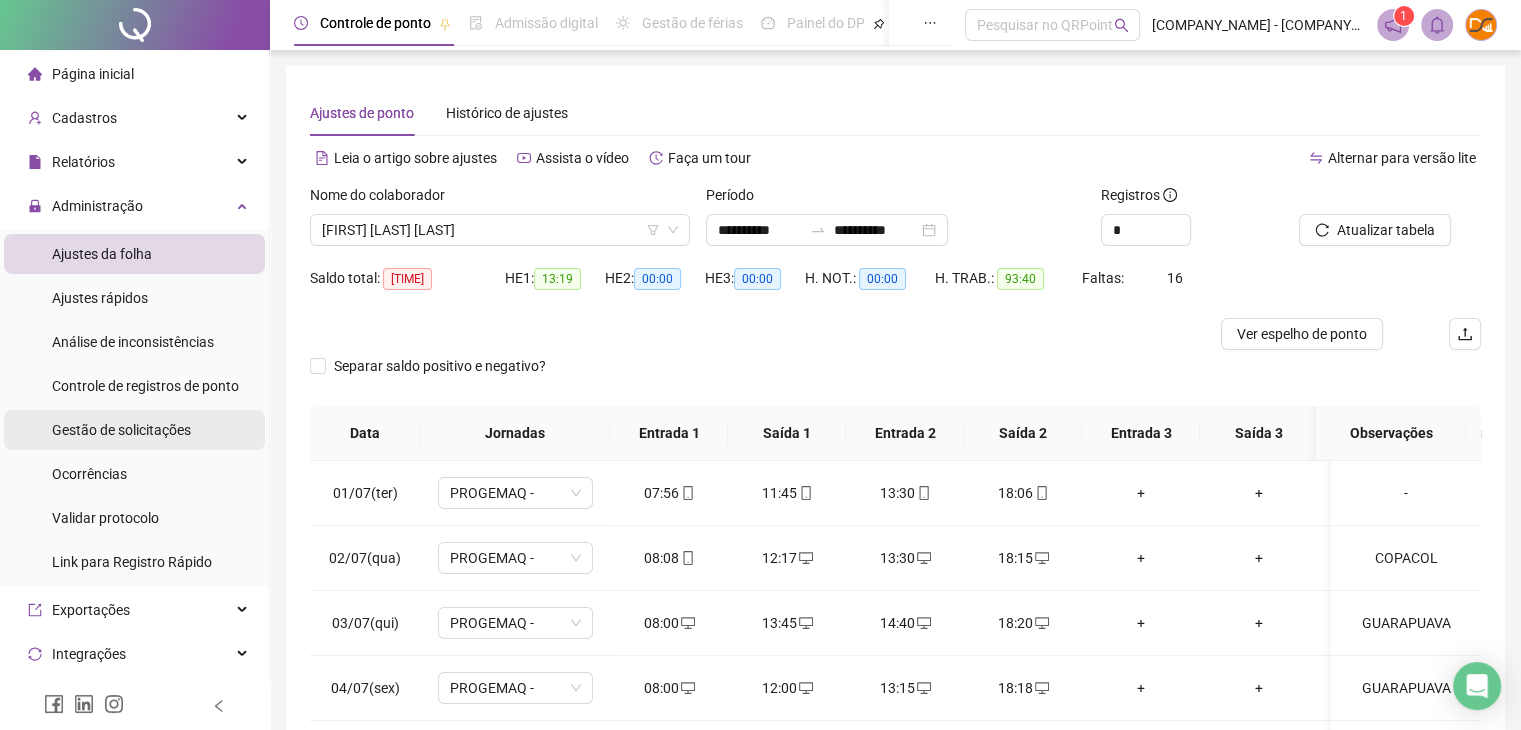 scroll, scrollTop: 0, scrollLeft: 0, axis: both 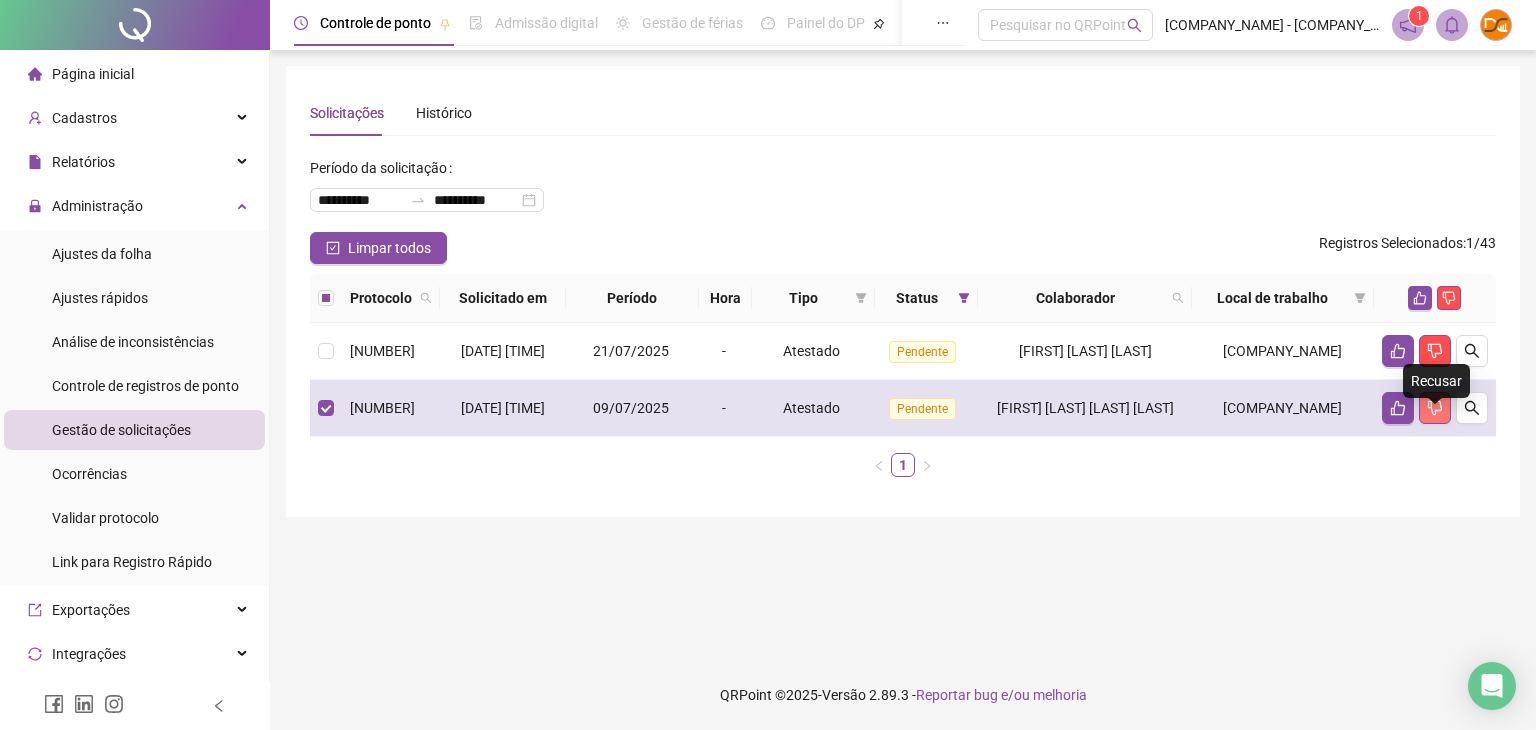 click at bounding box center [1435, 408] 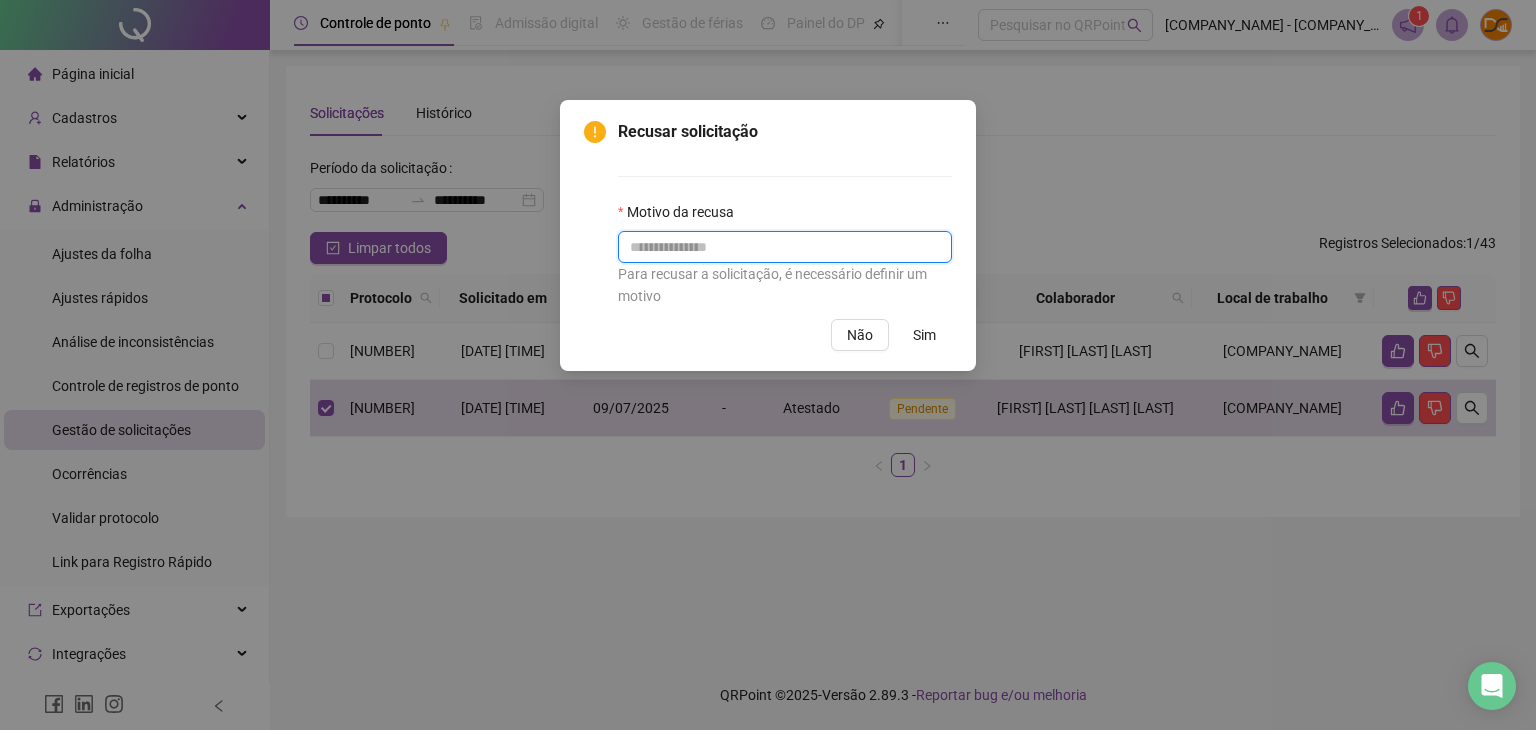 click at bounding box center (785, 247) 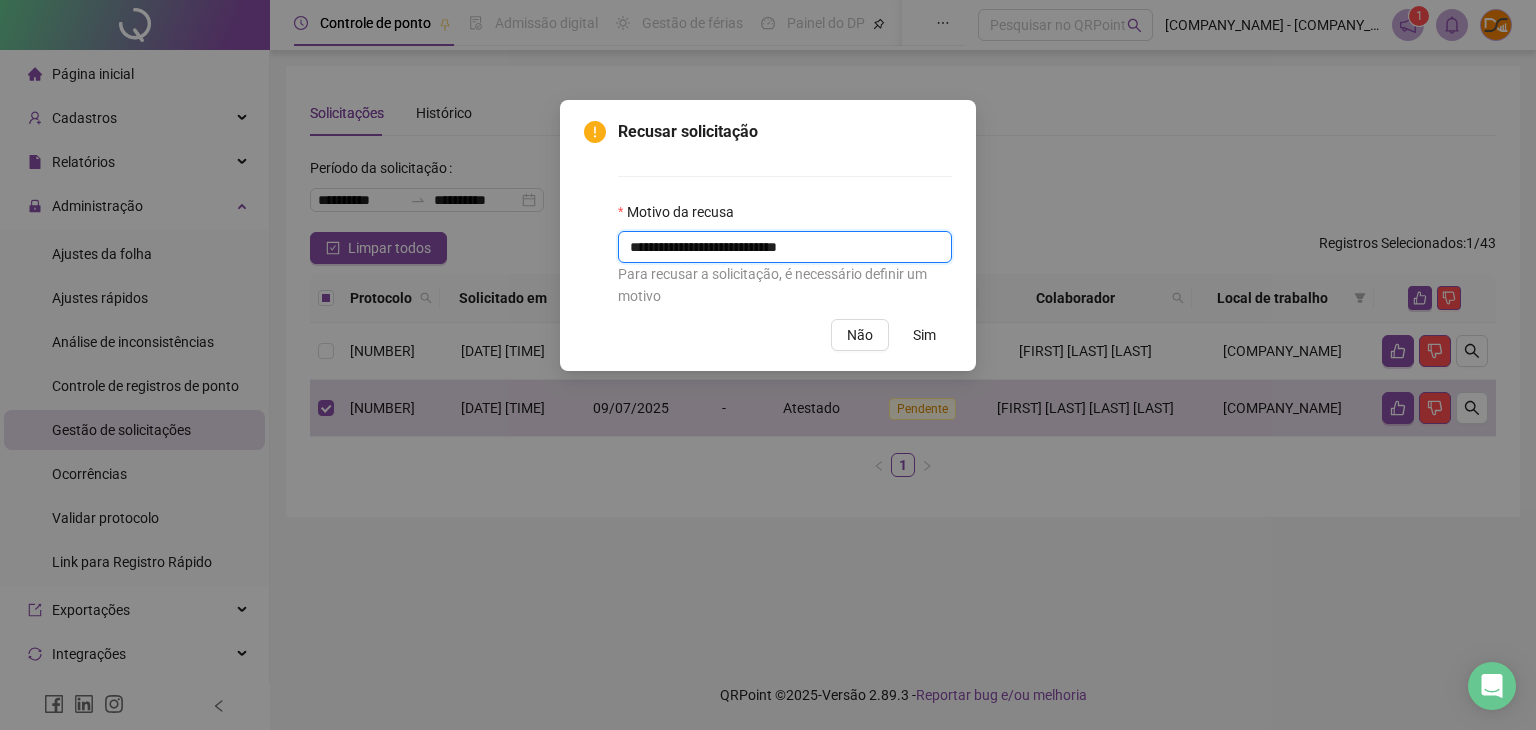 type on "**********" 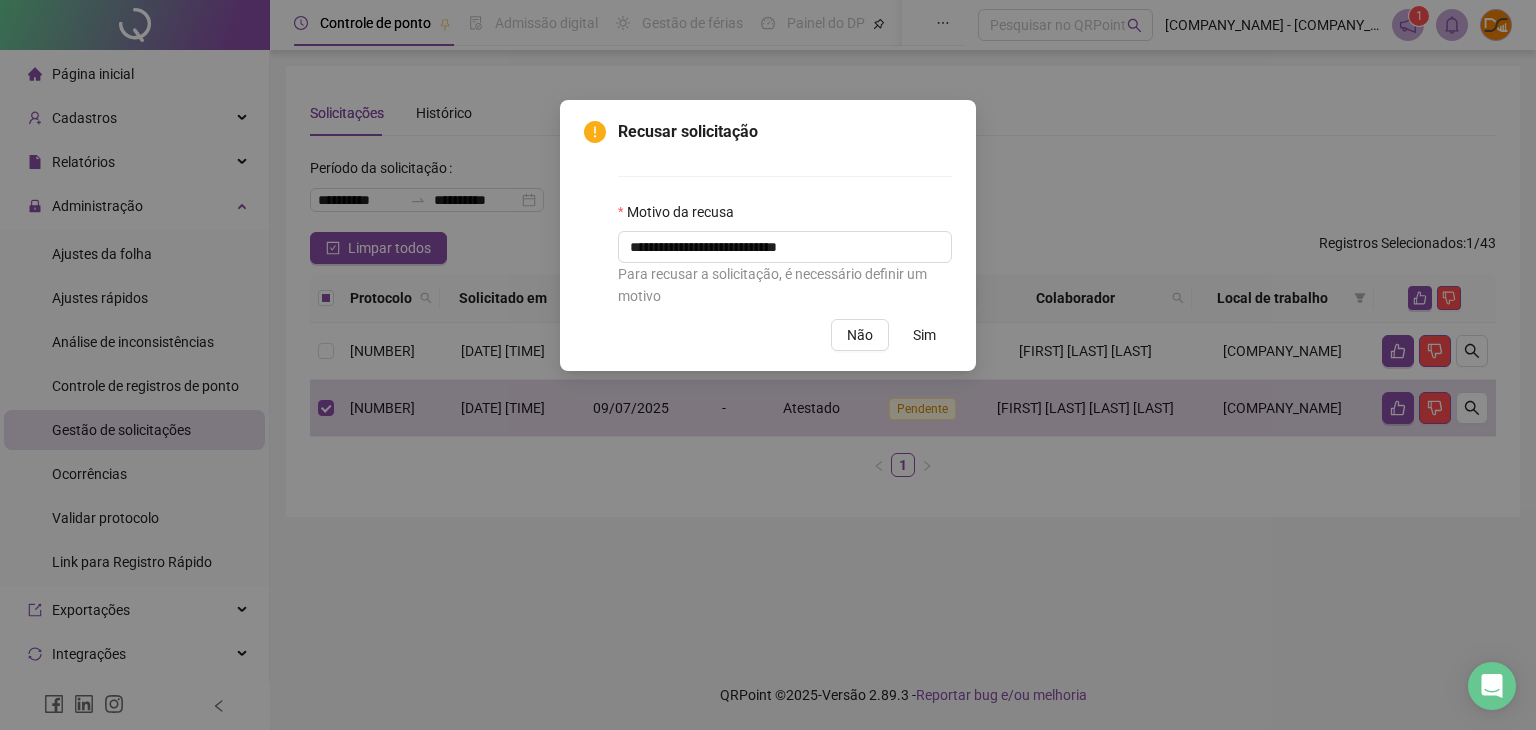 click on "Sim" at bounding box center (924, 335) 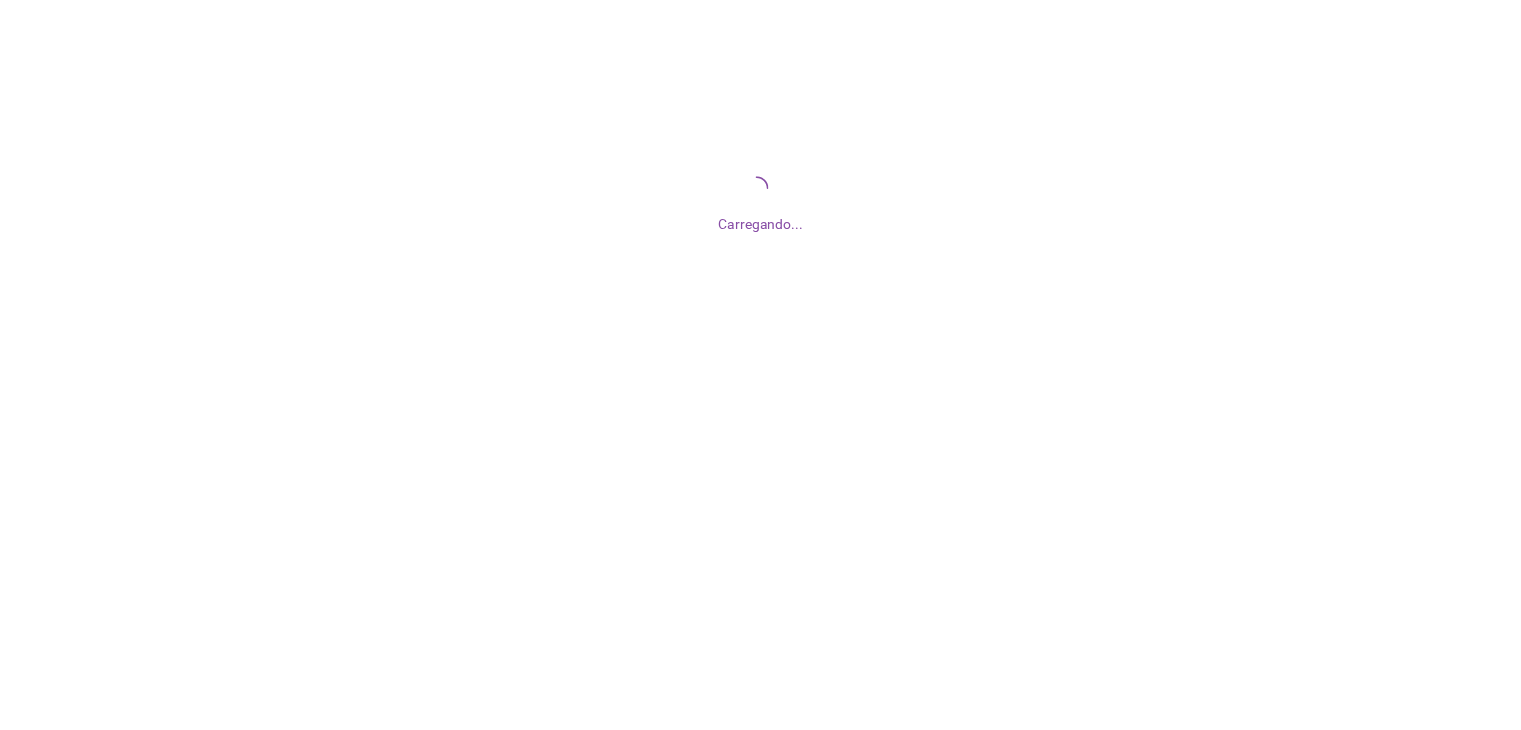 scroll, scrollTop: 0, scrollLeft: 0, axis: both 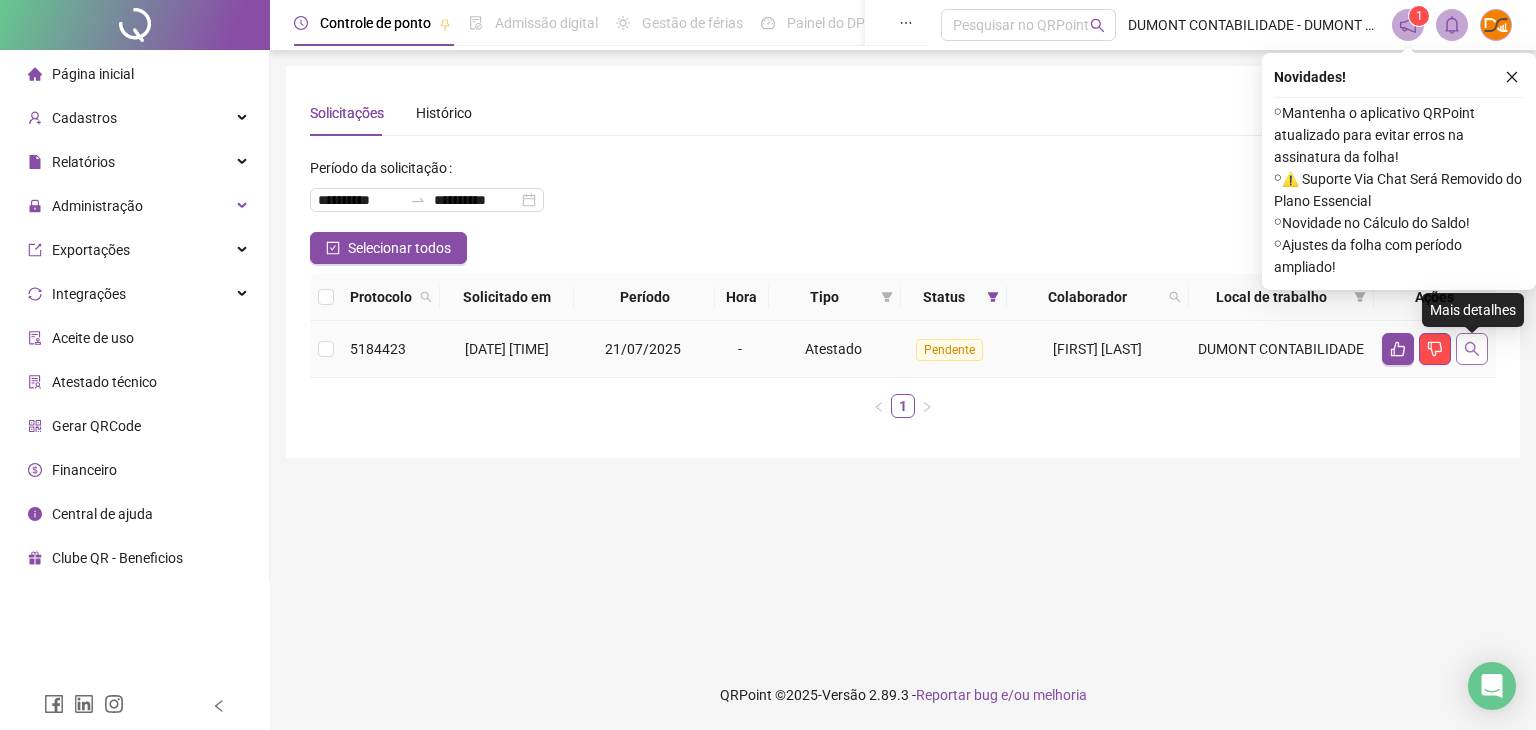 click at bounding box center (1472, 349) 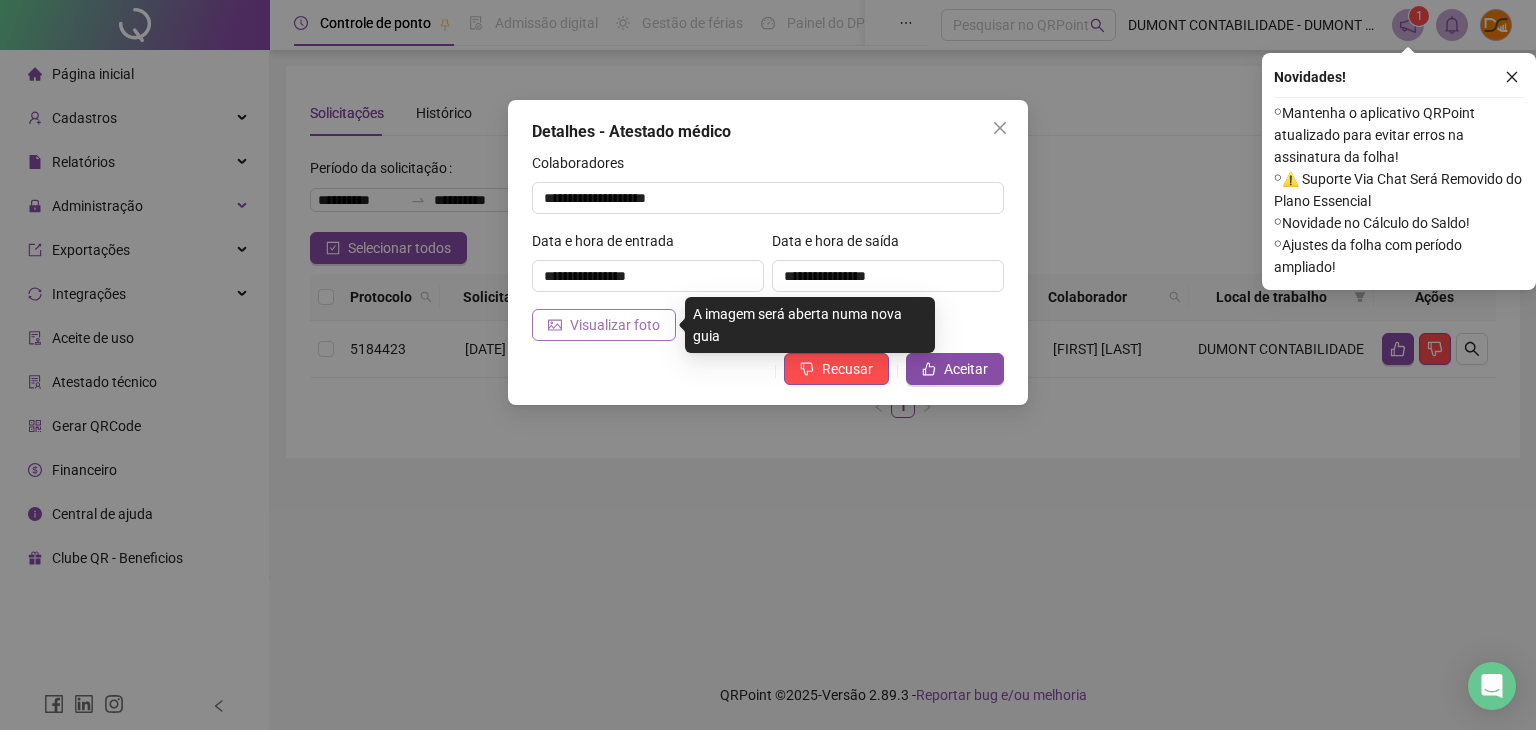 click on "Visualizar foto" at bounding box center [615, 325] 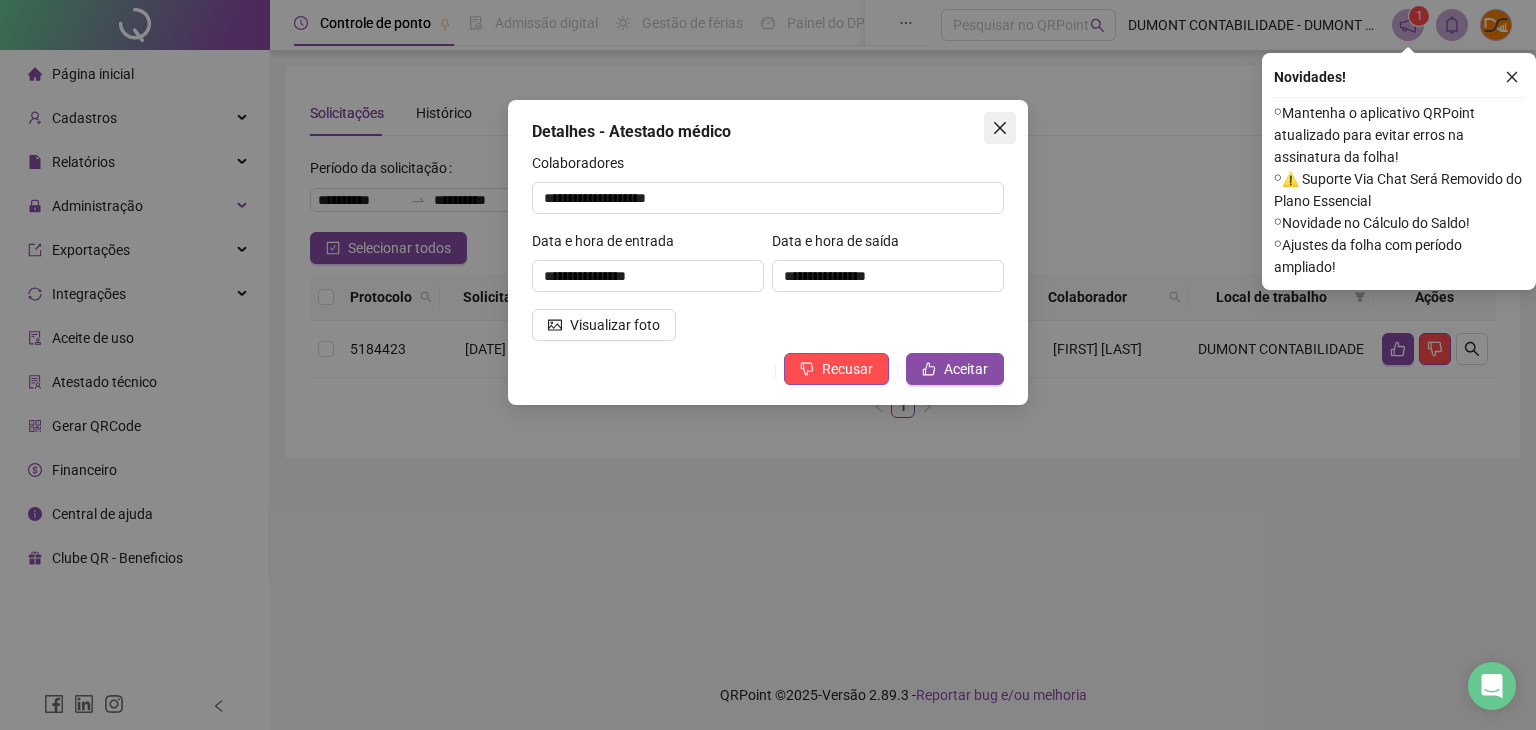 click at bounding box center (1000, 128) 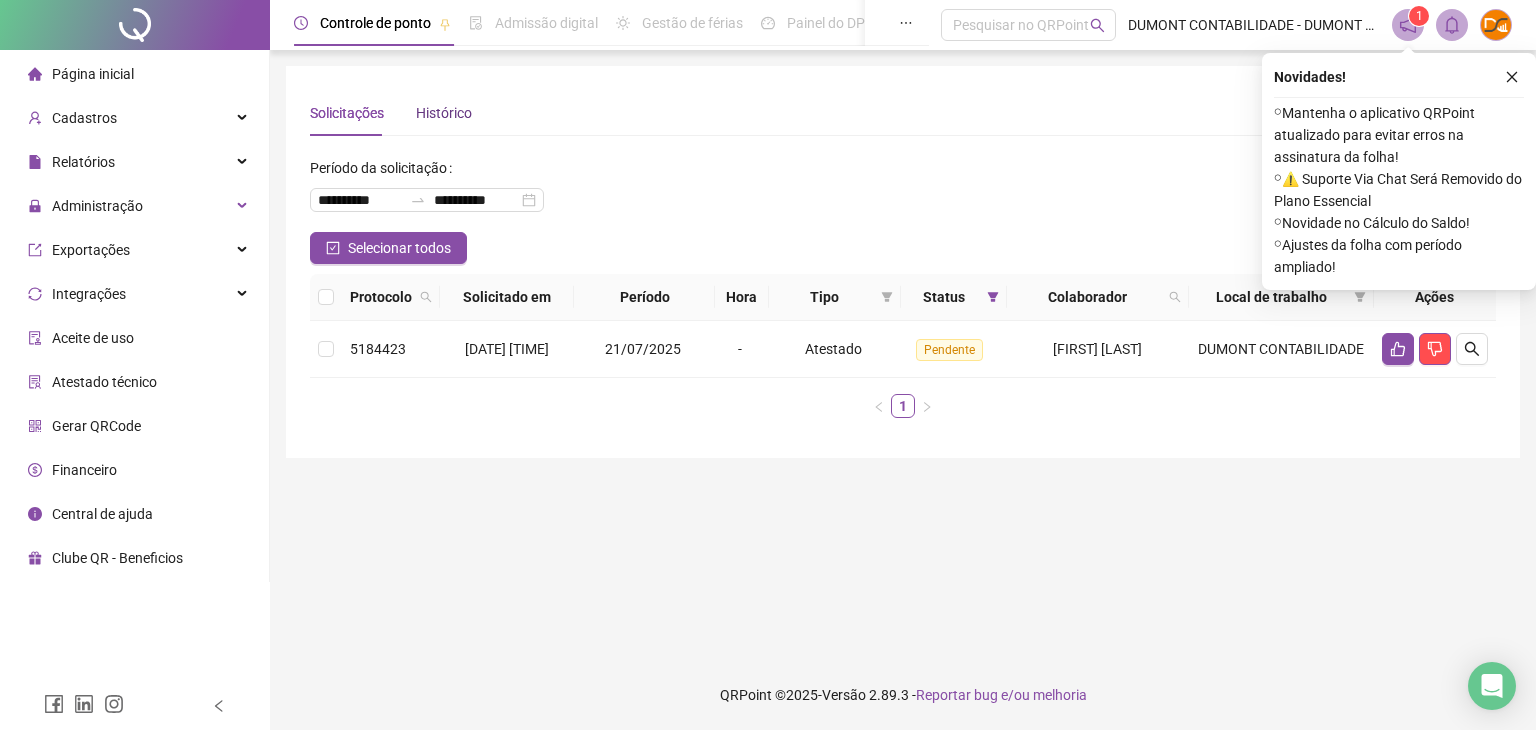 click on "Histórico" at bounding box center (444, 113) 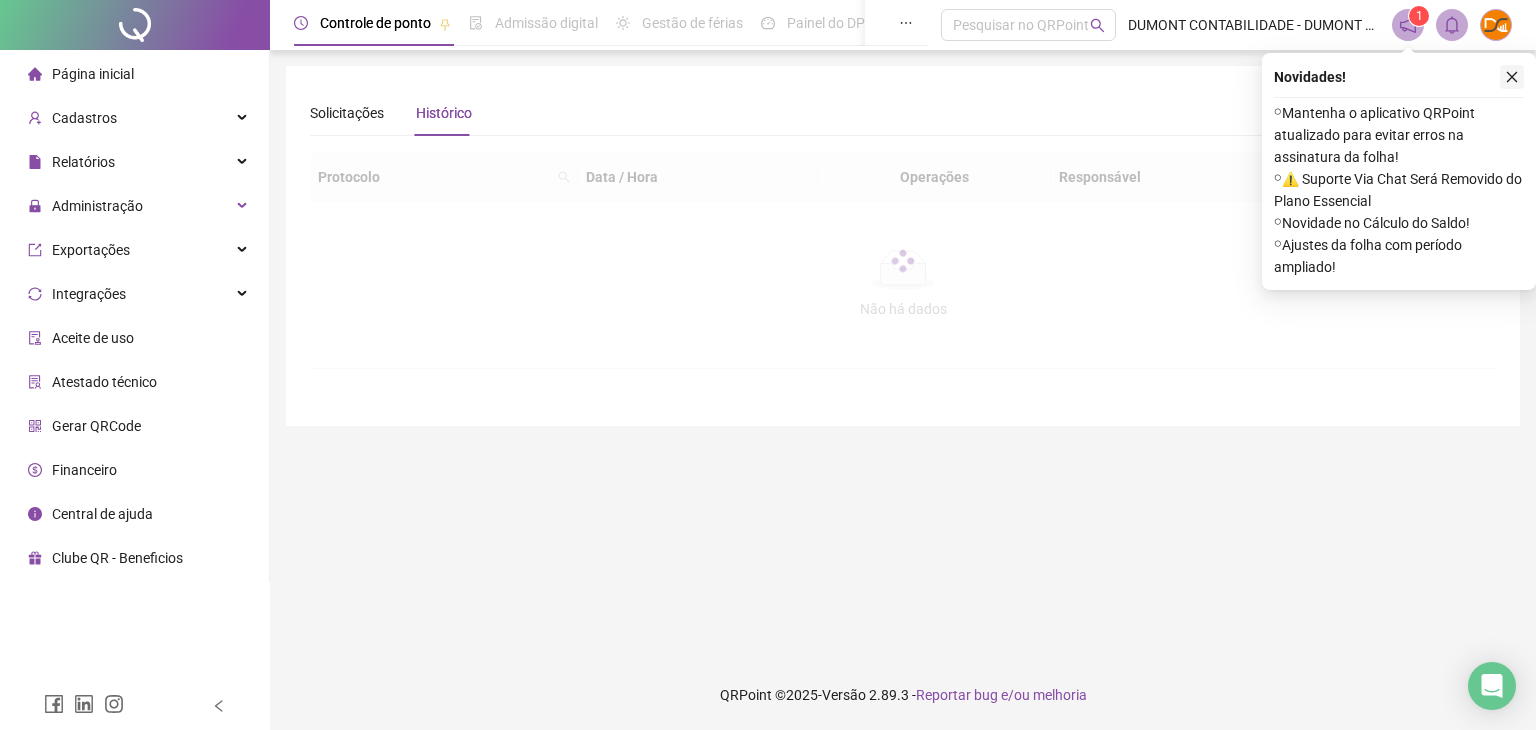 click 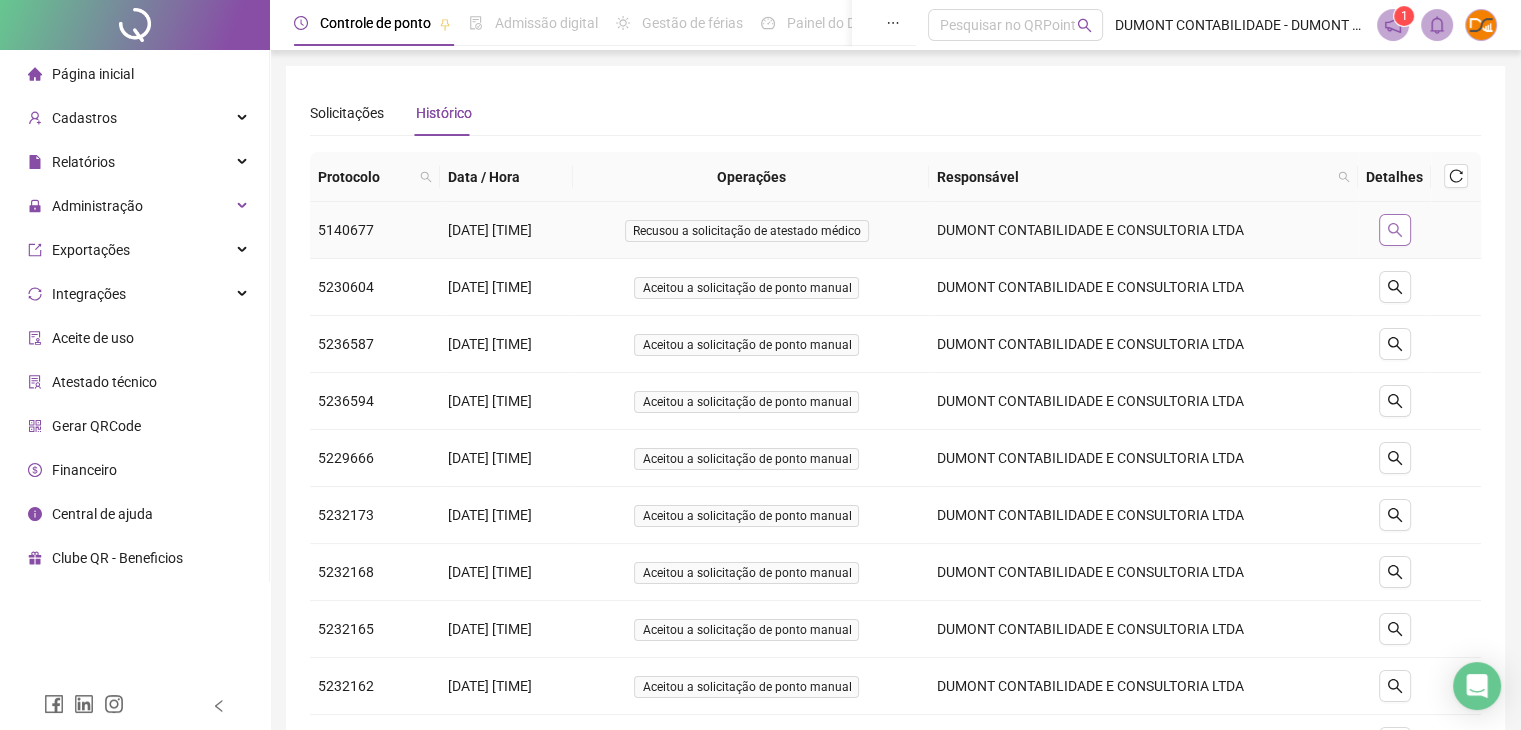 click 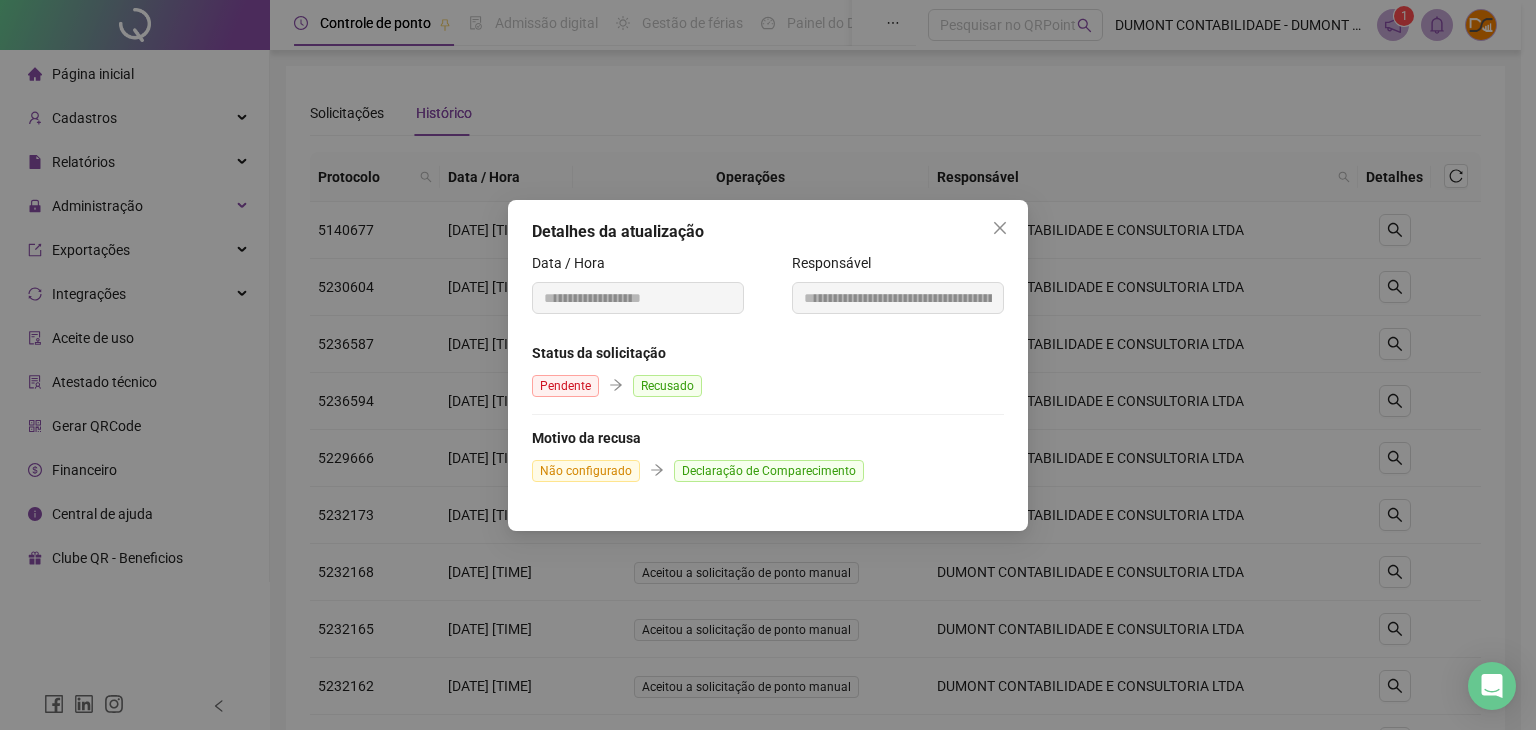 click on "Status da solicitação Pendente Recusado" at bounding box center [768, 372] 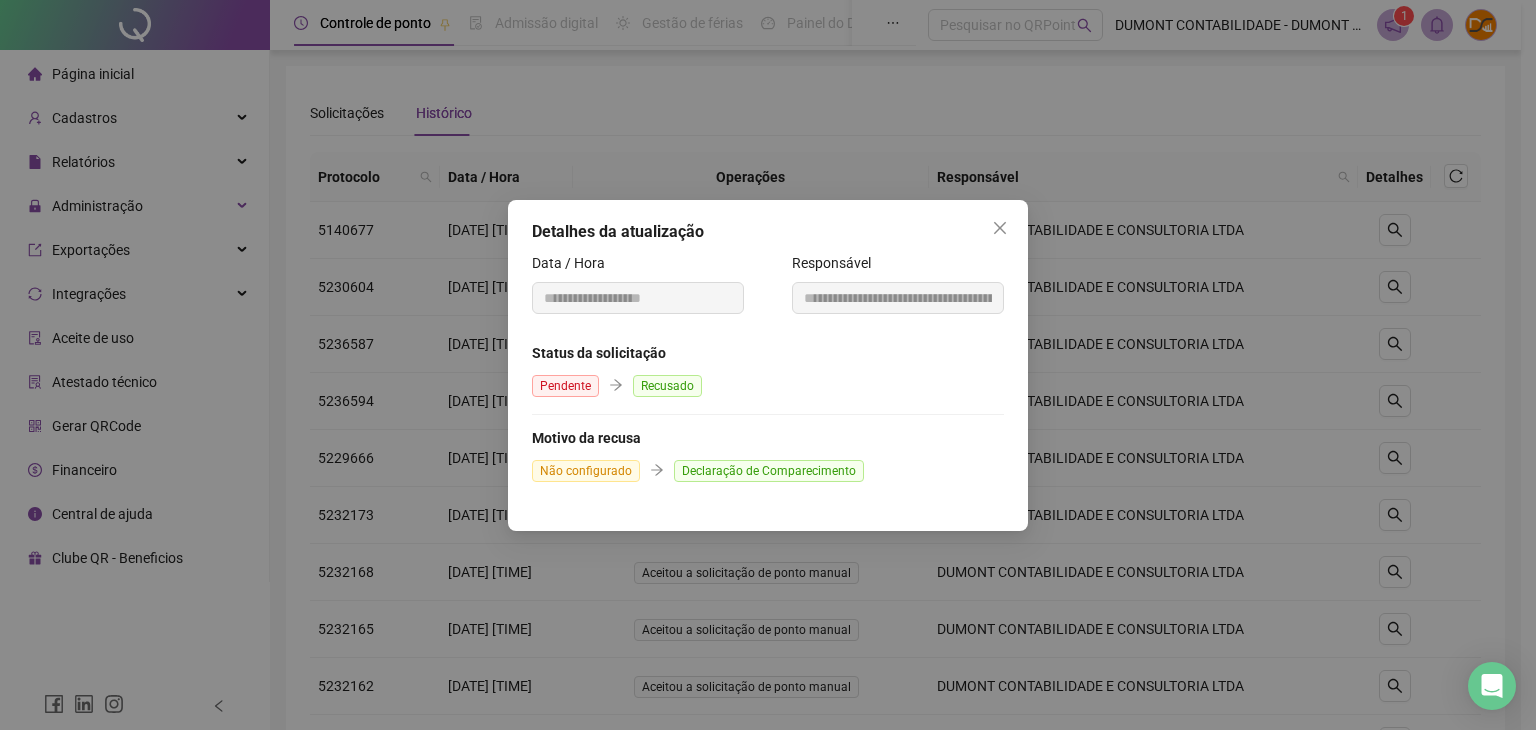 drag, startPoint x: 567, startPoint y: 382, endPoint x: 660, endPoint y: 389, distance: 93.26307 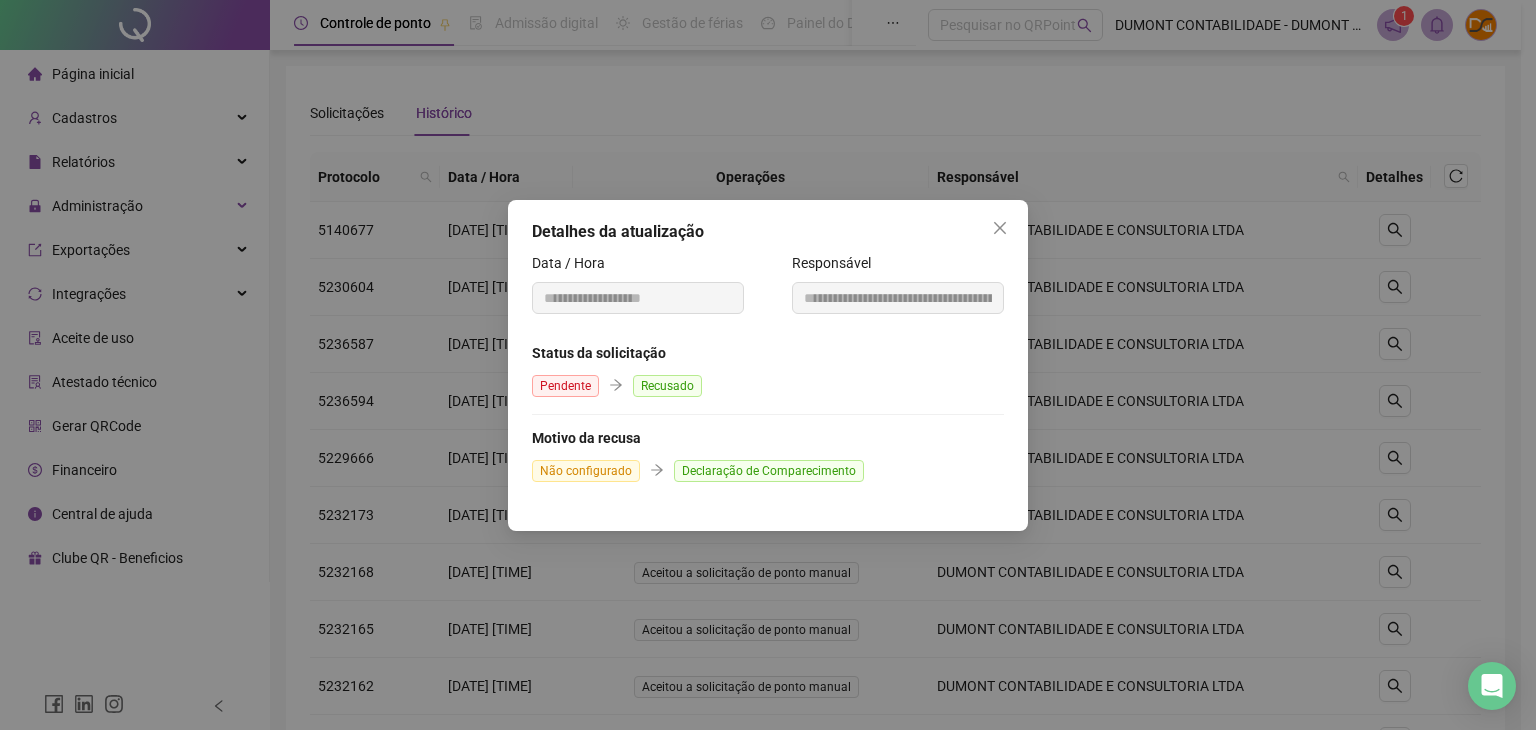 click on "Recusado" at bounding box center [667, 386] 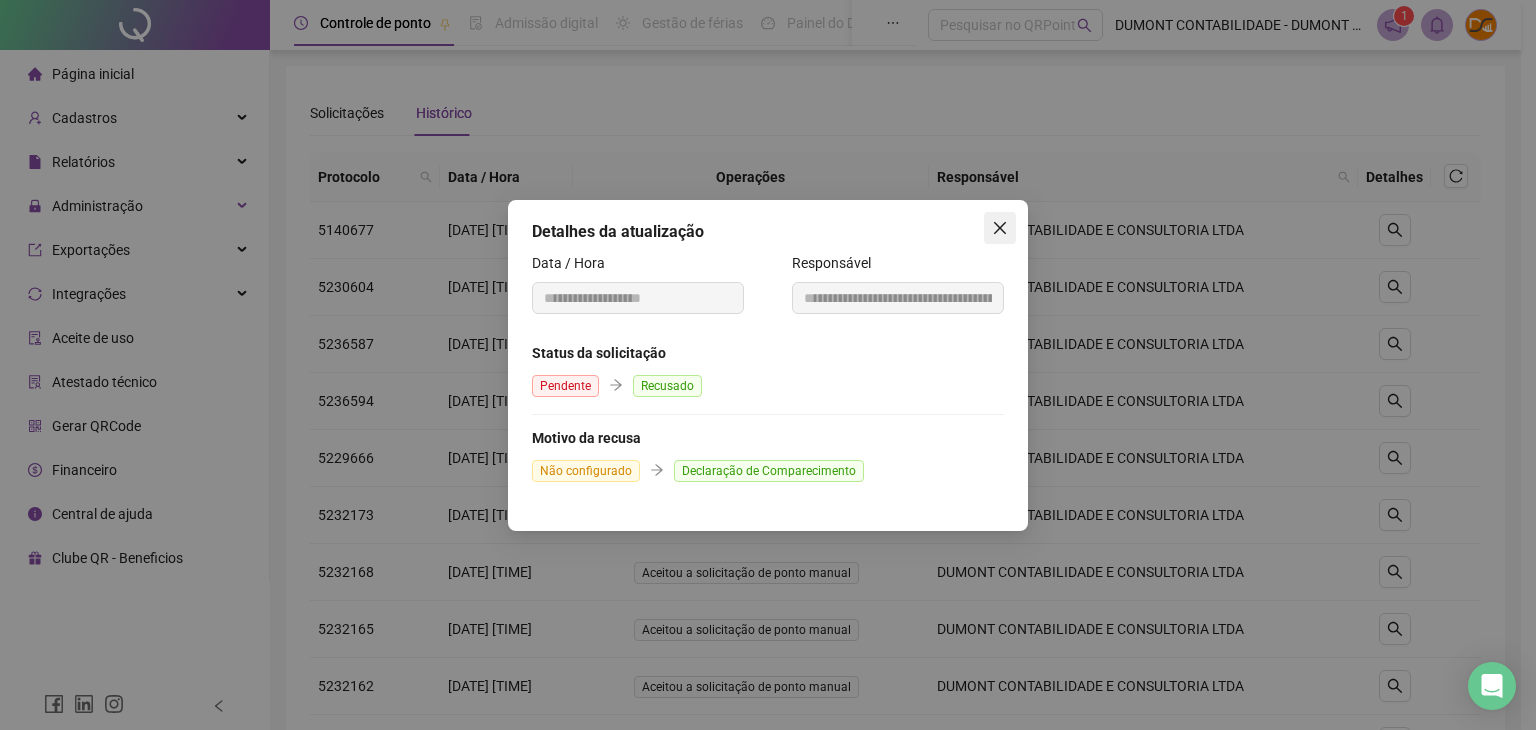 click 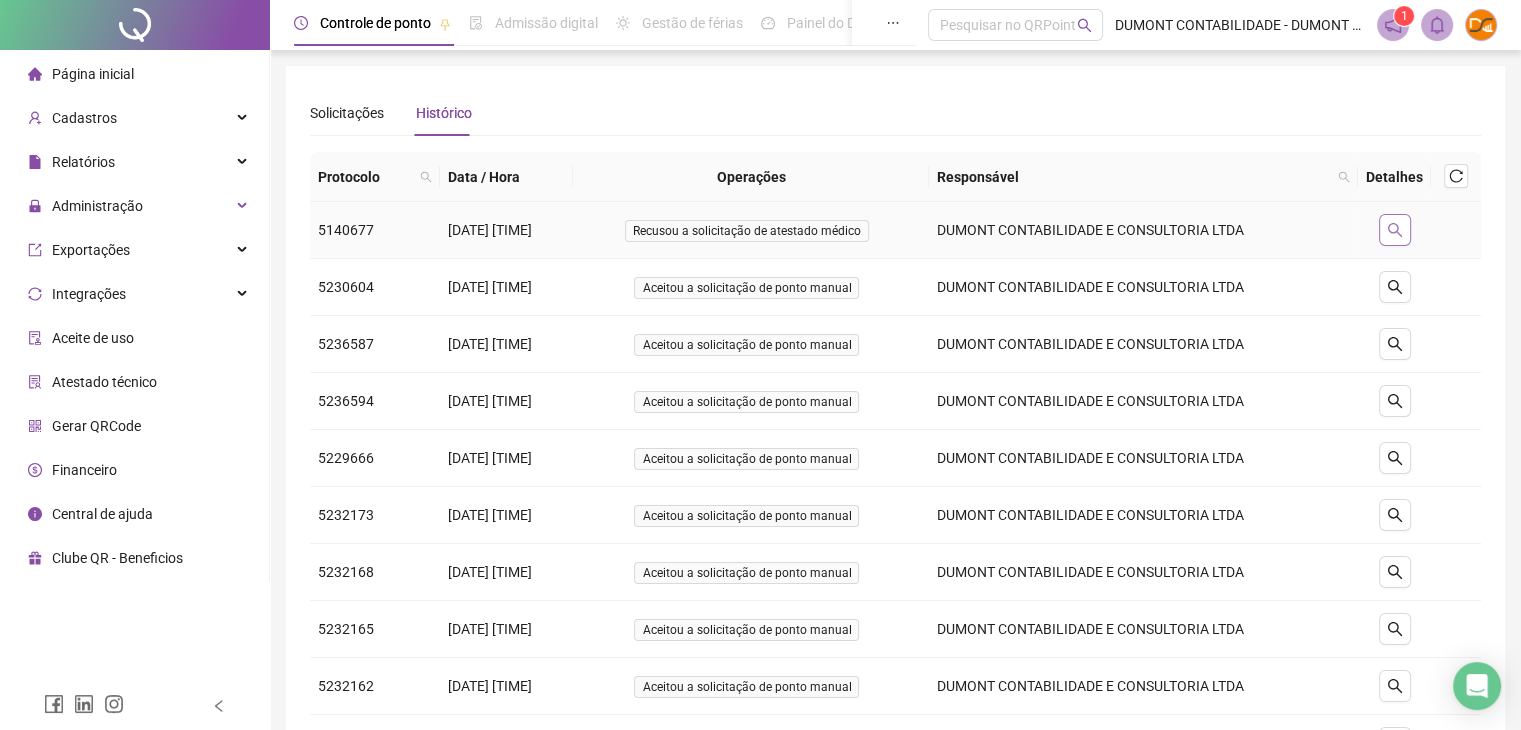 click at bounding box center (1395, 230) 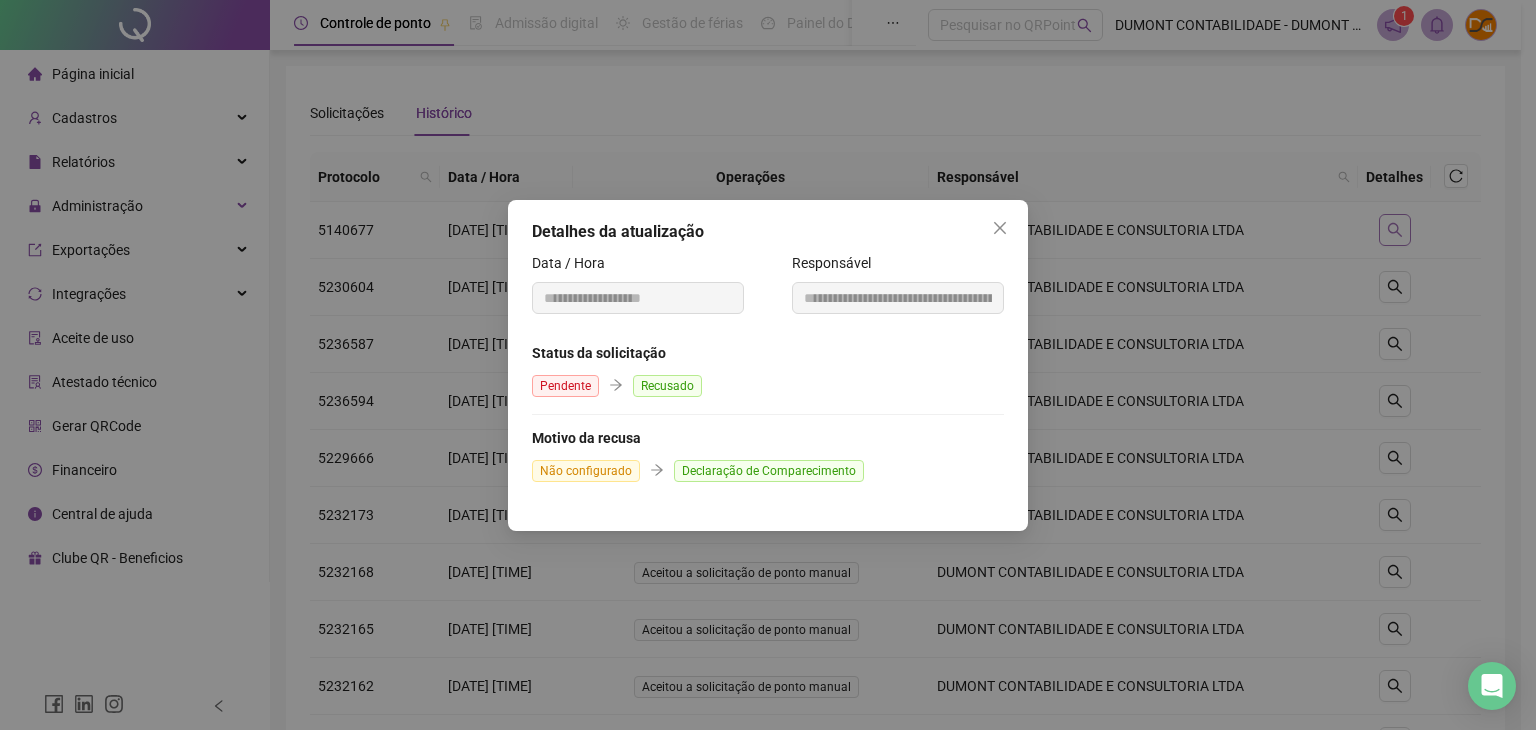 click on "**********" at bounding box center (768, 365) 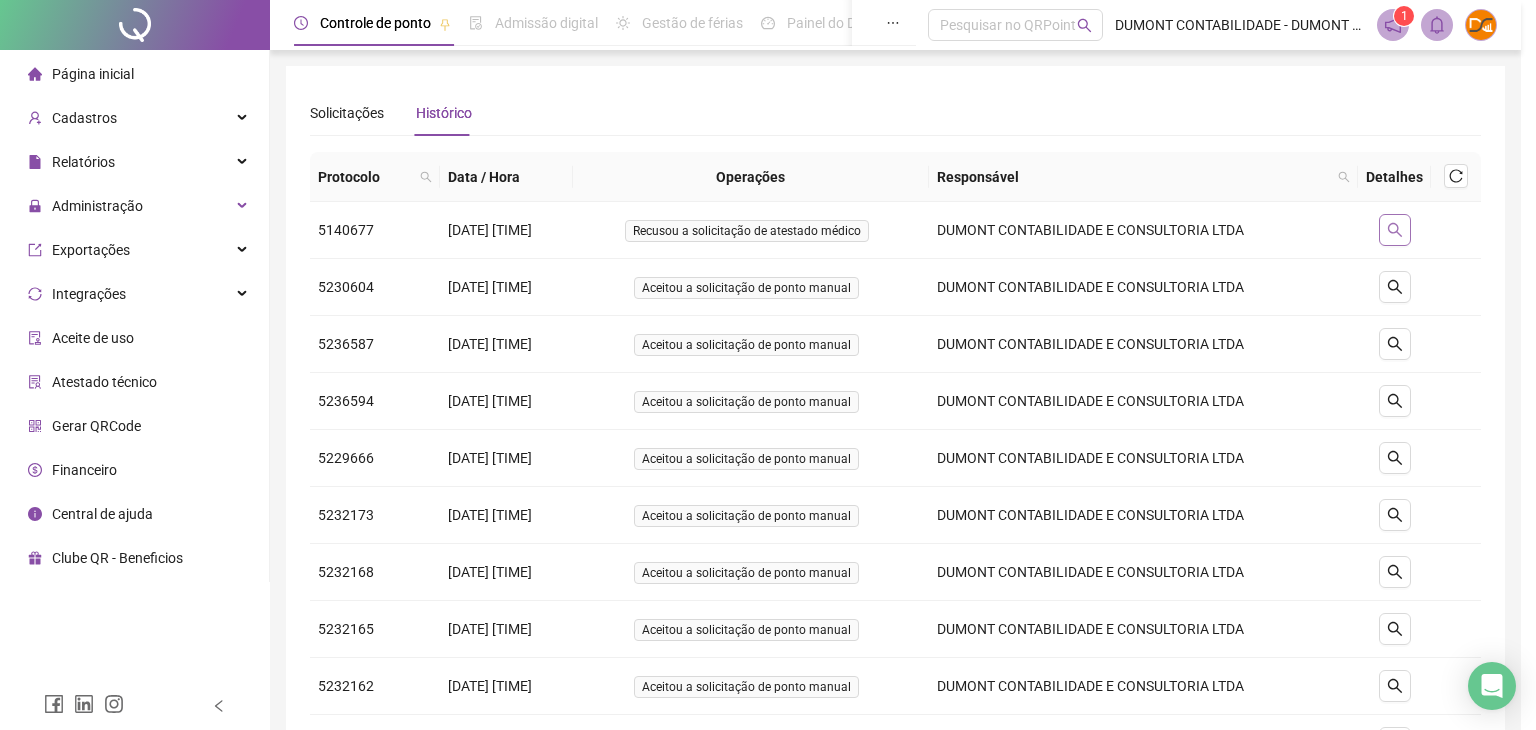 click on "**********" at bounding box center [760, 365] 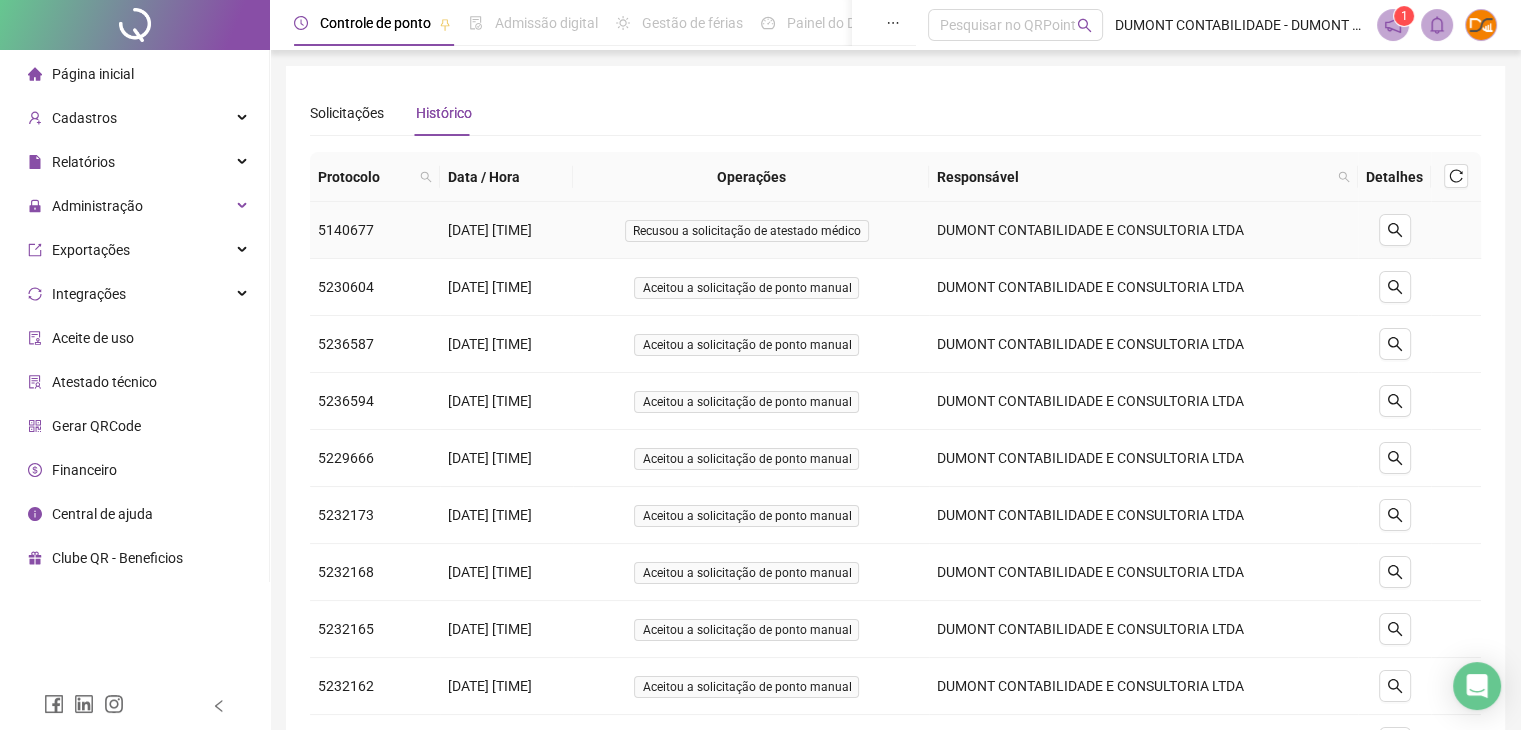 click on "Recusou a solicitação de   atestado médico" at bounding box center (747, 231) 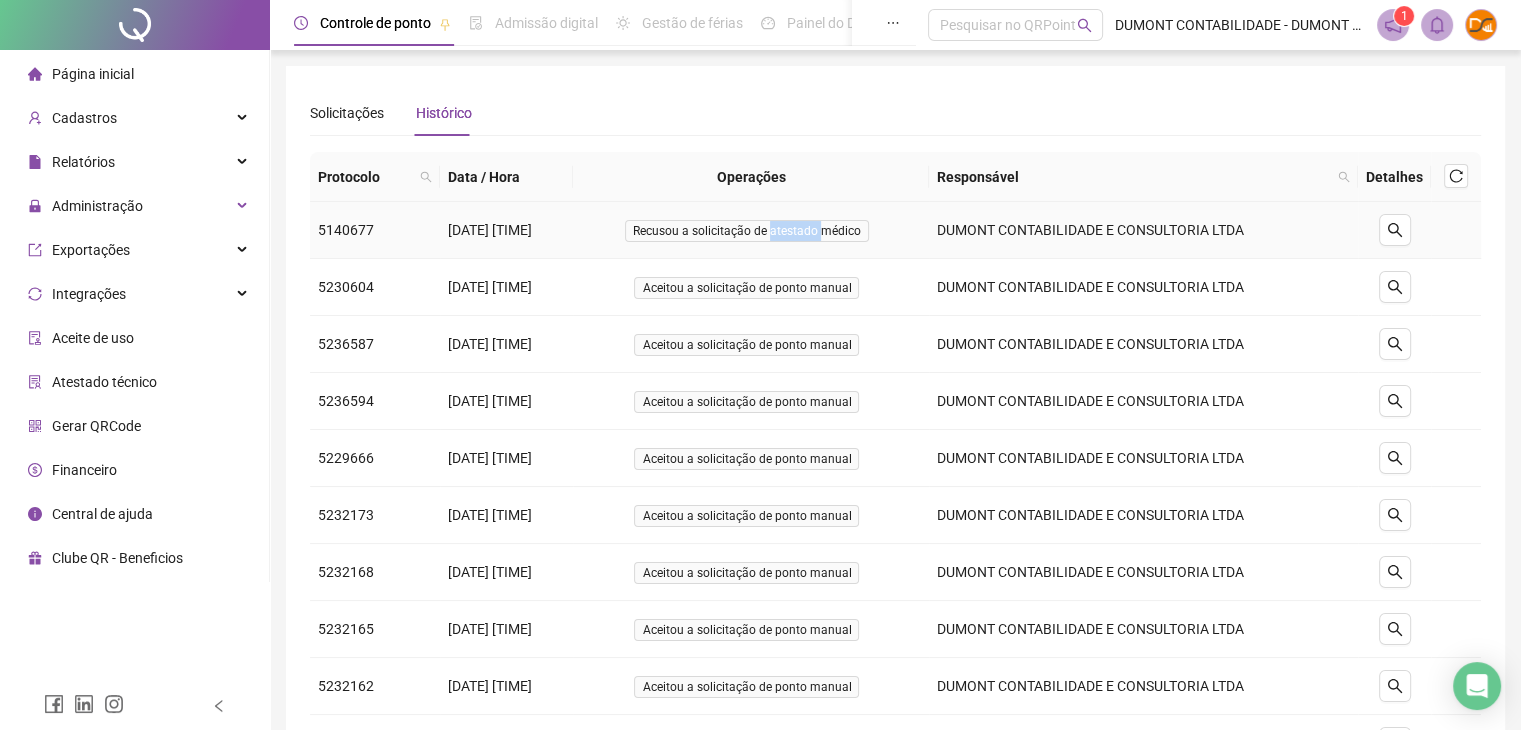 click on "Recusou a solicitação de   atestado médico" at bounding box center [747, 231] 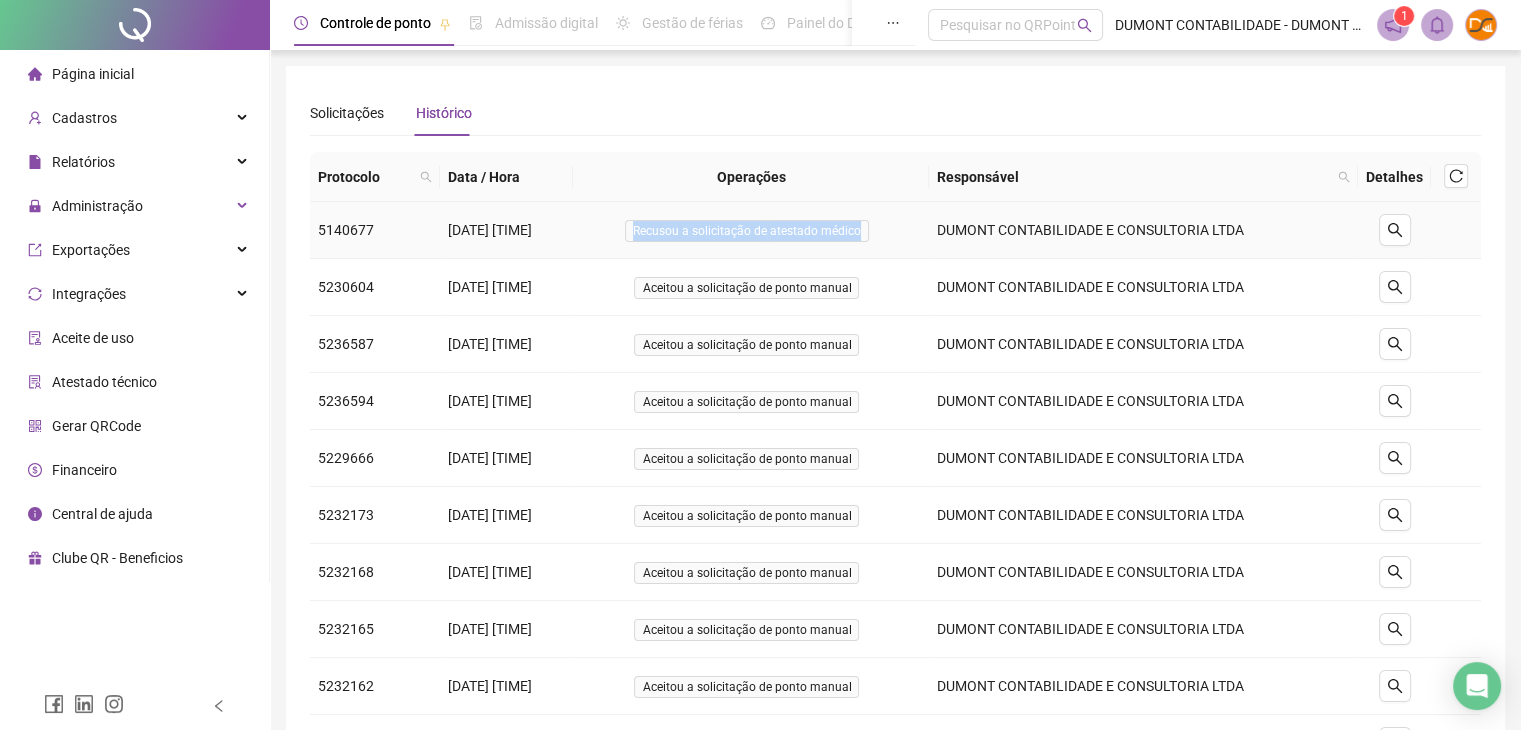 click on "Recusou a solicitação de   atestado médico" at bounding box center (747, 231) 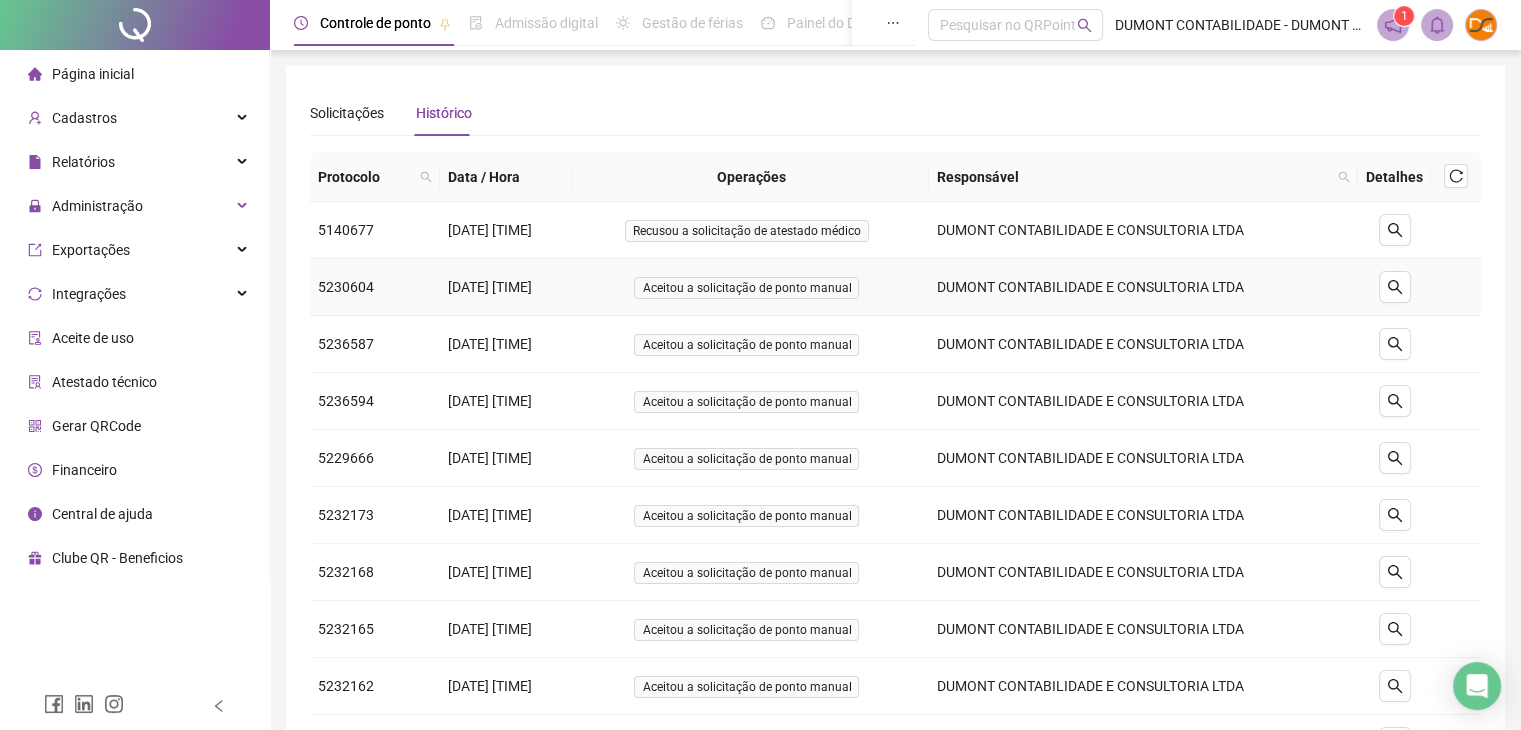 click on "Aceitou a solicitação de   ponto manual" at bounding box center [746, 288] 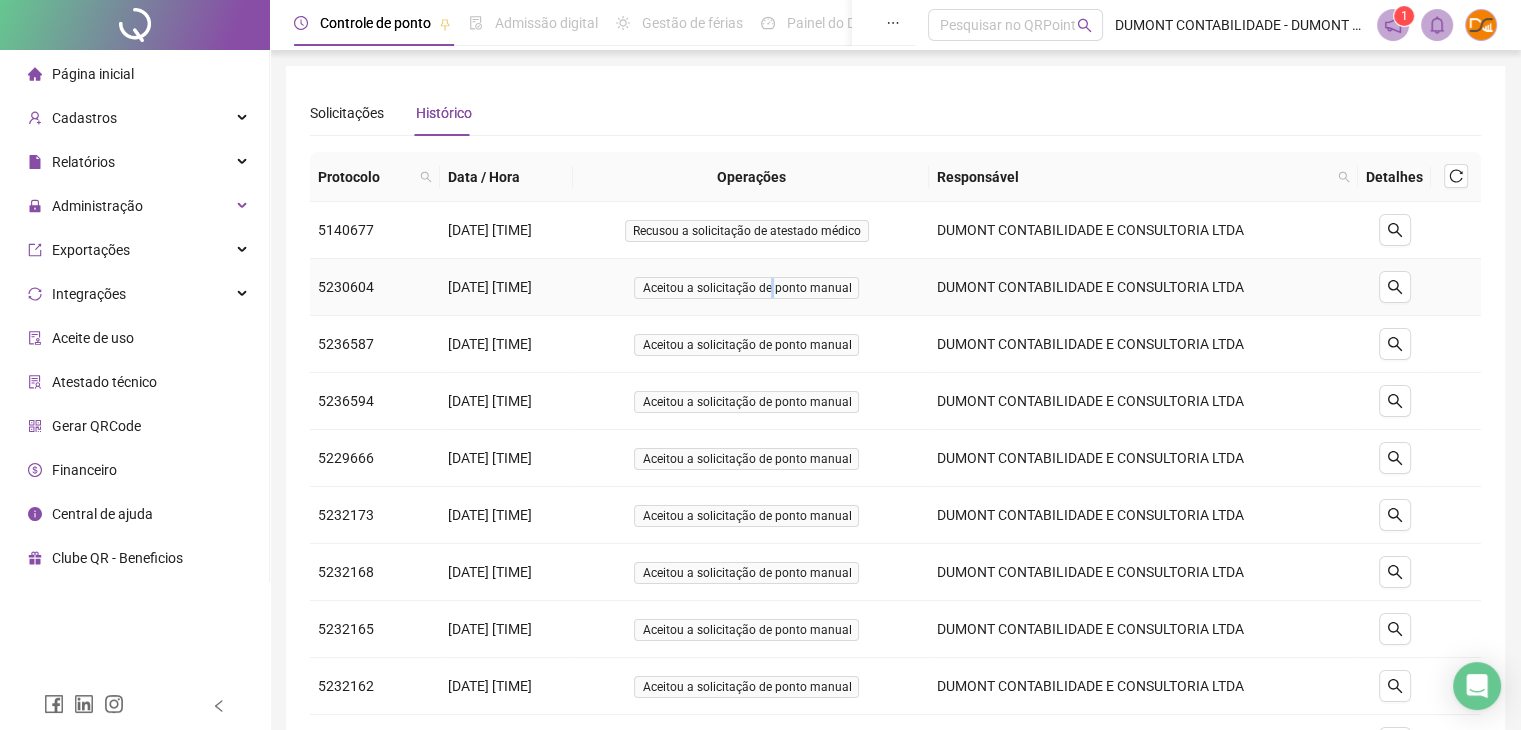 click on "Aceitou a solicitação de   ponto manual" at bounding box center (746, 288) 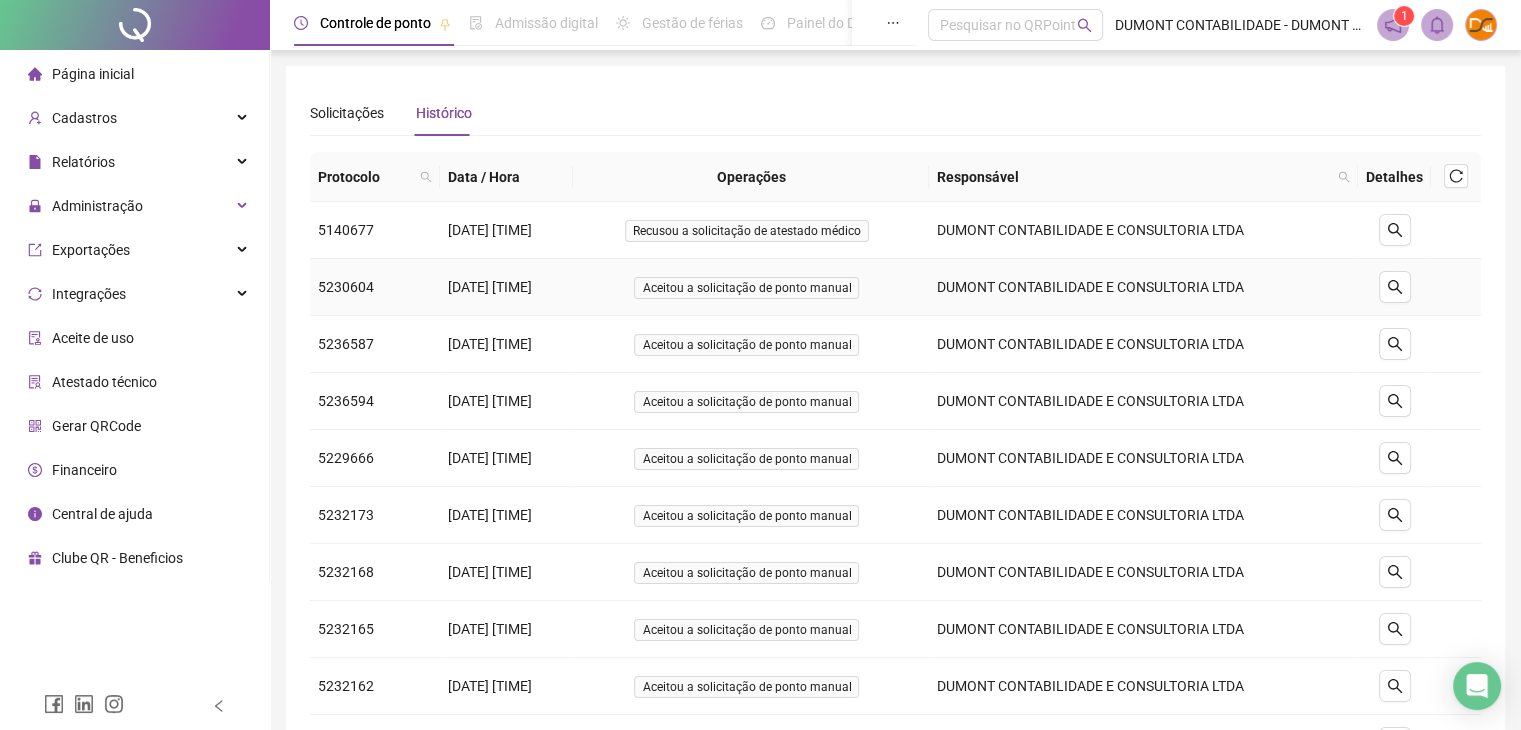 click on "DUMONT CONTABILIDADE E CONSULTORIA LTDA" at bounding box center (1143, 287) 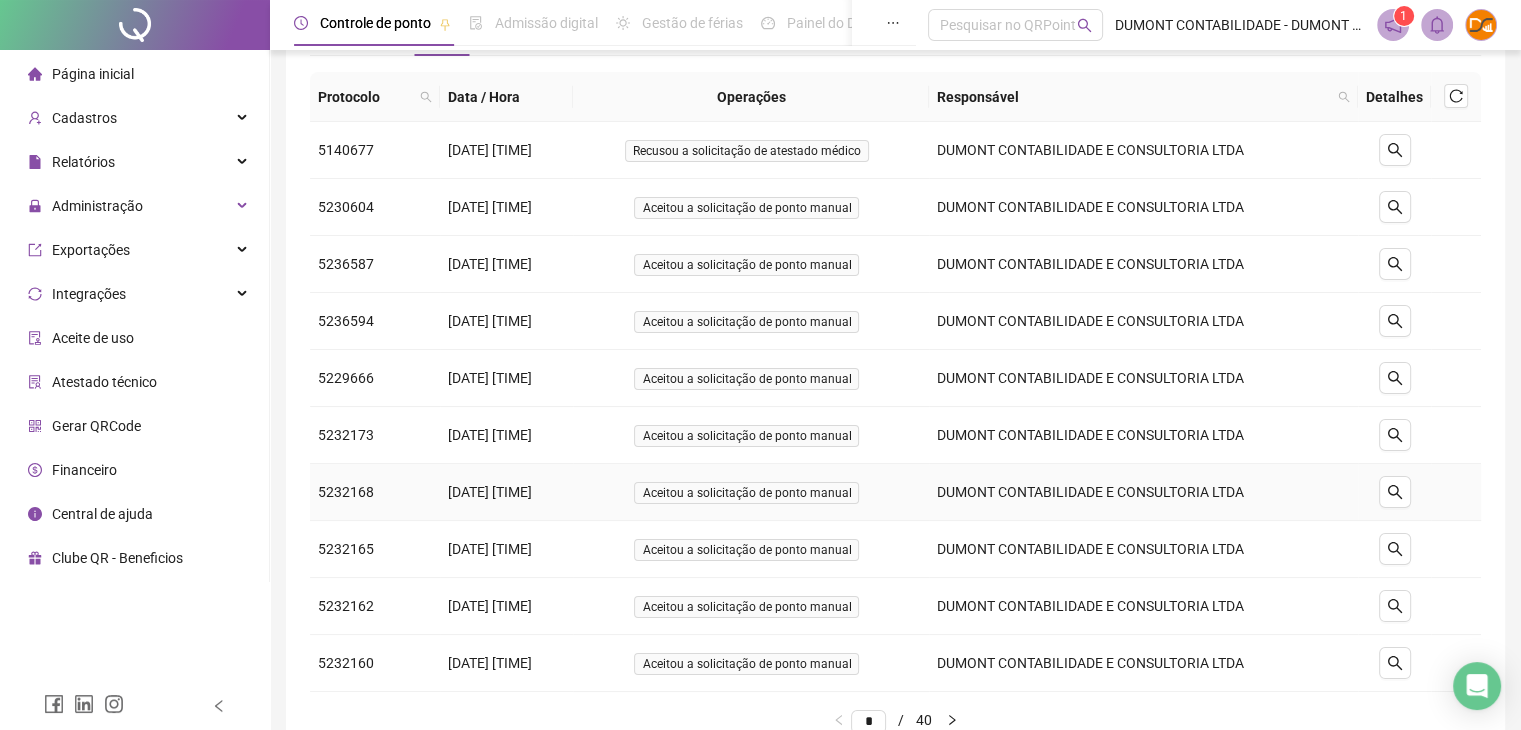 scroll, scrollTop: 0, scrollLeft: 0, axis: both 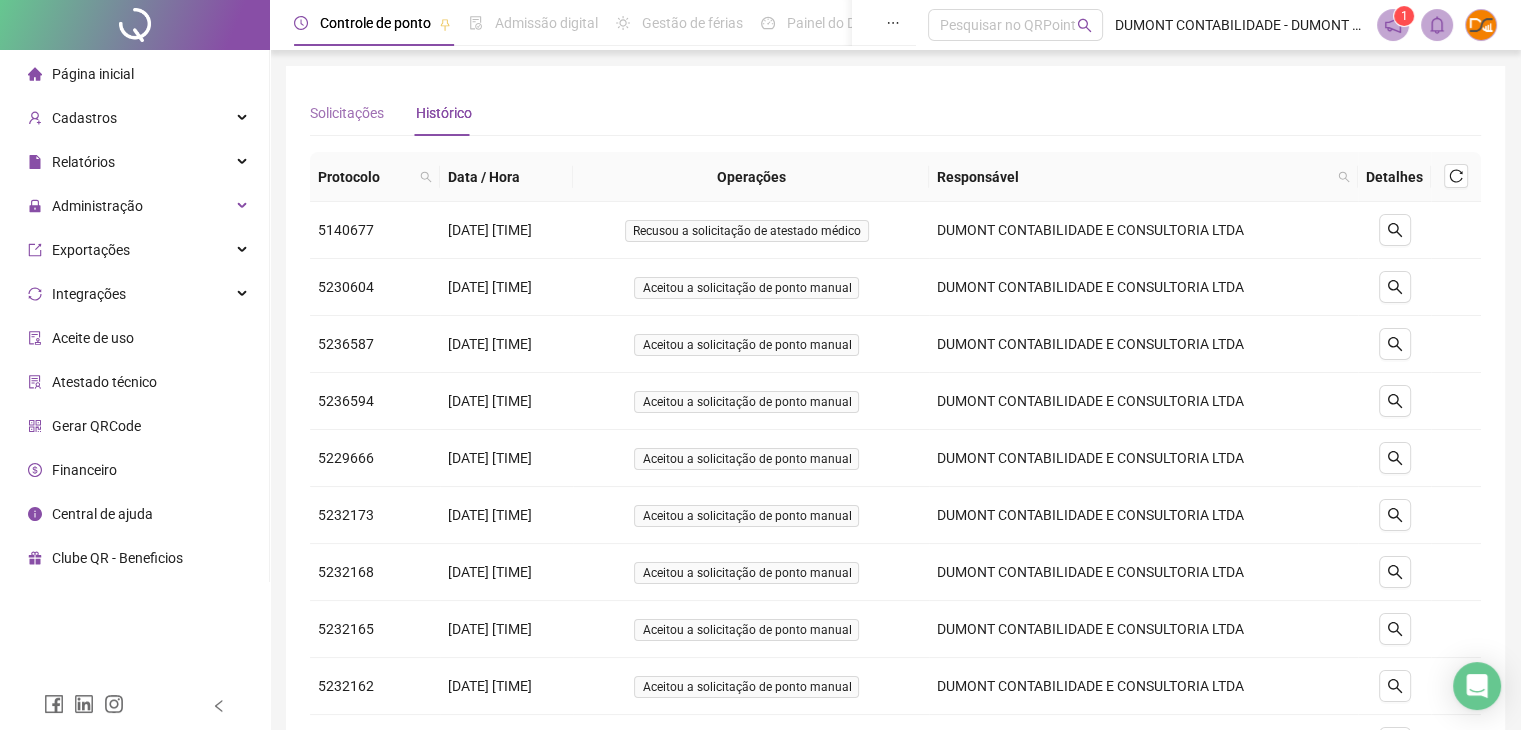 click on "Solicitações" at bounding box center [347, 113] 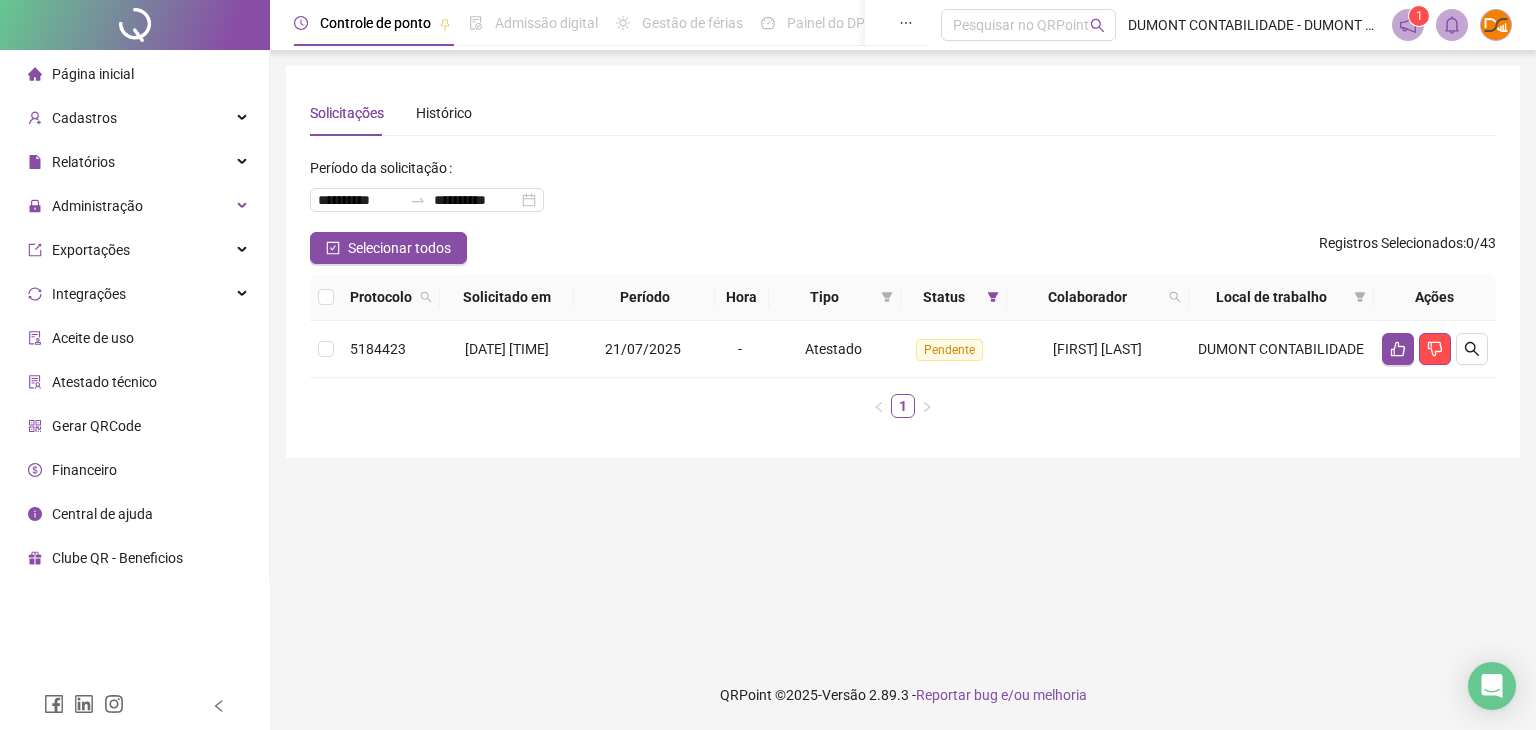 click on "Status" at bounding box center [944, 297] 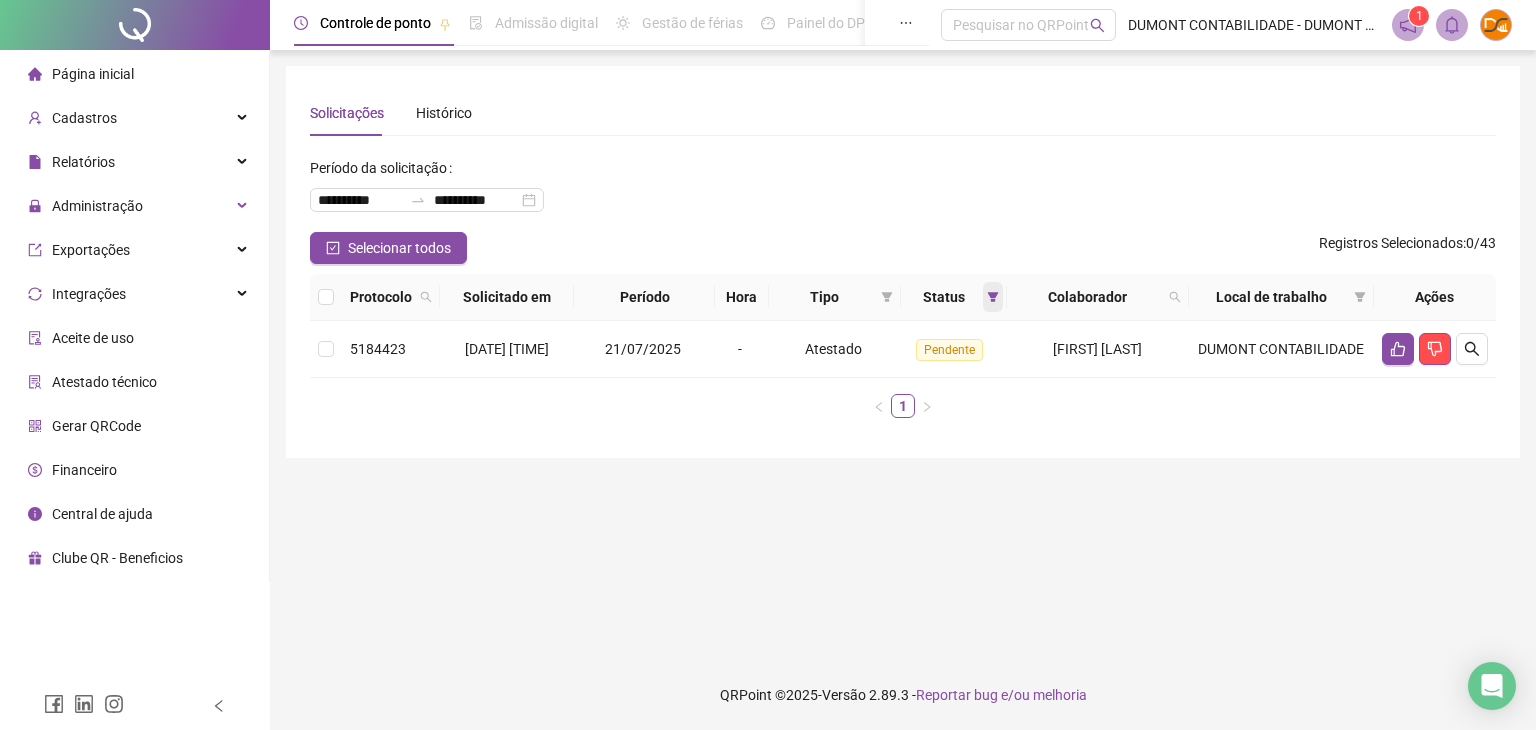 click 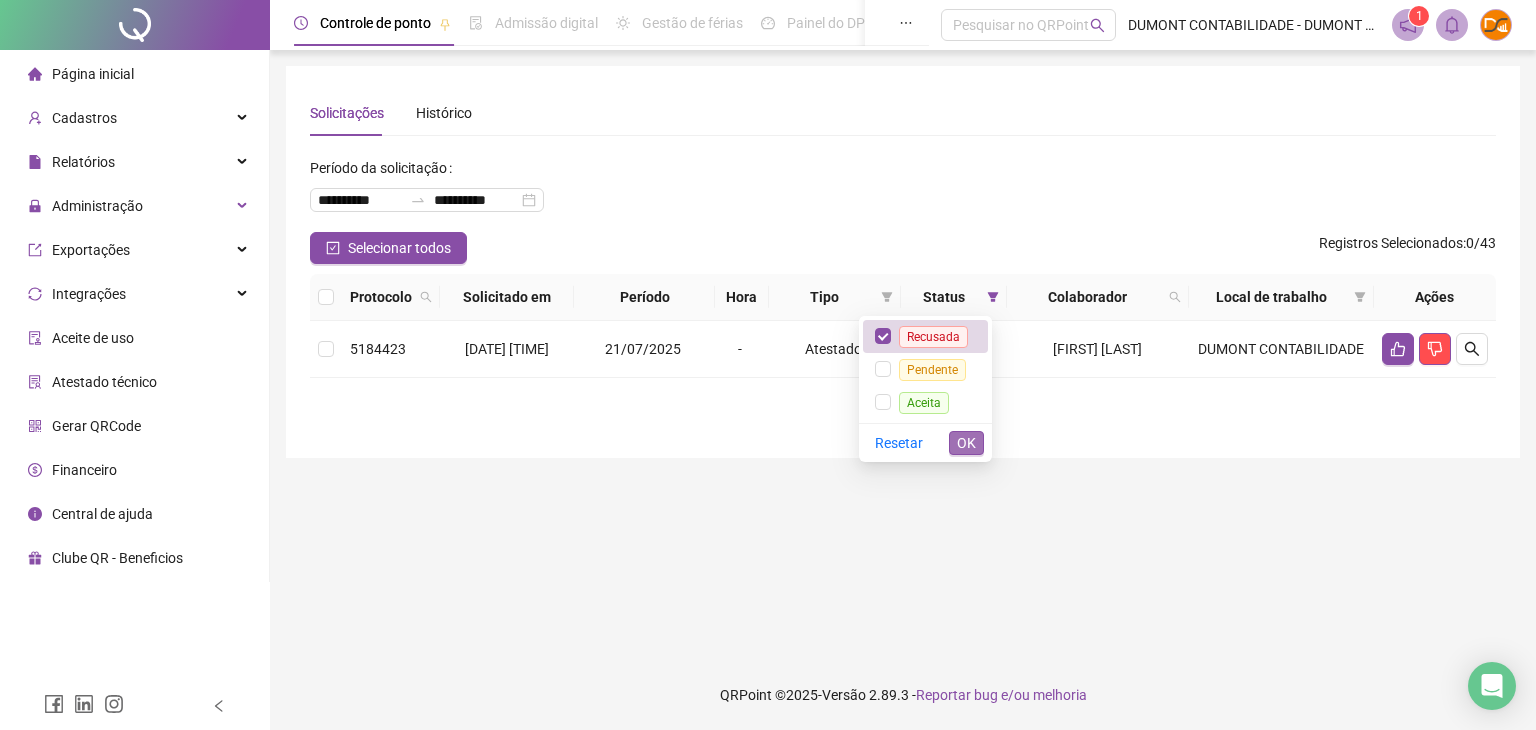 click on "OK" at bounding box center (966, 443) 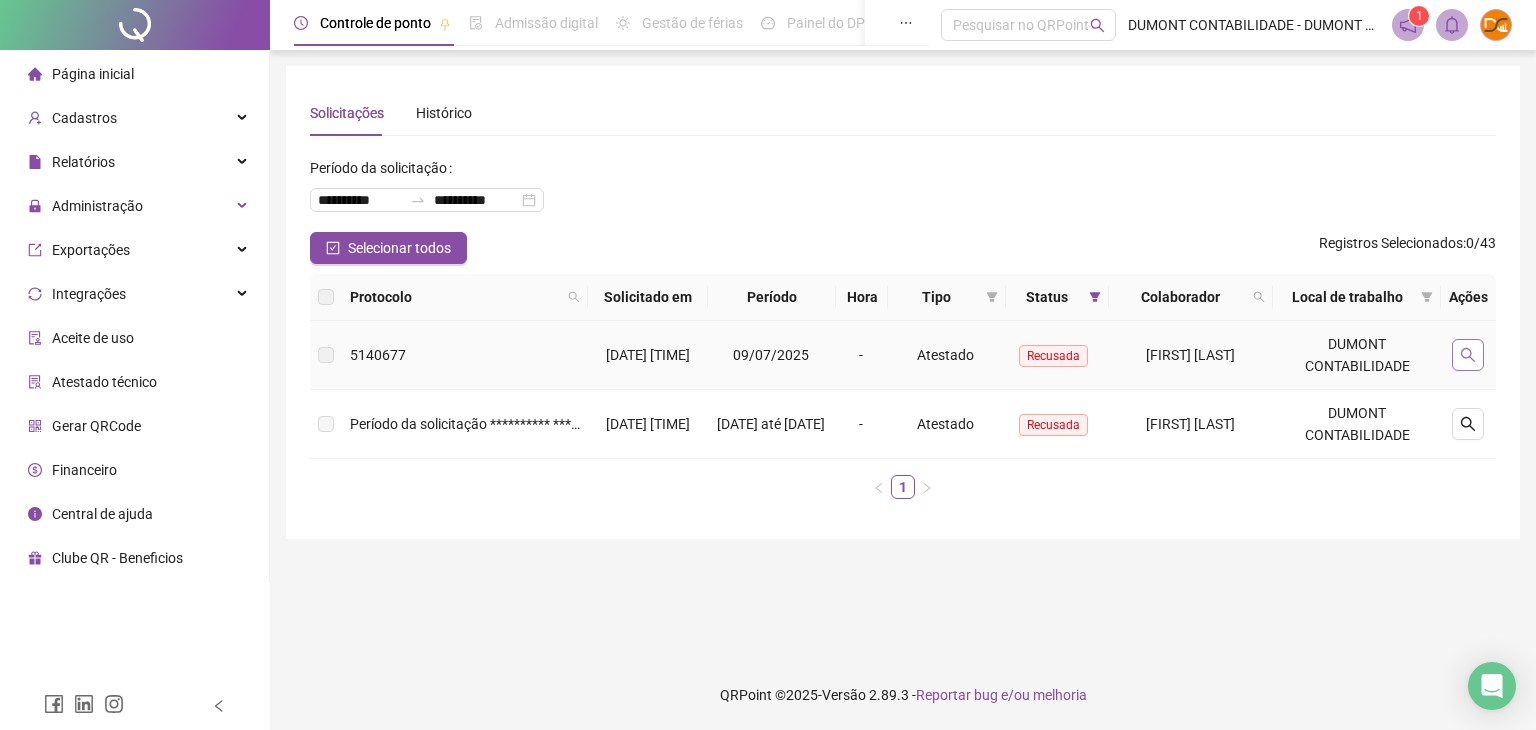 click 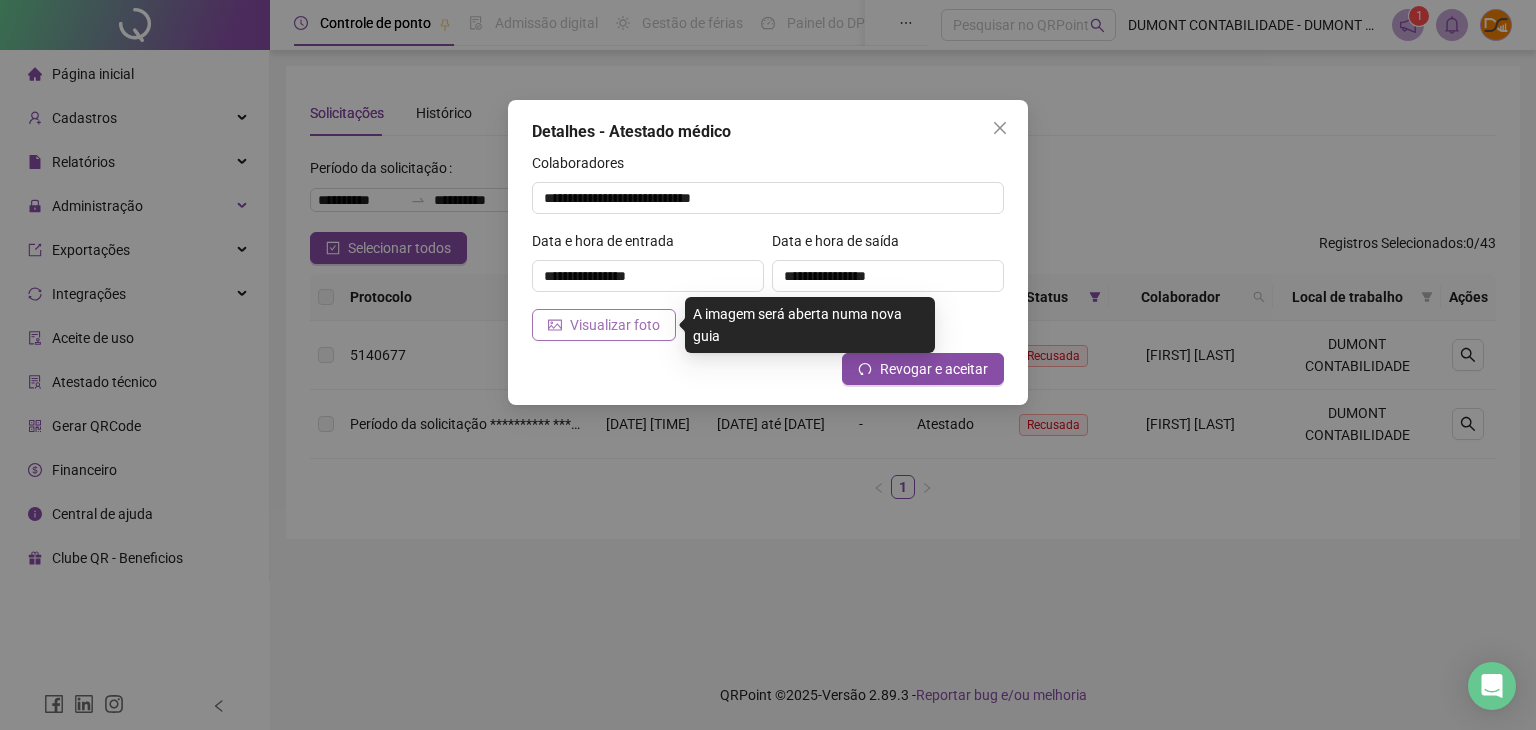 click on "Visualizar foto" at bounding box center [615, 325] 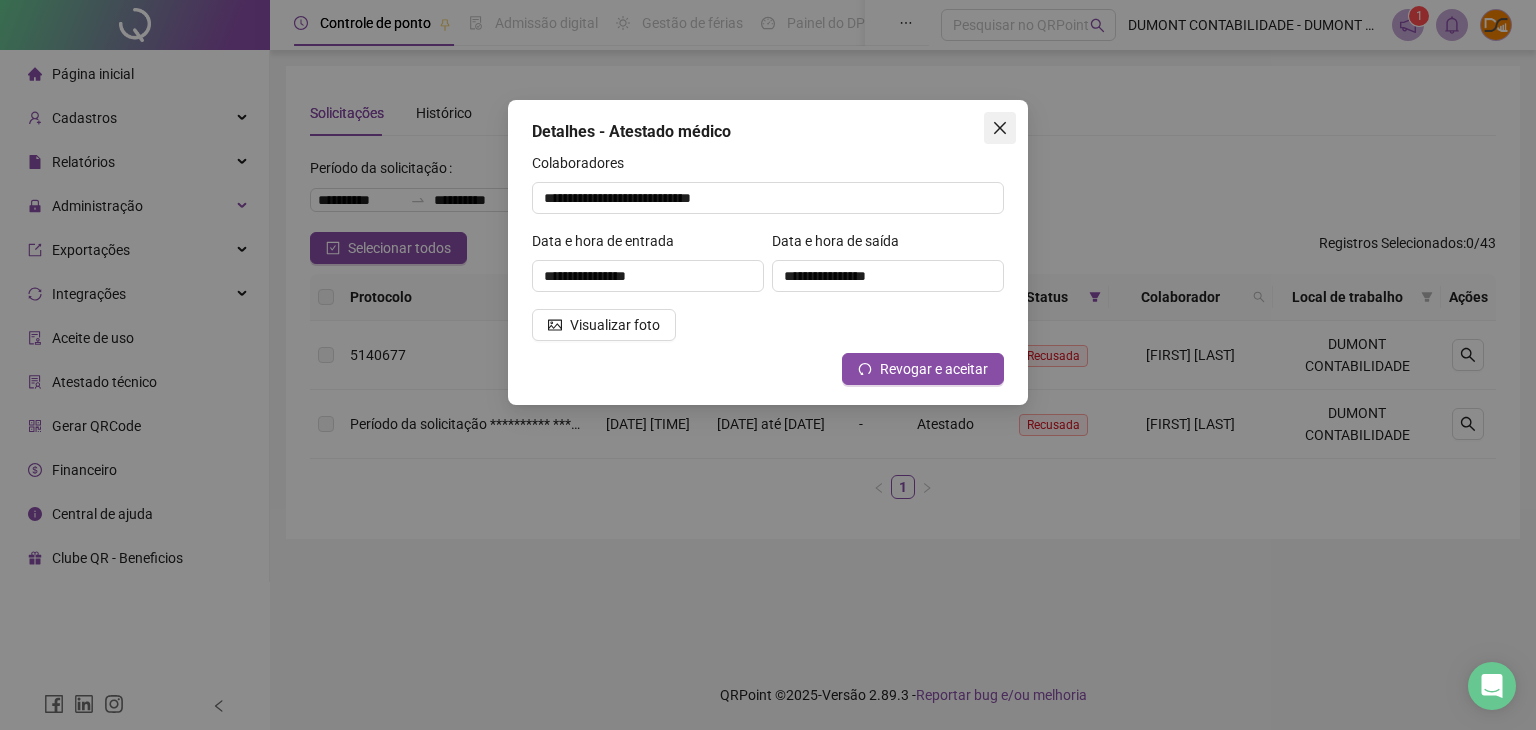 click 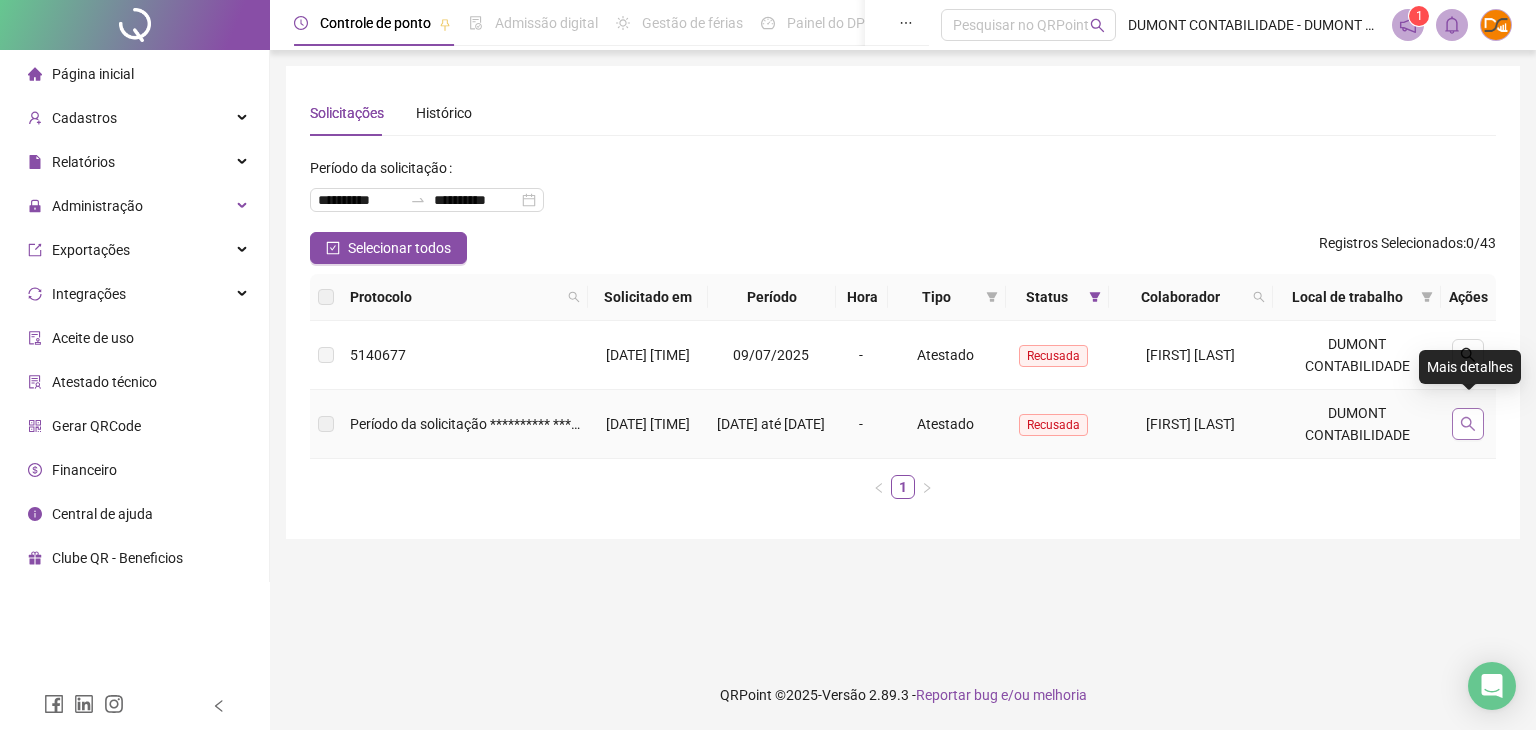 click 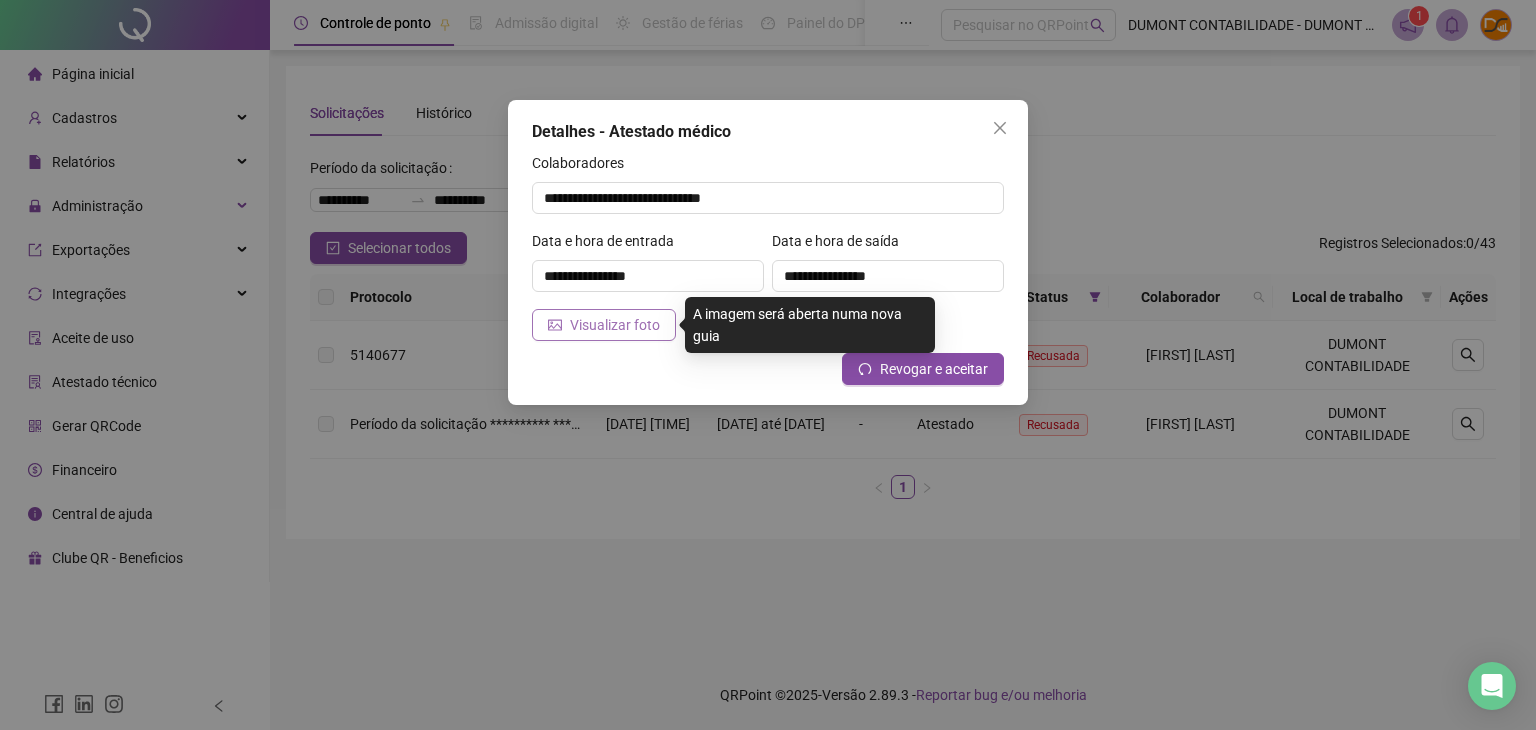 click on "Visualizar foto" at bounding box center [615, 325] 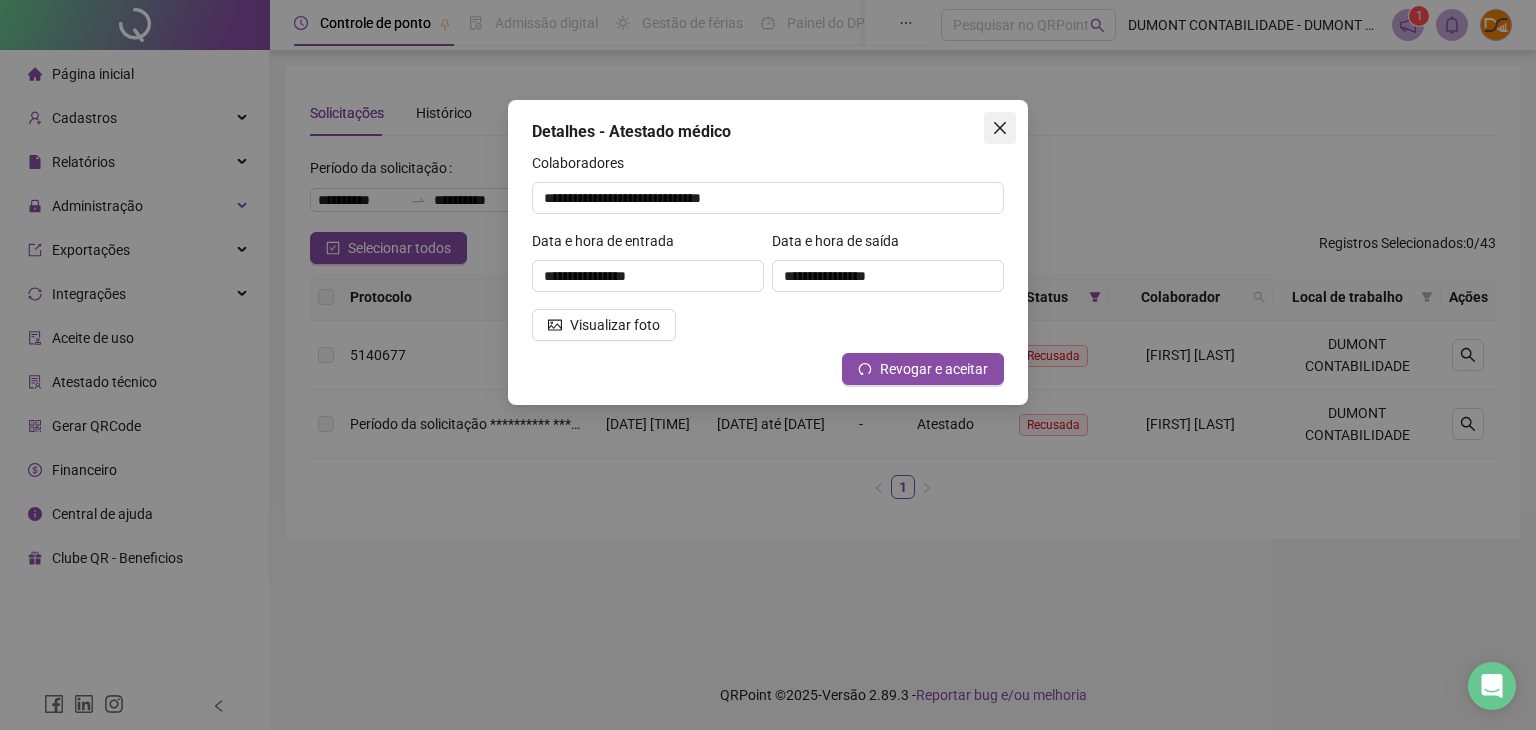 click at bounding box center (1000, 128) 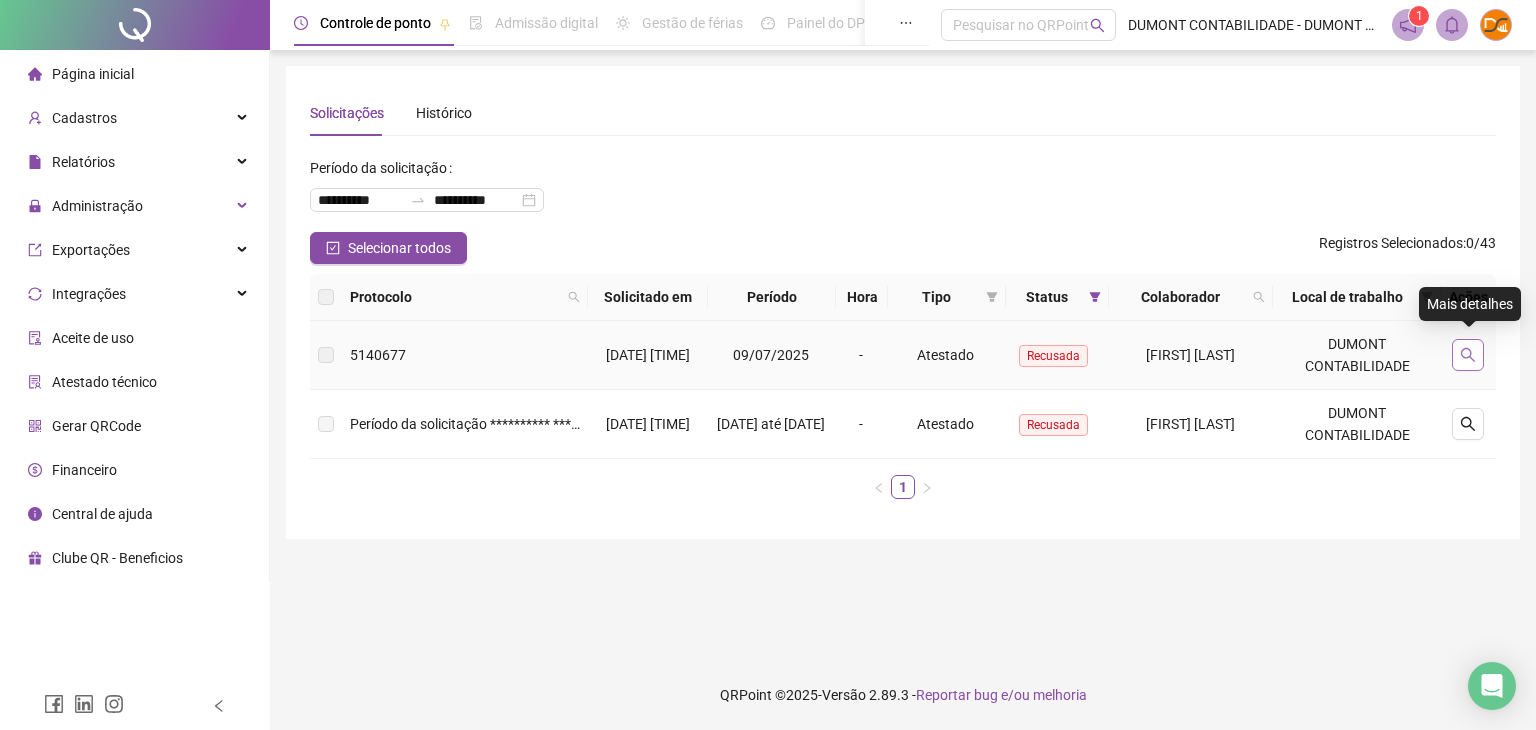 click at bounding box center [1468, 355] 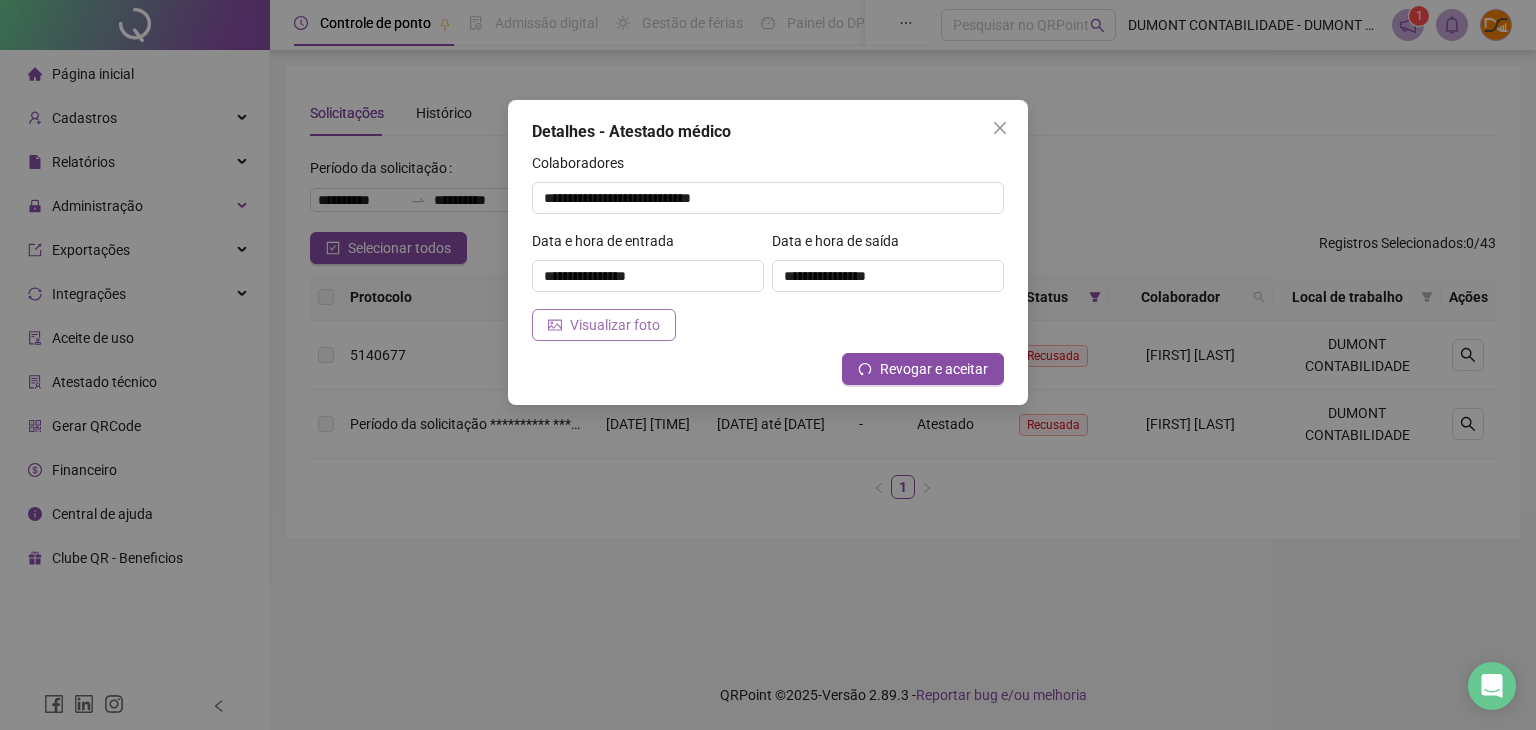 click on "Visualizar foto" at bounding box center (615, 325) 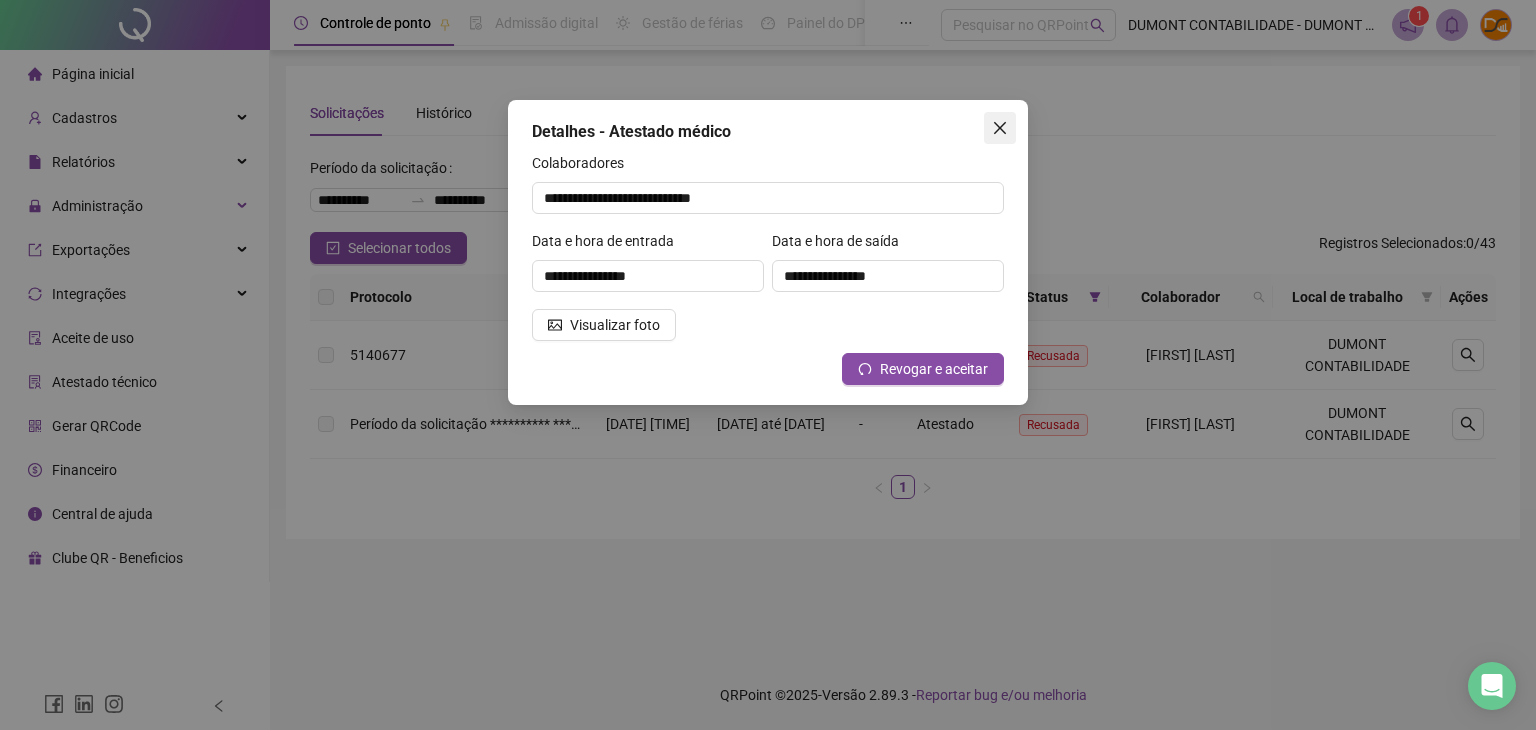 click at bounding box center [1000, 128] 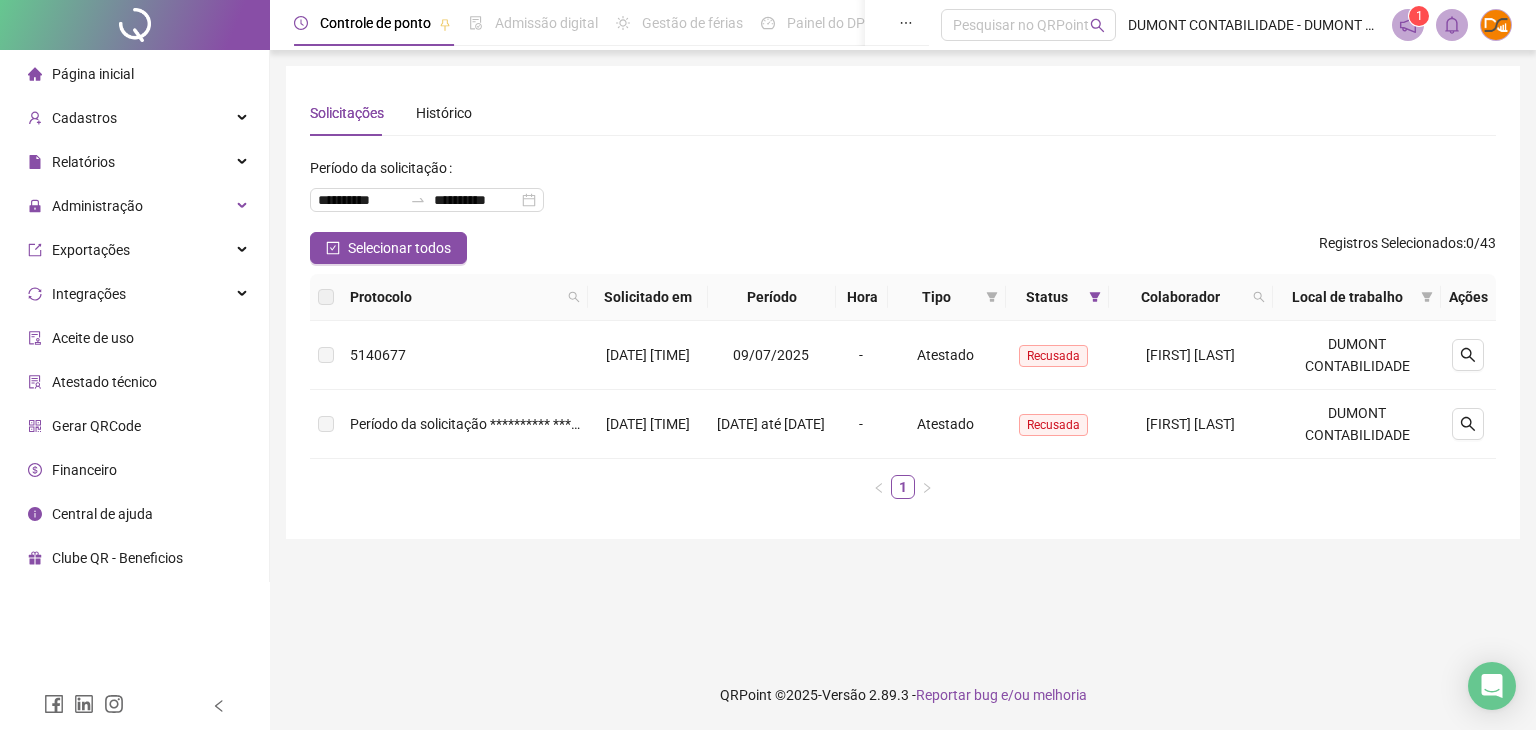 click on "Status" at bounding box center (1047, 297) 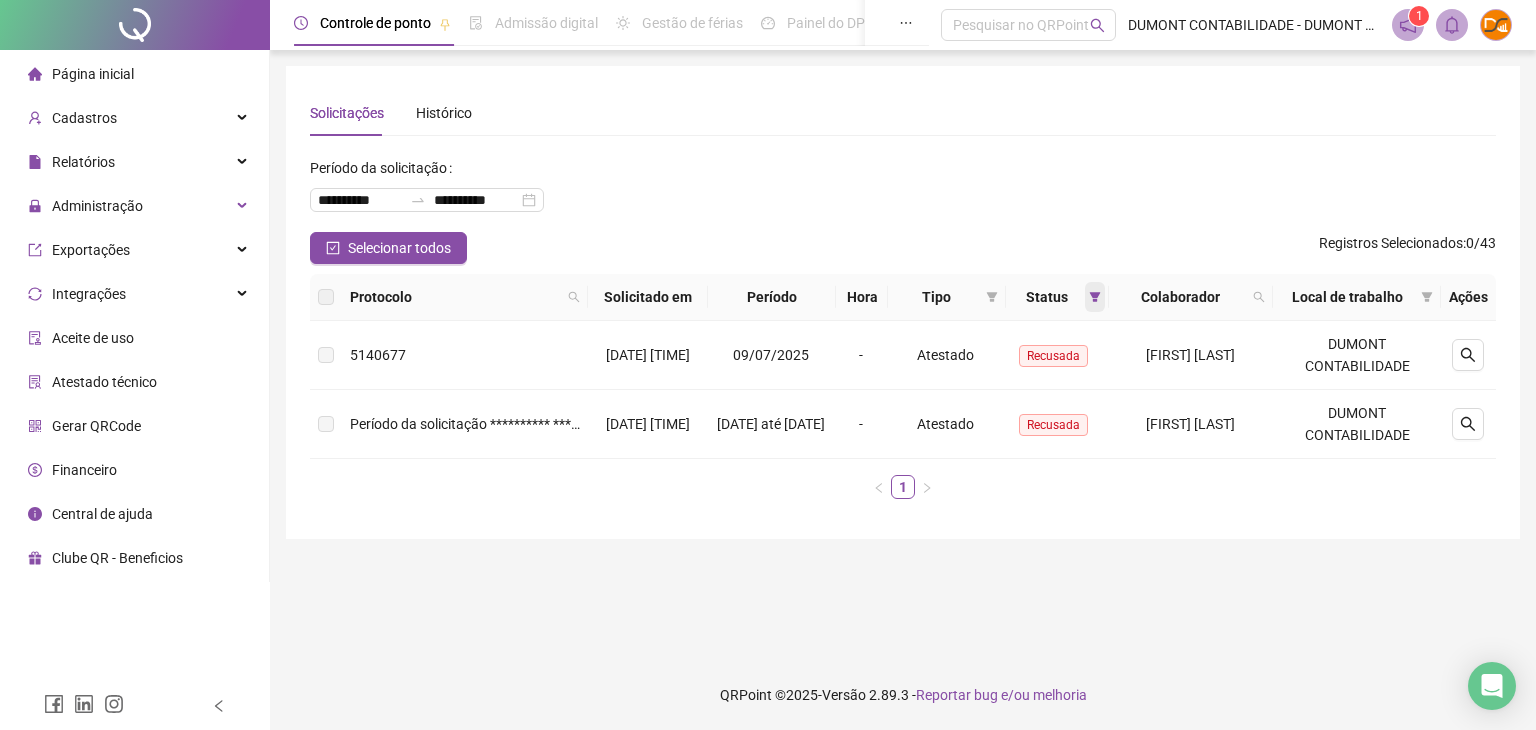 click 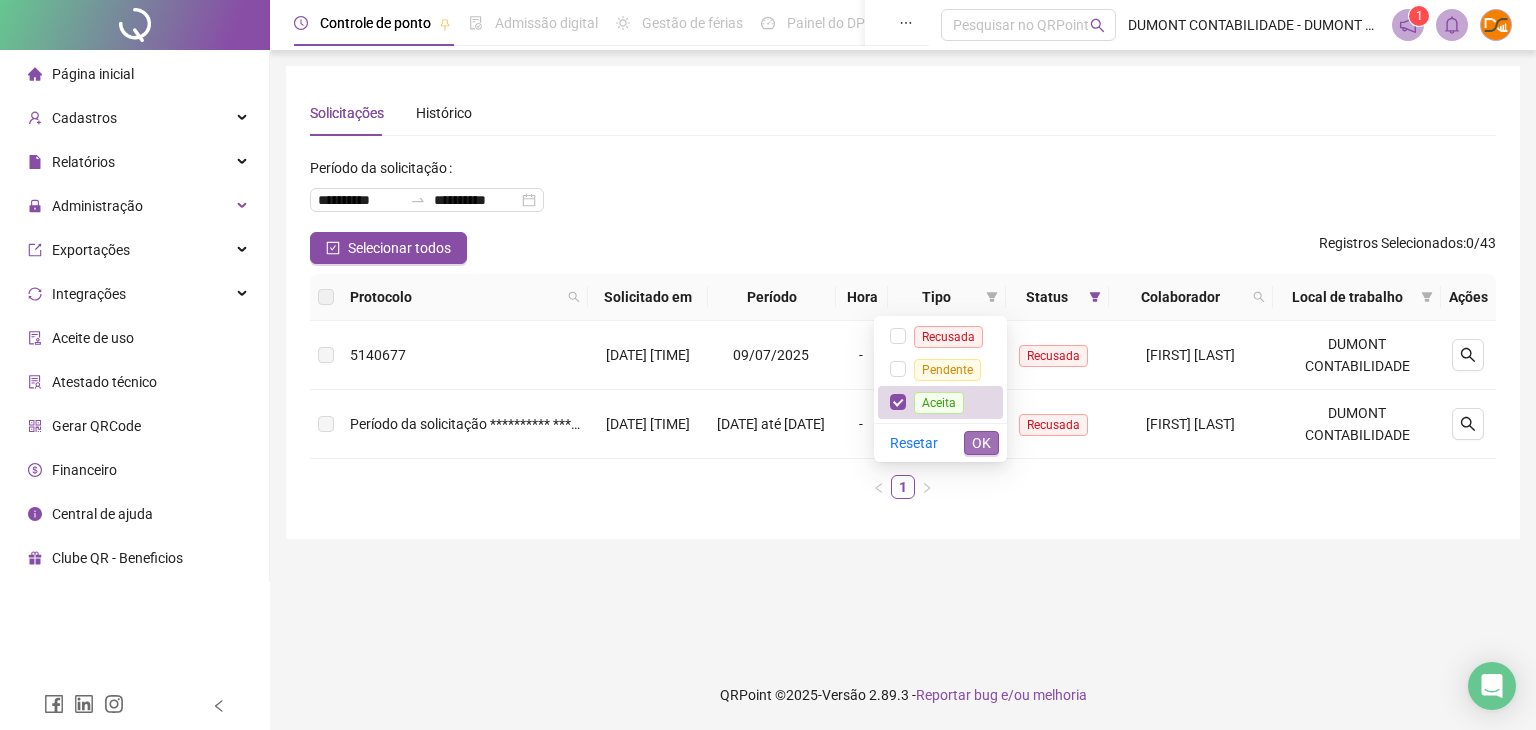 click on "OK" at bounding box center (981, 443) 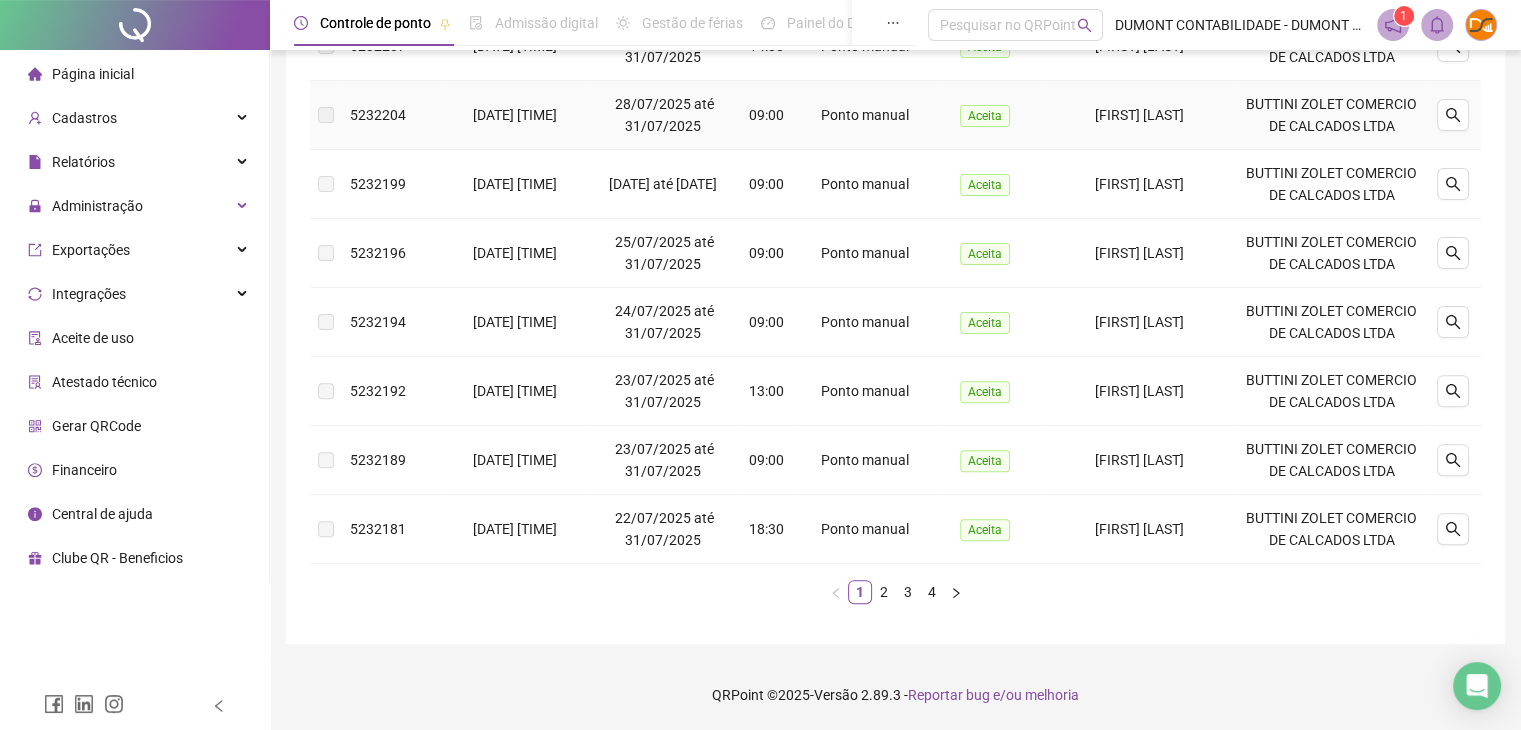 scroll, scrollTop: 847, scrollLeft: 0, axis: vertical 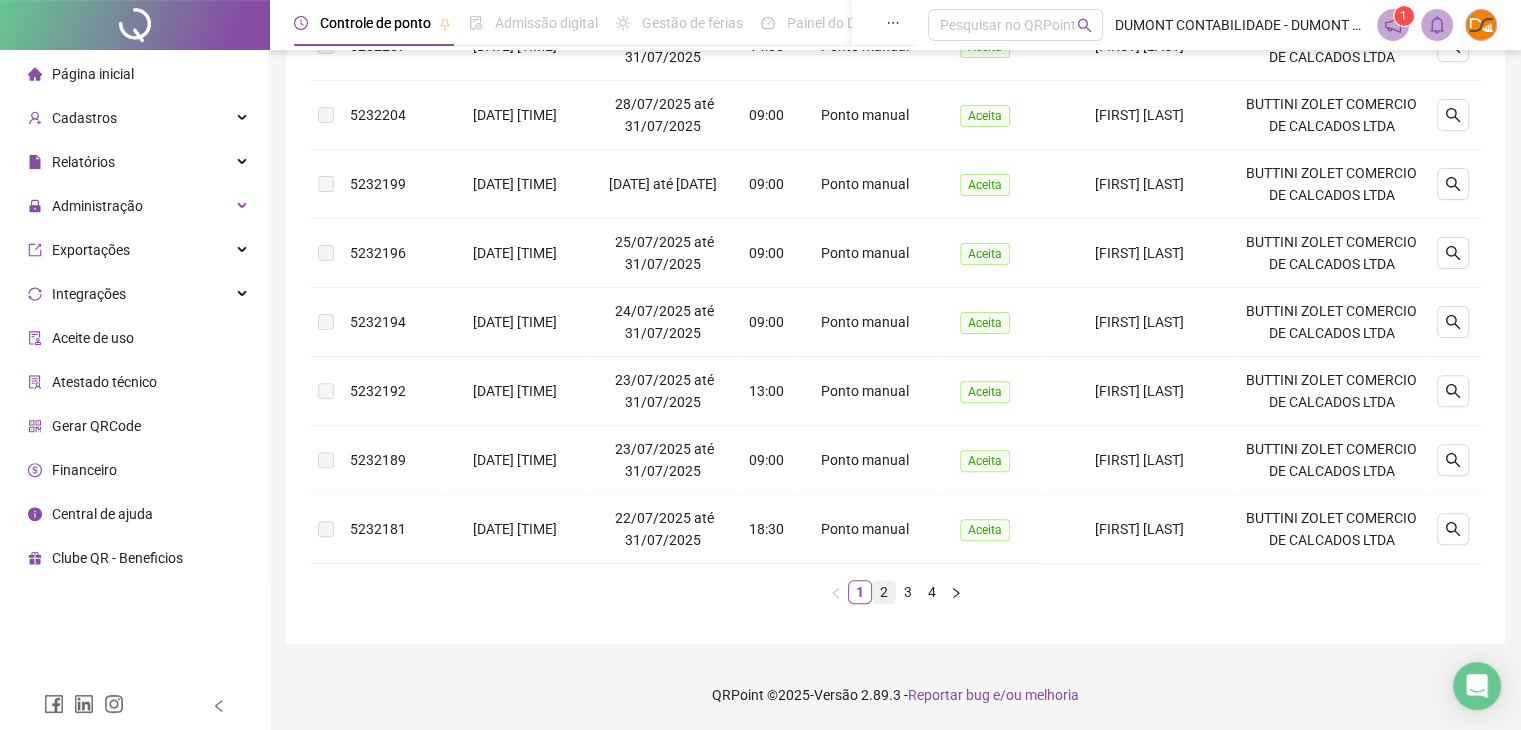 click on "2" at bounding box center [884, 592] 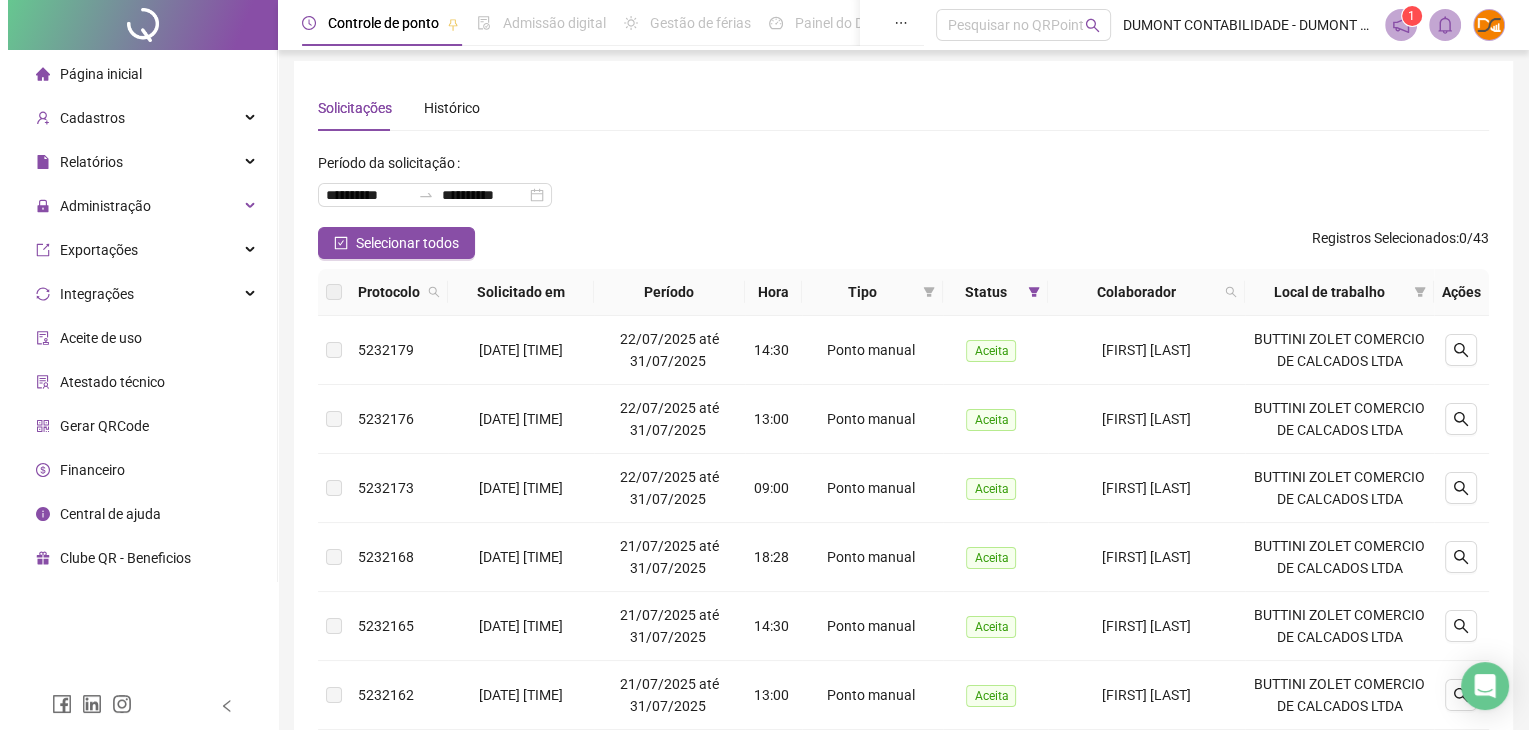 scroll, scrollTop: 0, scrollLeft: 0, axis: both 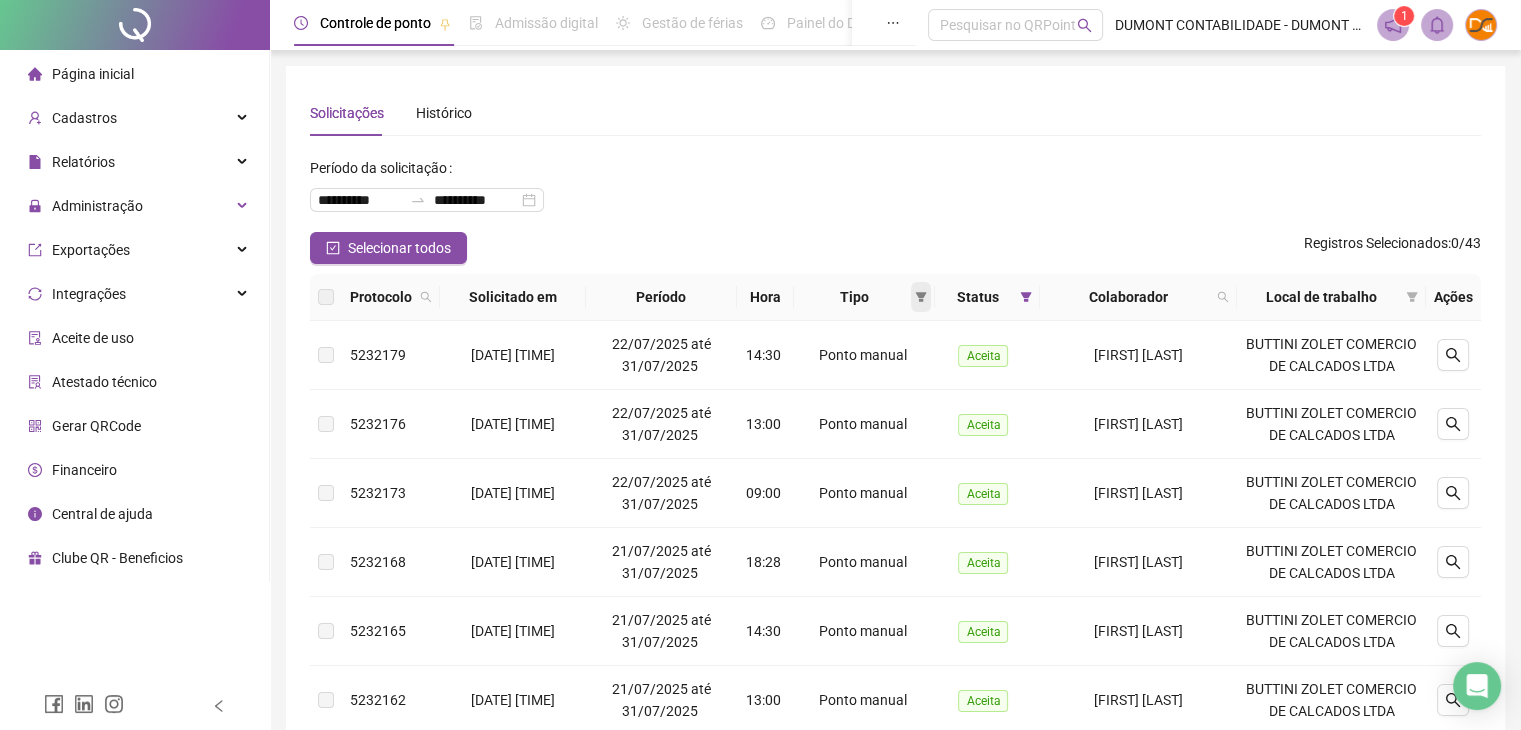 click at bounding box center (921, 297) 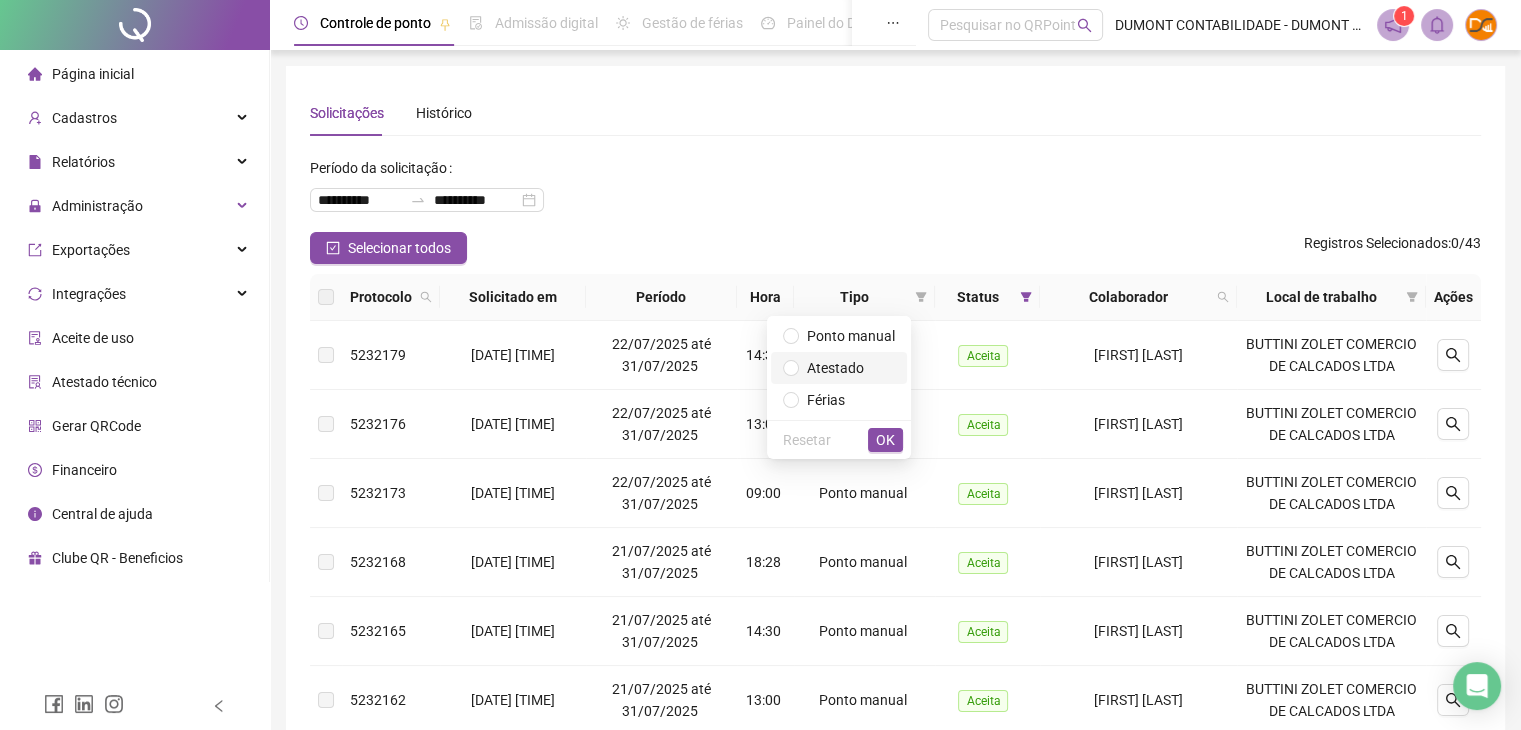 click on "Atestado" at bounding box center (835, 368) 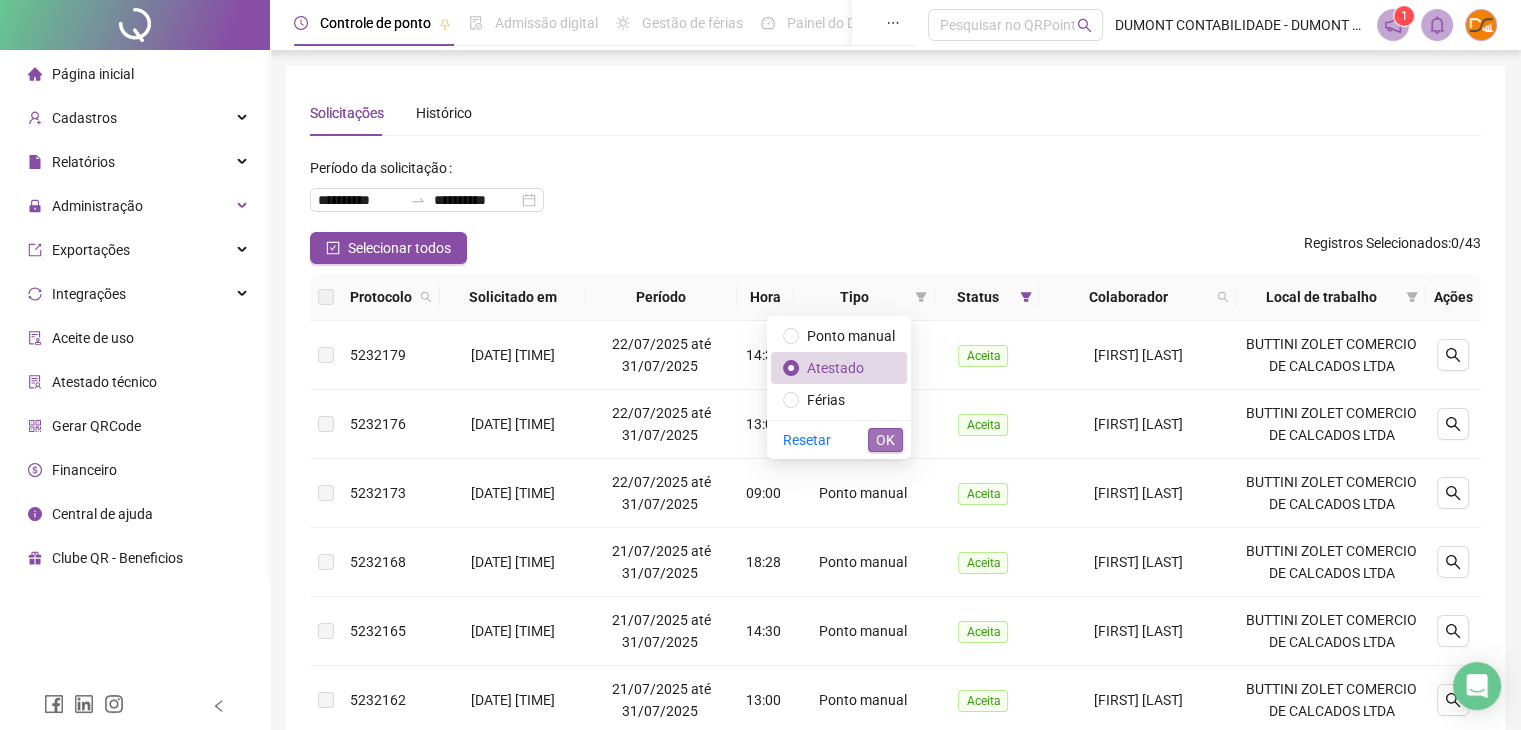 click on "OK" at bounding box center [885, 440] 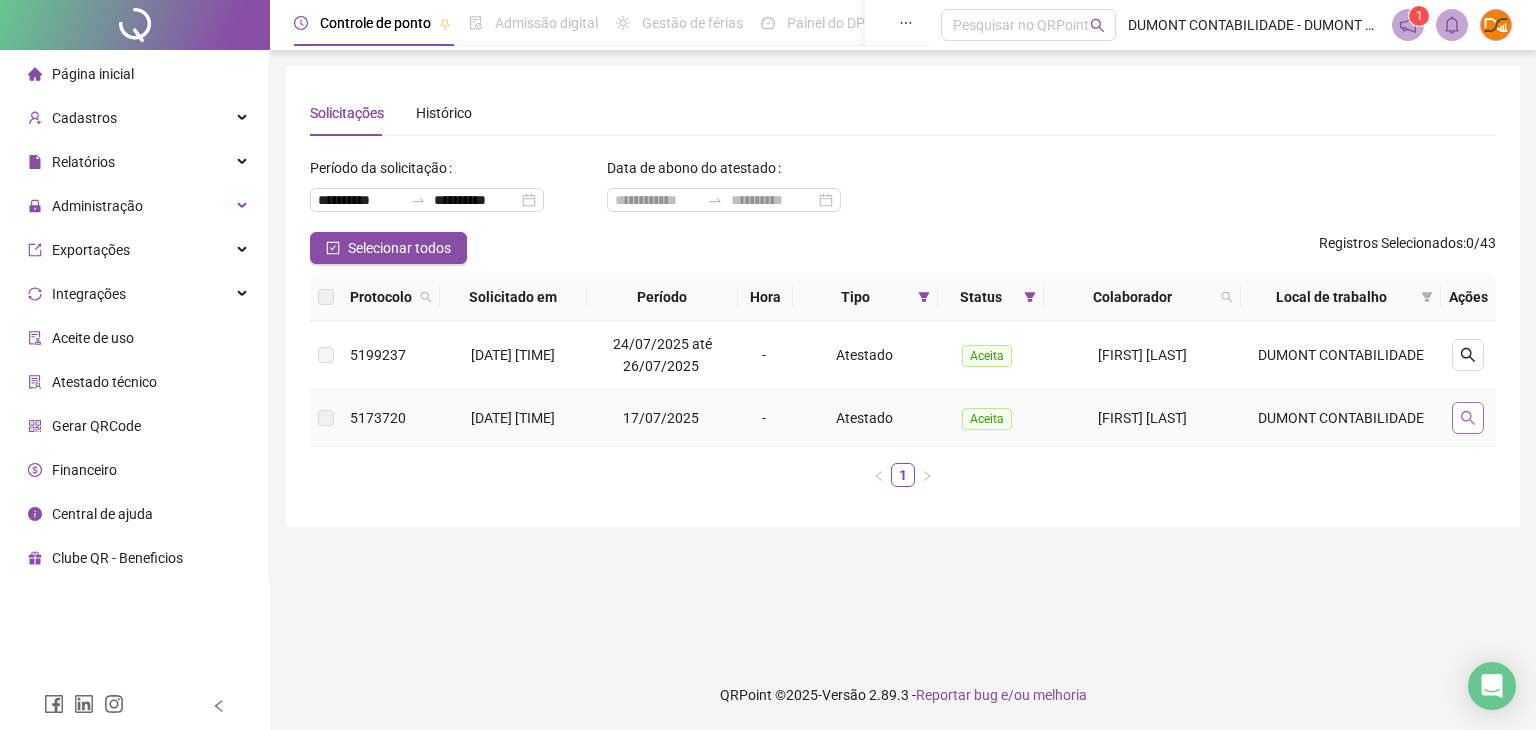 click 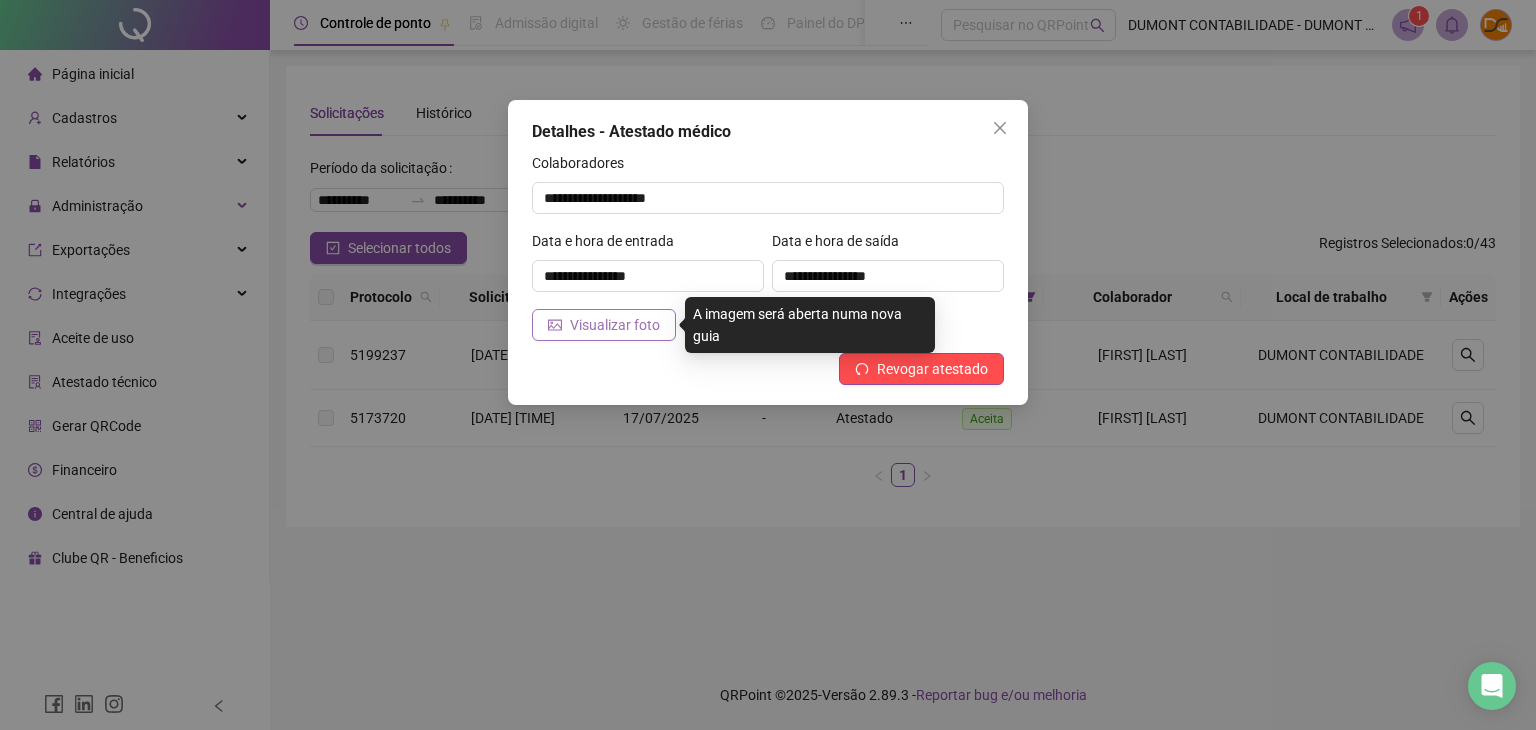 click on "Visualizar foto" at bounding box center [615, 325] 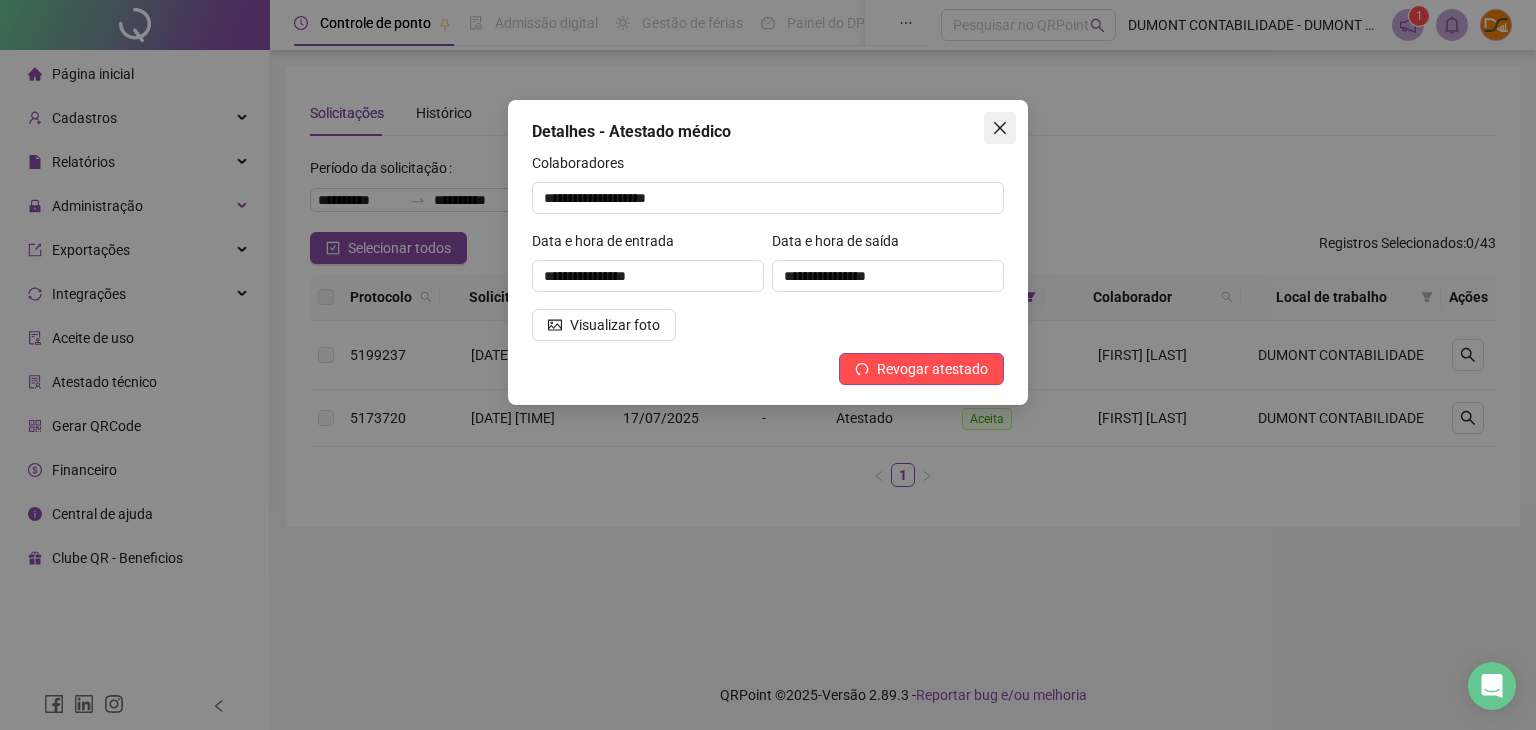 click 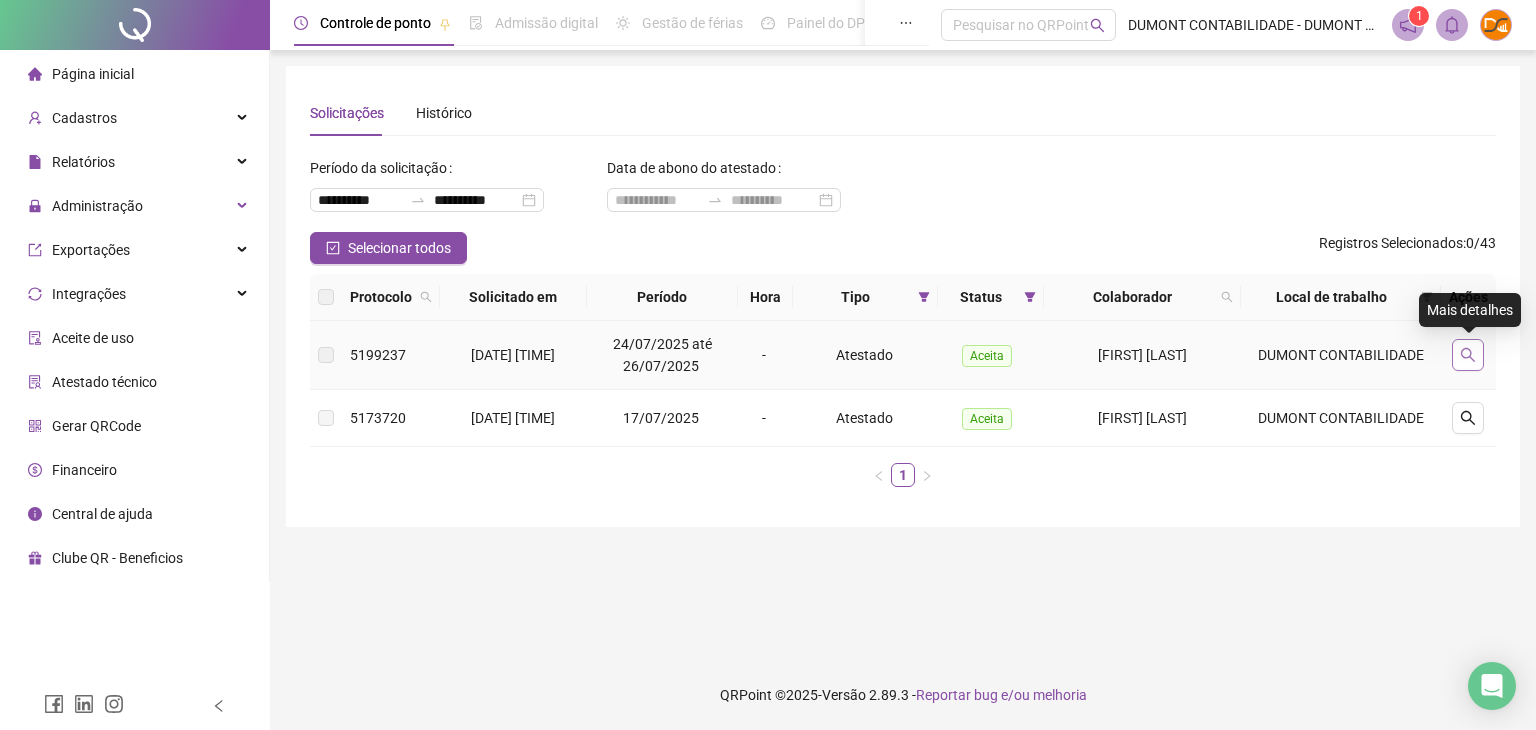 click 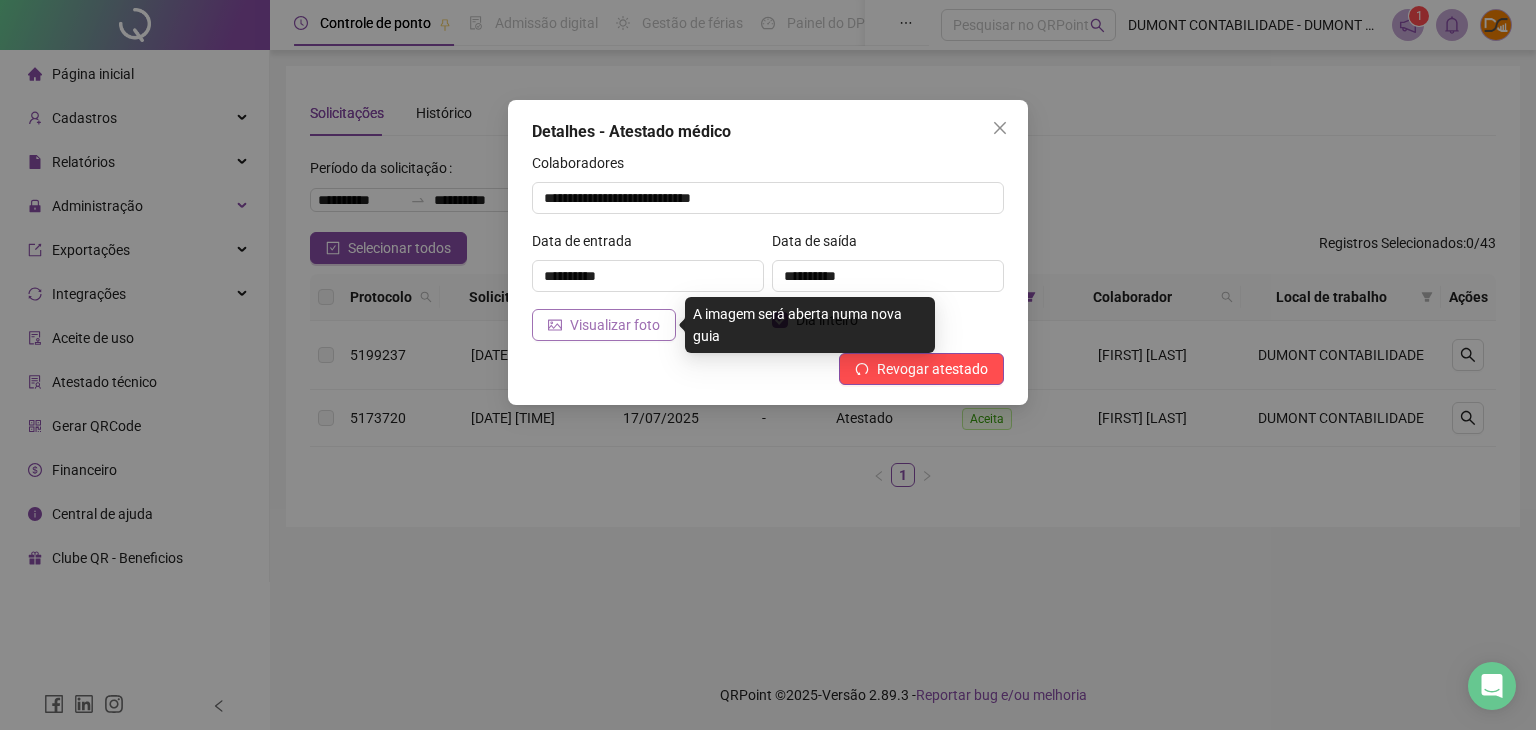 click on "Visualizar foto" at bounding box center [615, 325] 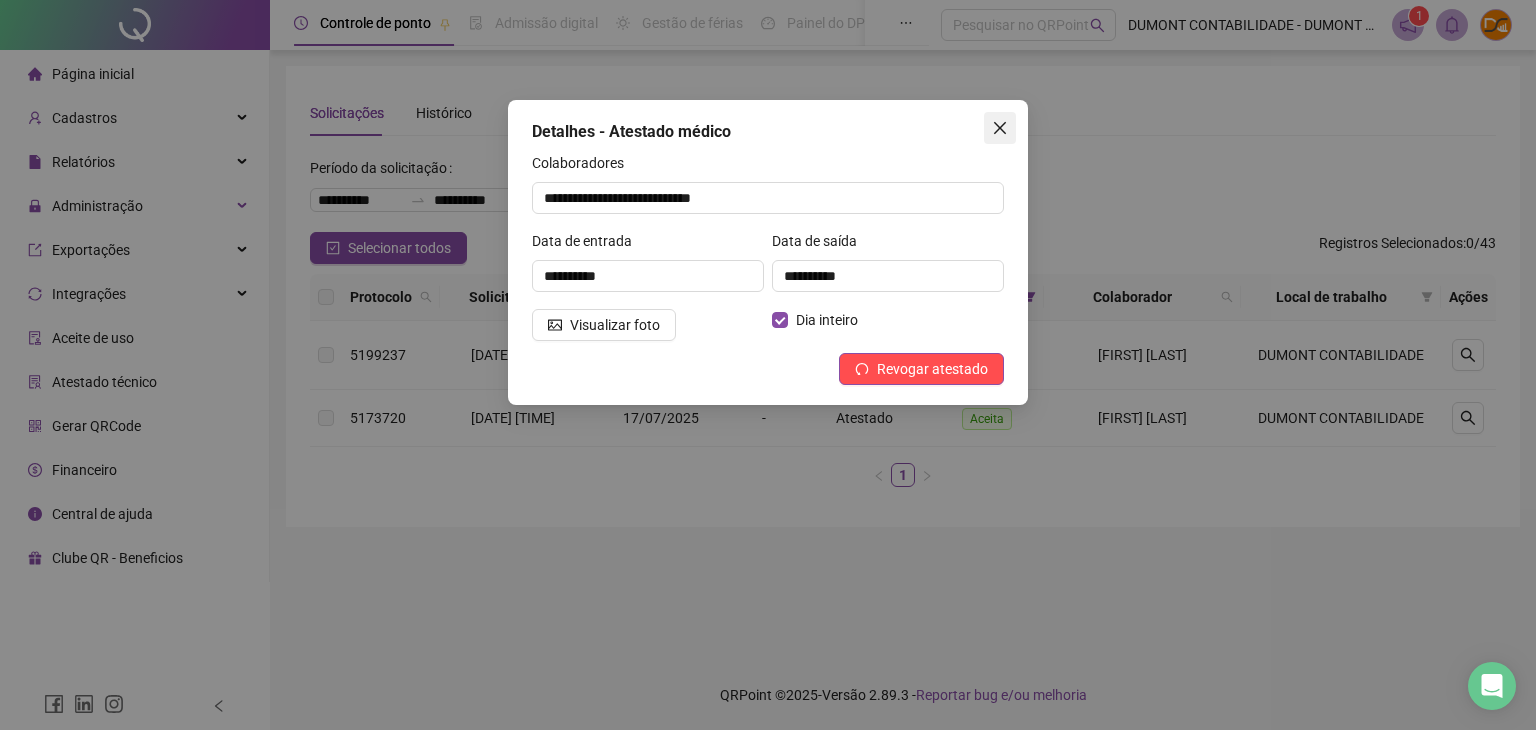 click 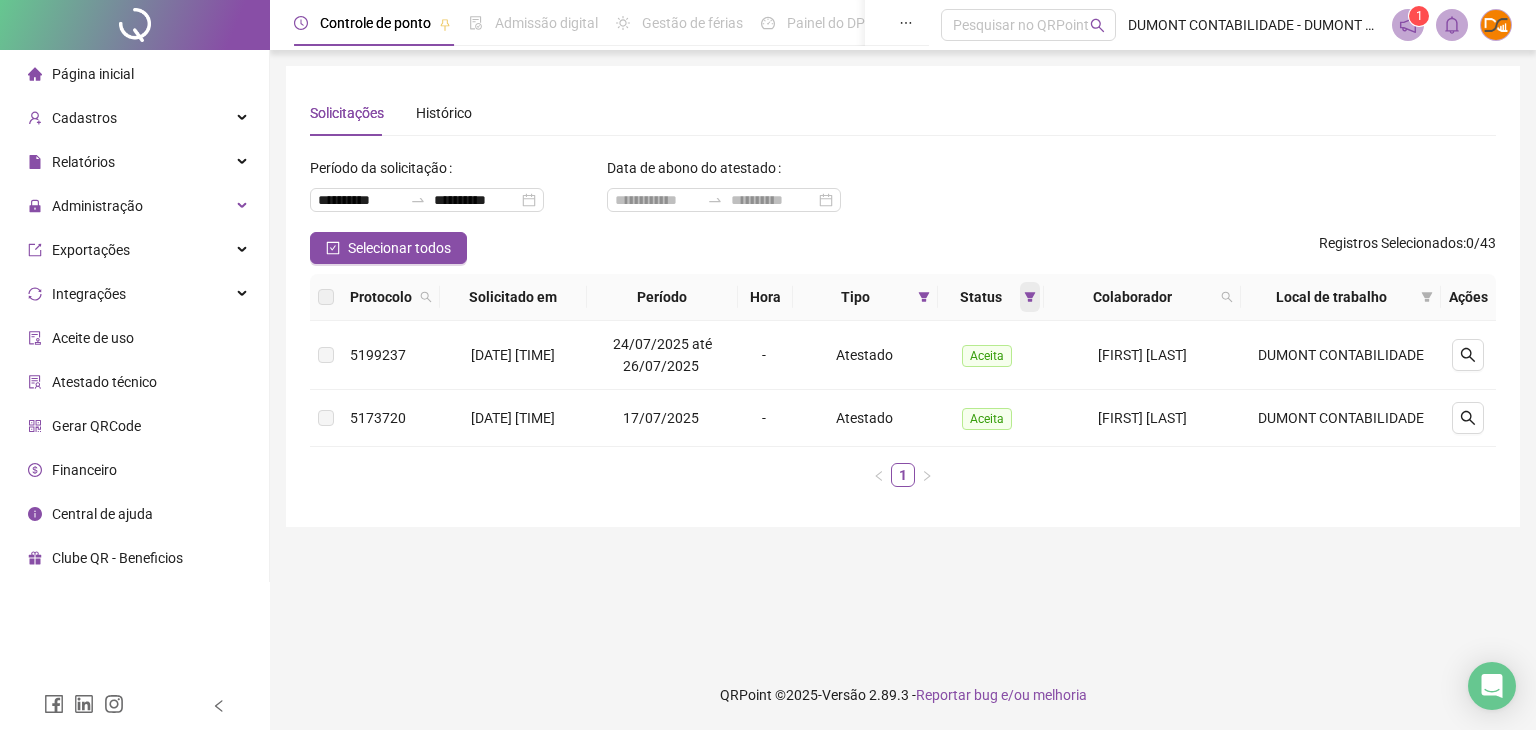 click 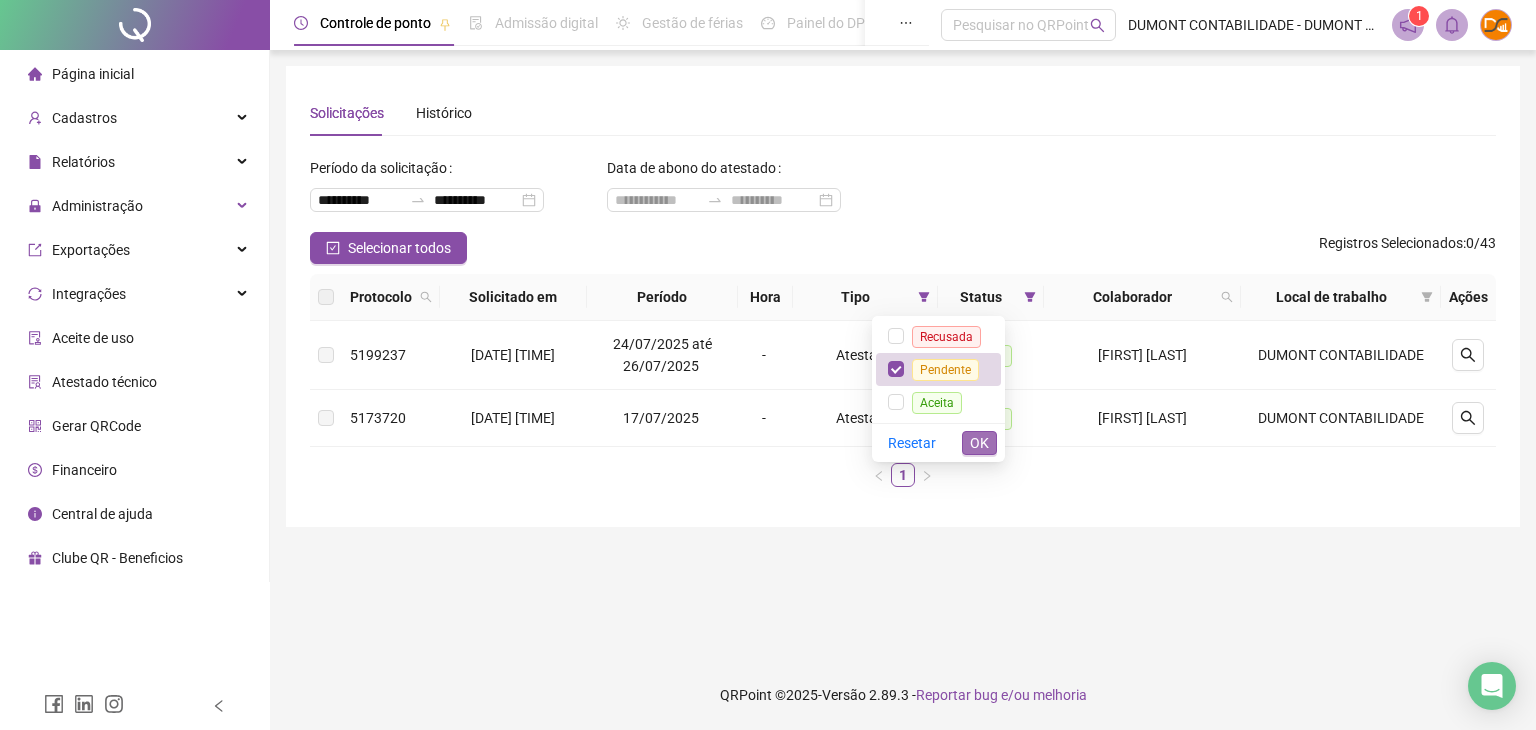 click on "OK" at bounding box center (979, 443) 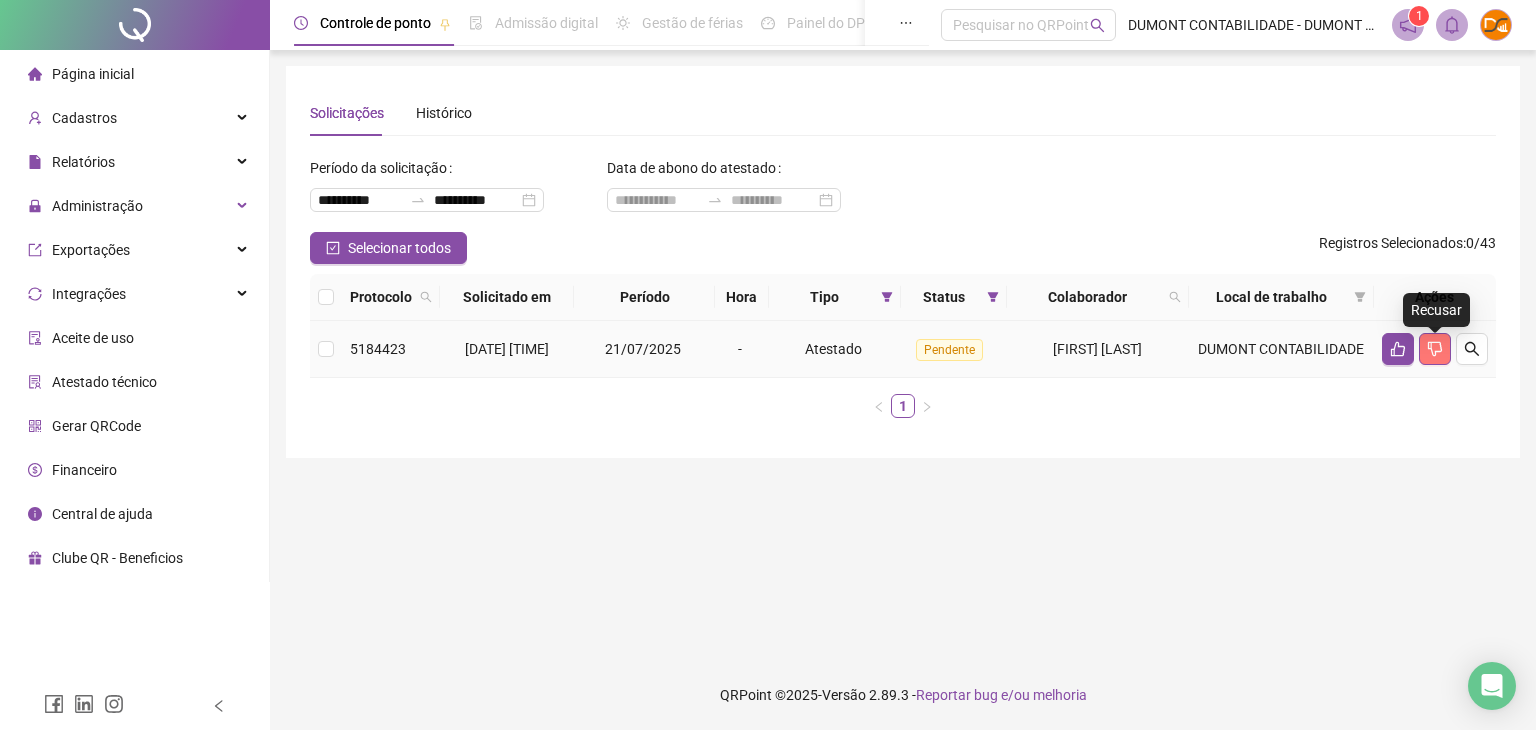click 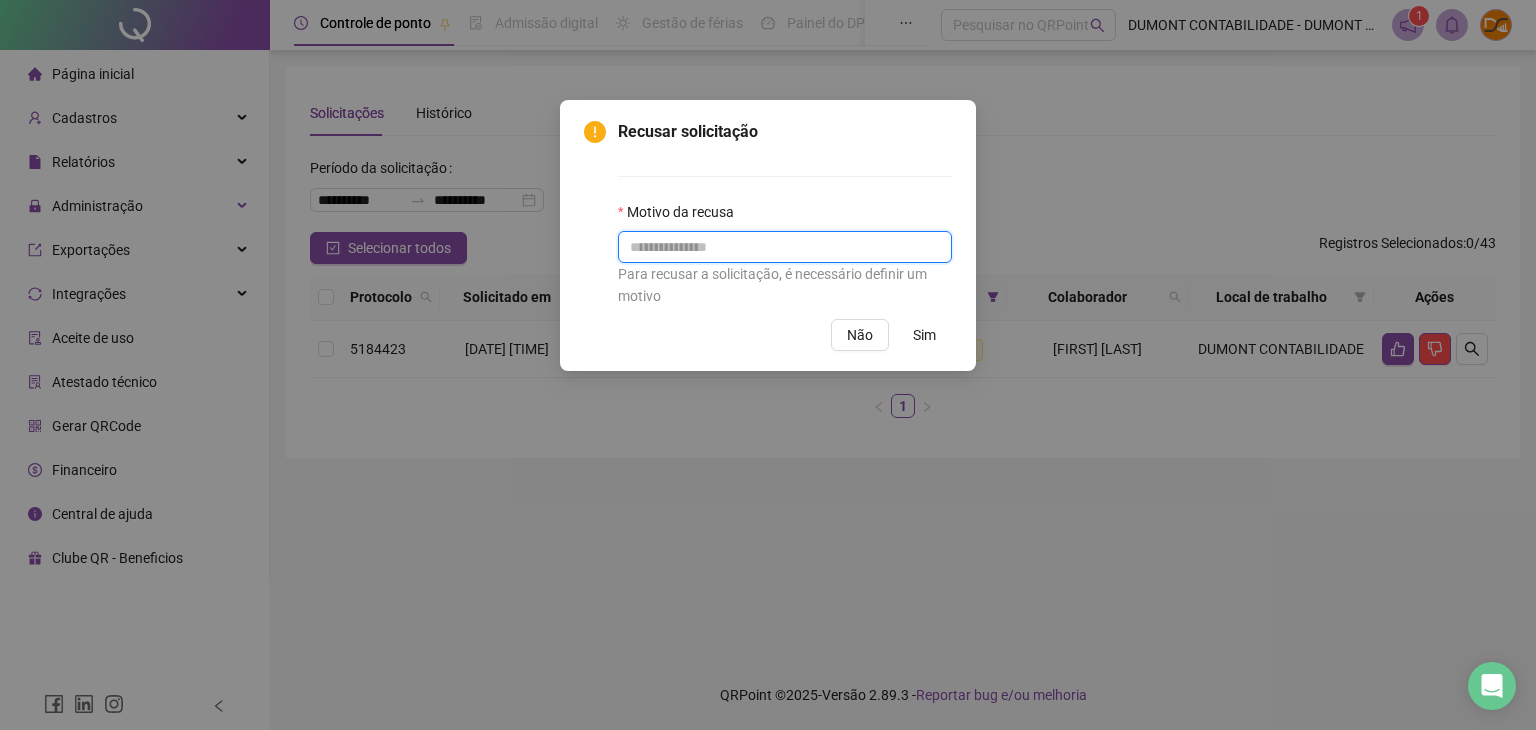 click at bounding box center (785, 247) 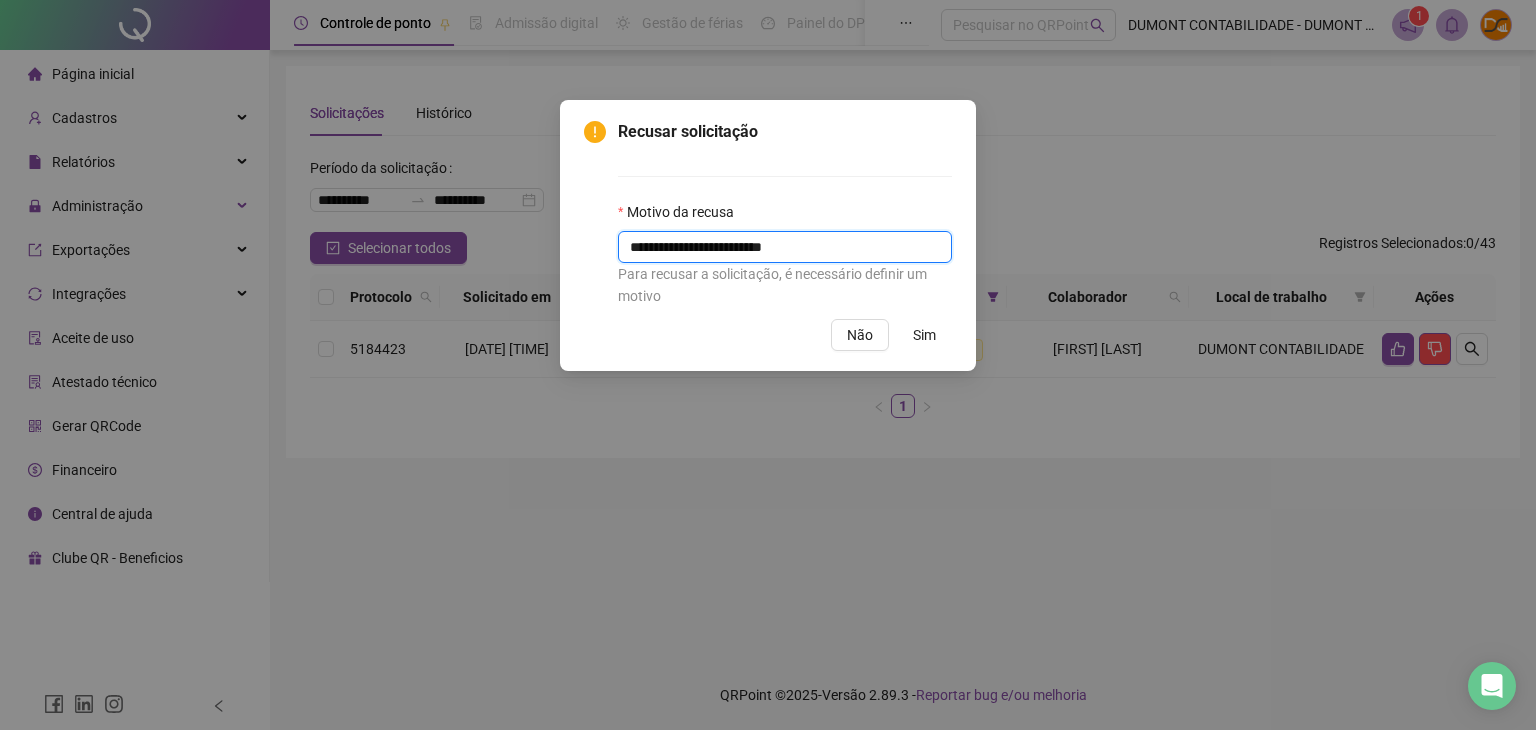 type on "**********" 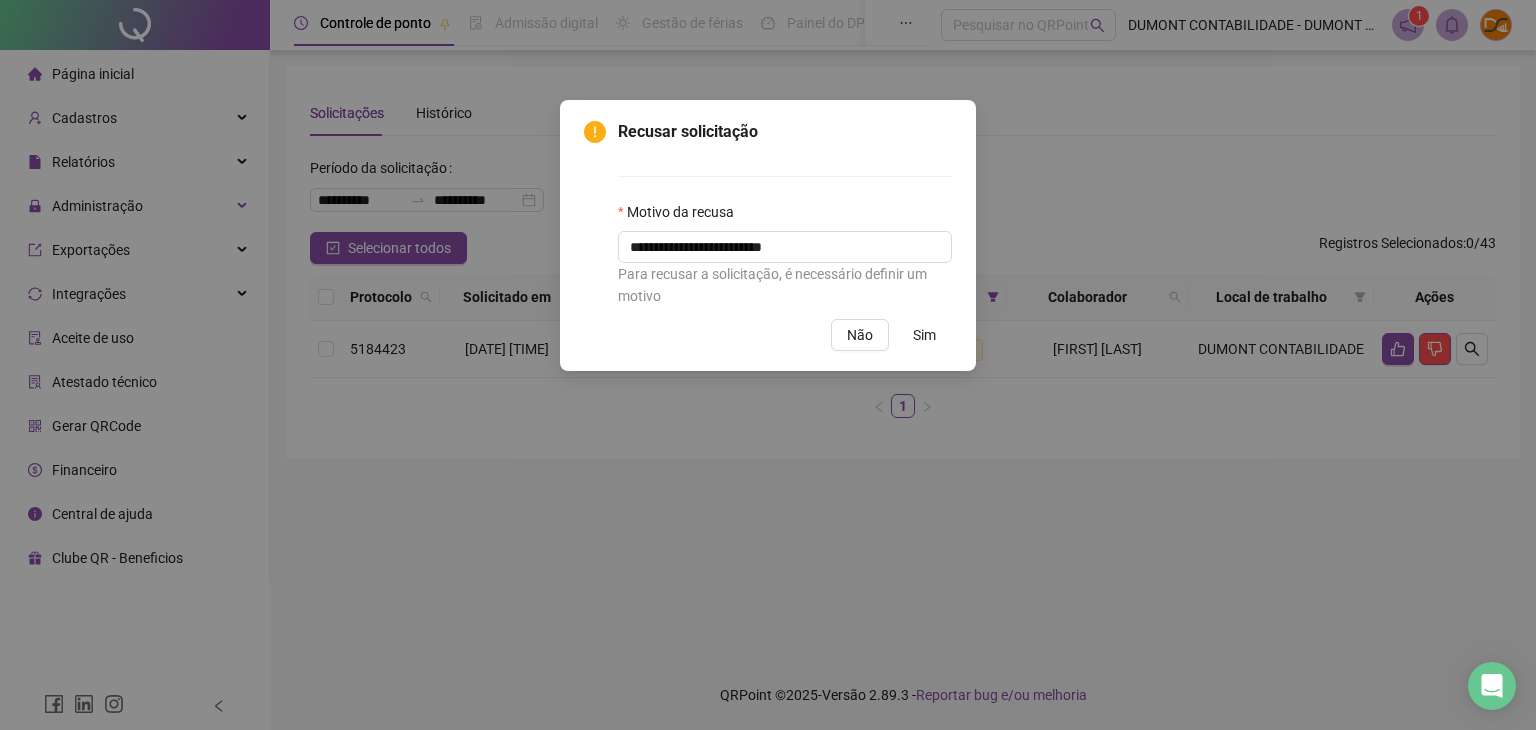 click on "Sim" at bounding box center [924, 335] 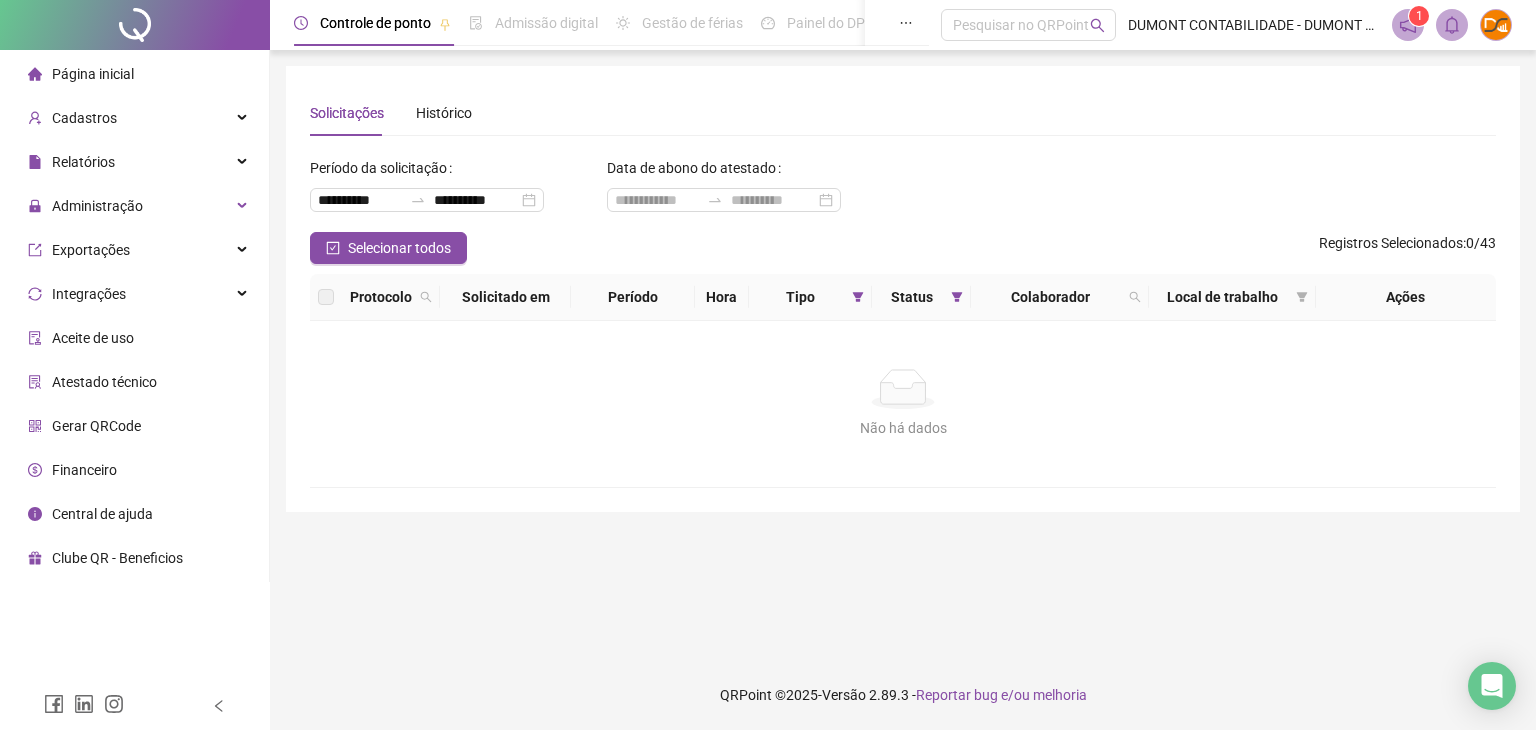 click on "Solicitações Histórico" at bounding box center (903, 113) 